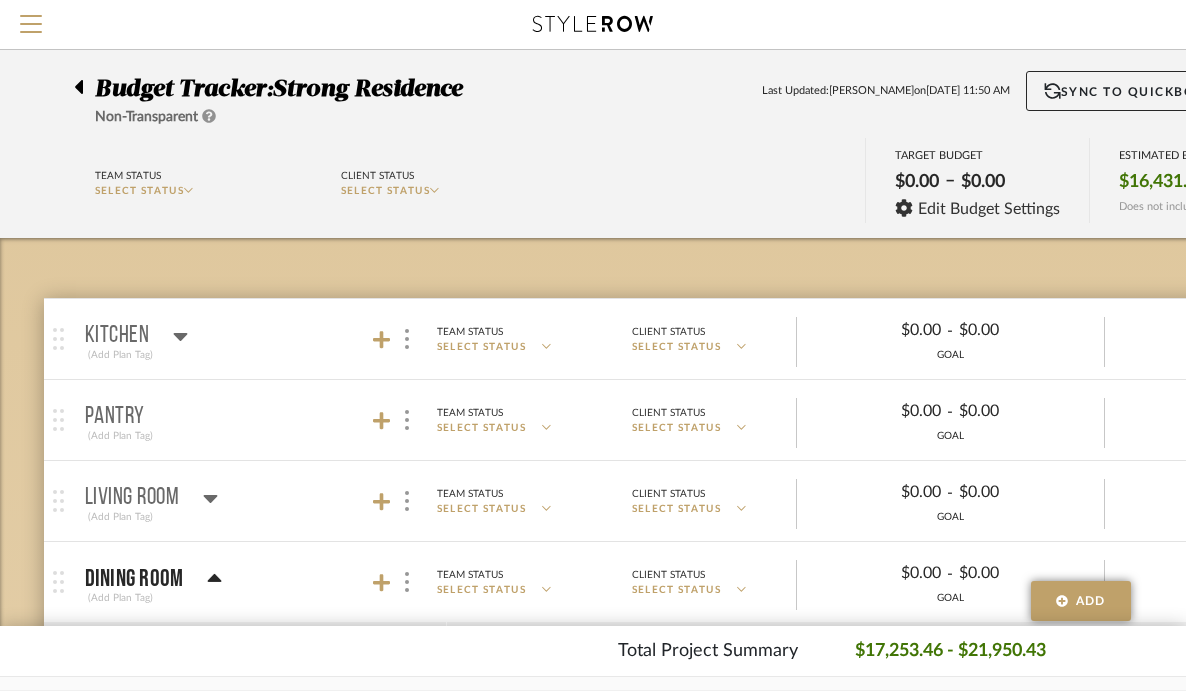 scroll, scrollTop: 7, scrollLeft: 0, axis: vertical 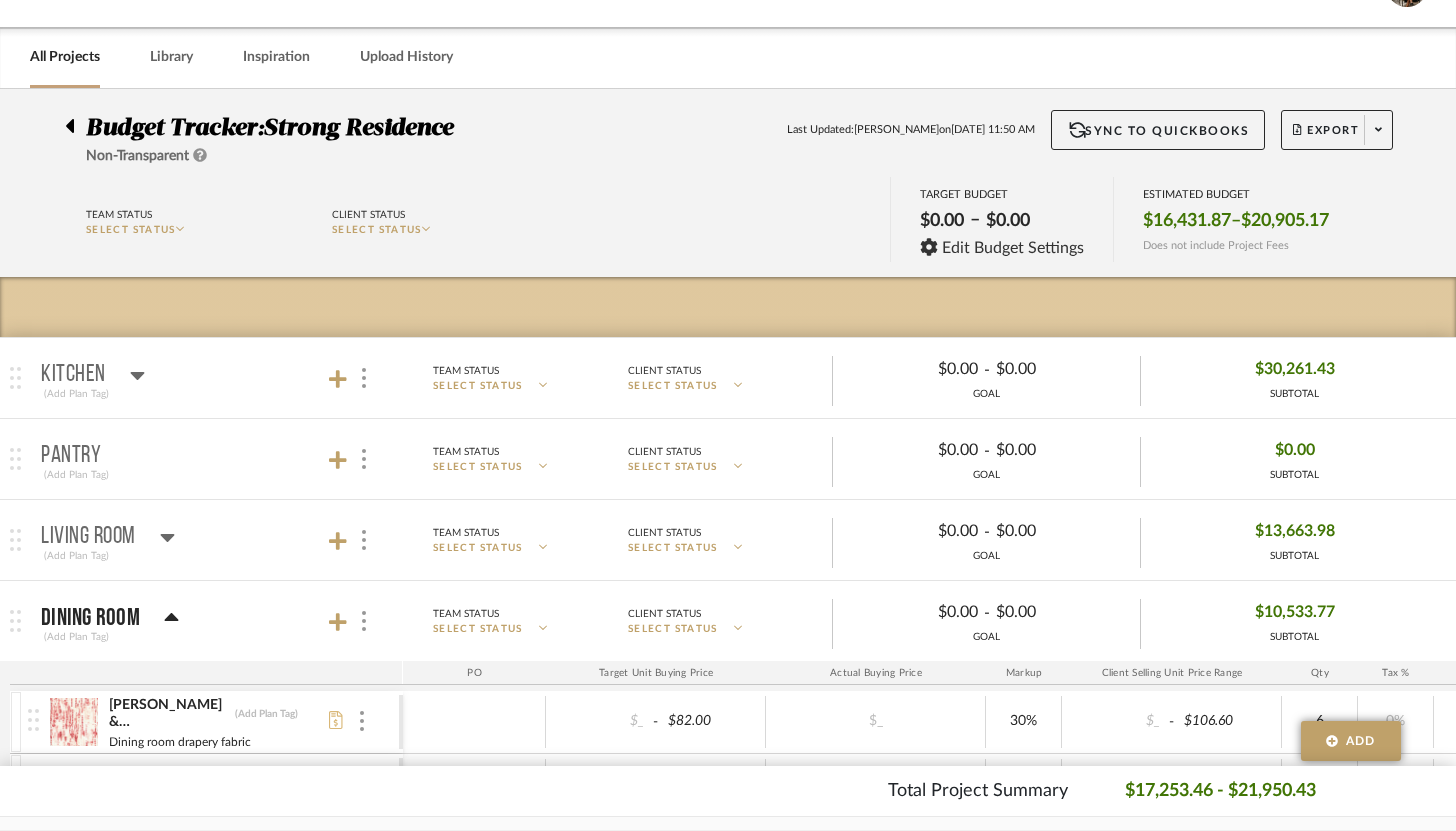 click 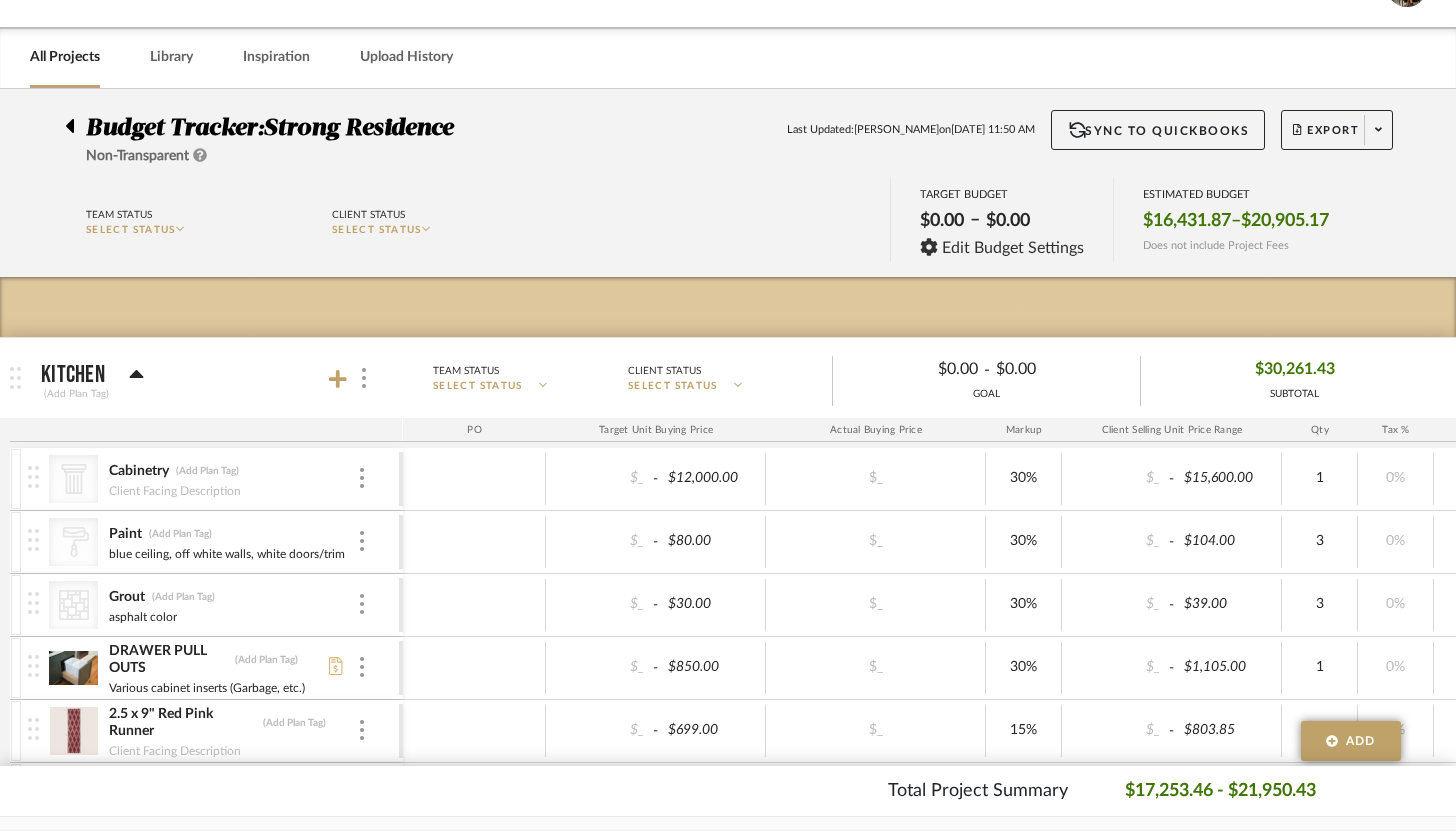 click 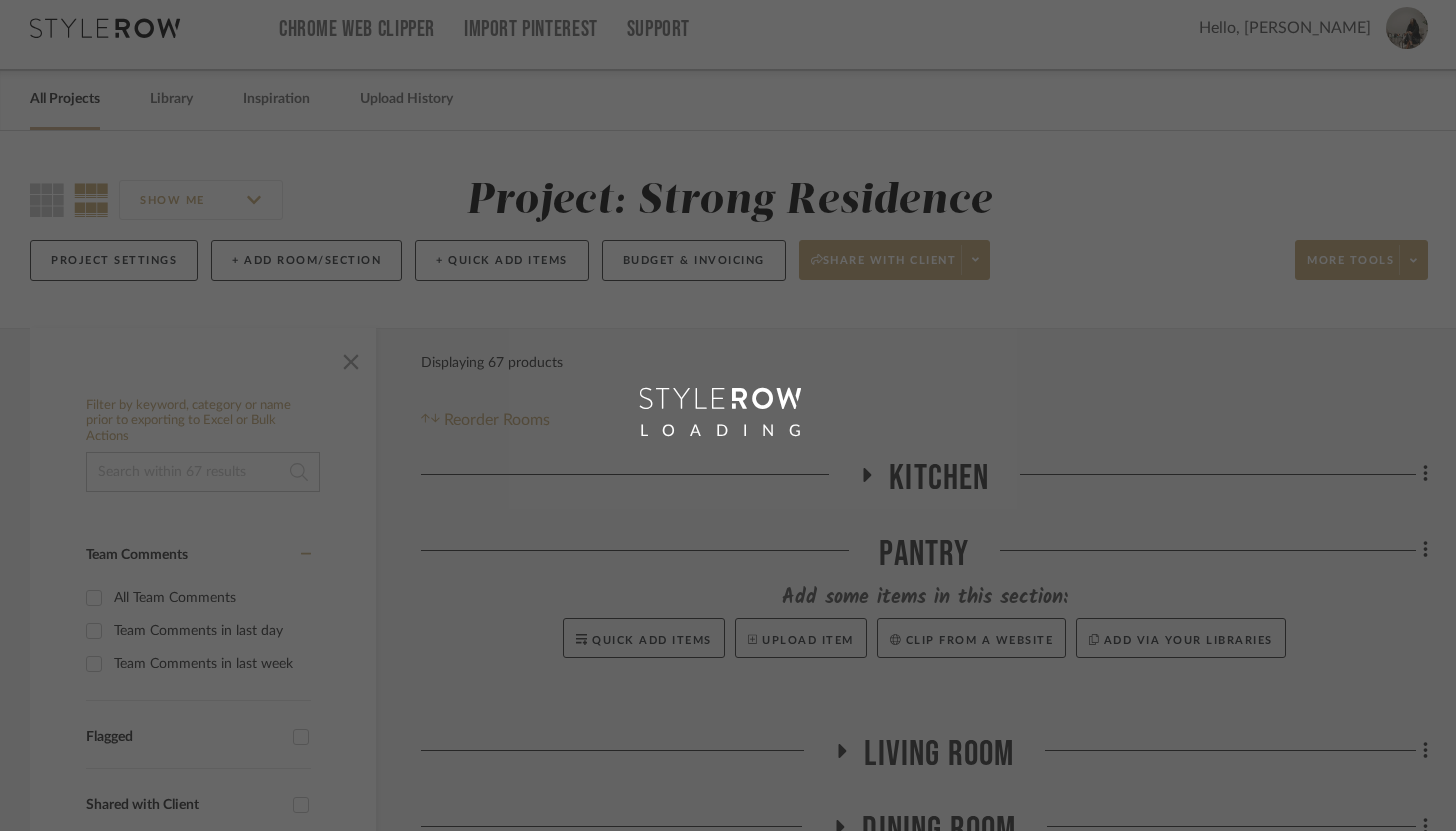 scroll, scrollTop: 0, scrollLeft: 0, axis: both 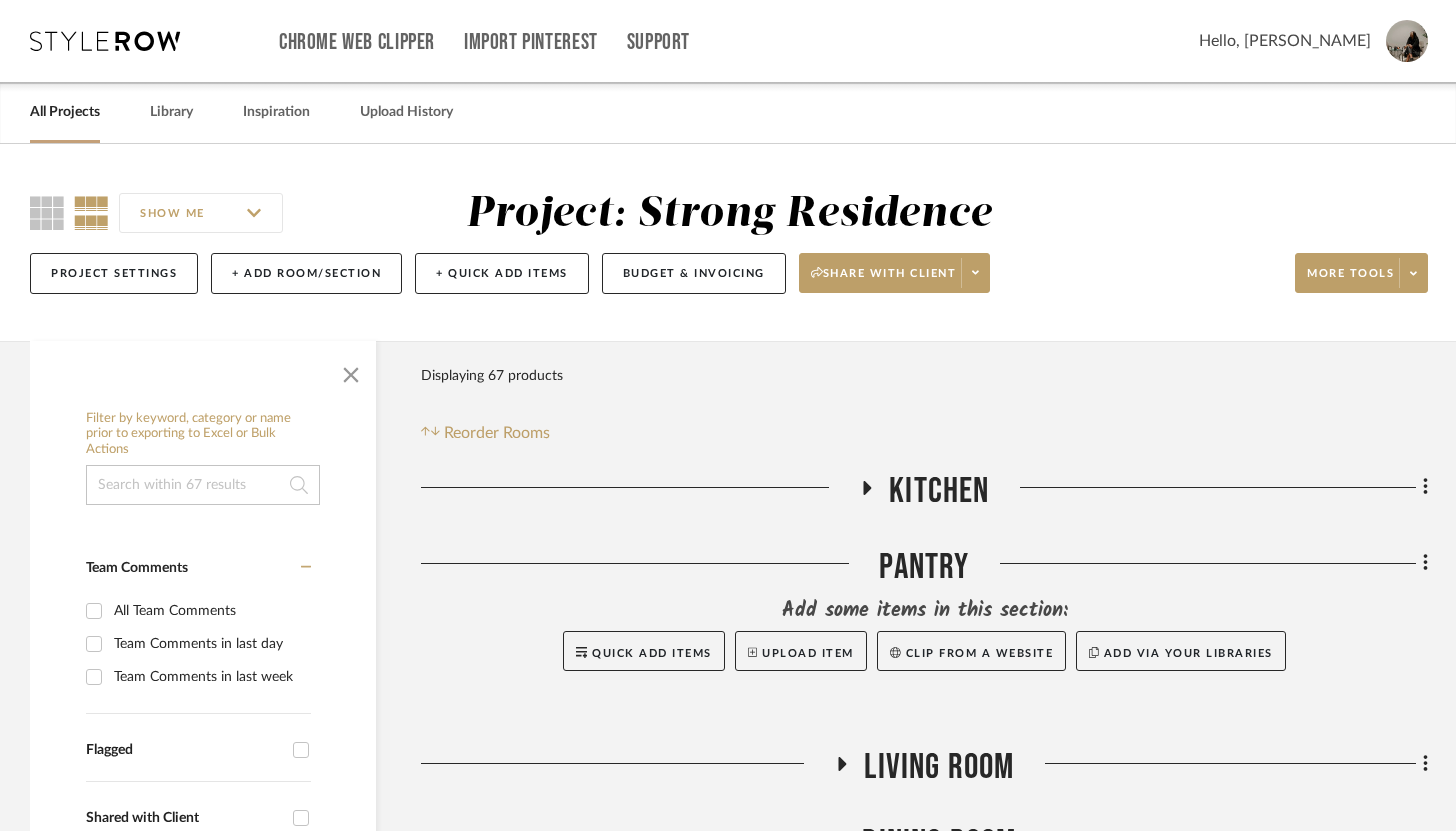 click 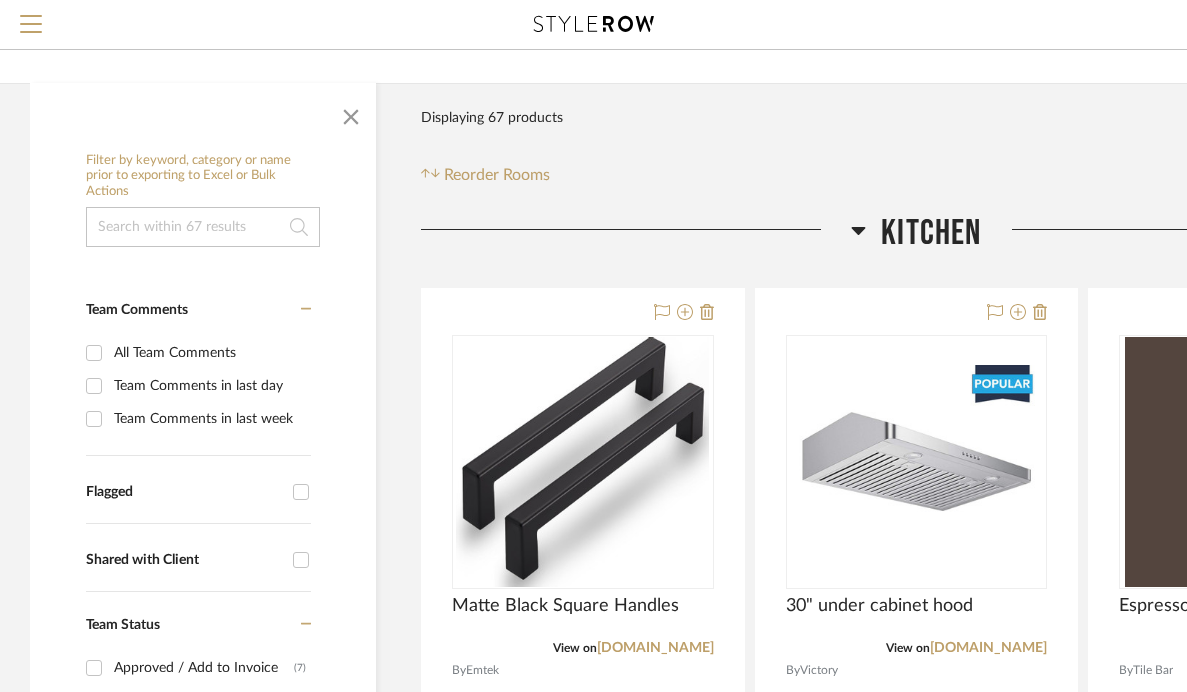 scroll, scrollTop: 190, scrollLeft: 0, axis: vertical 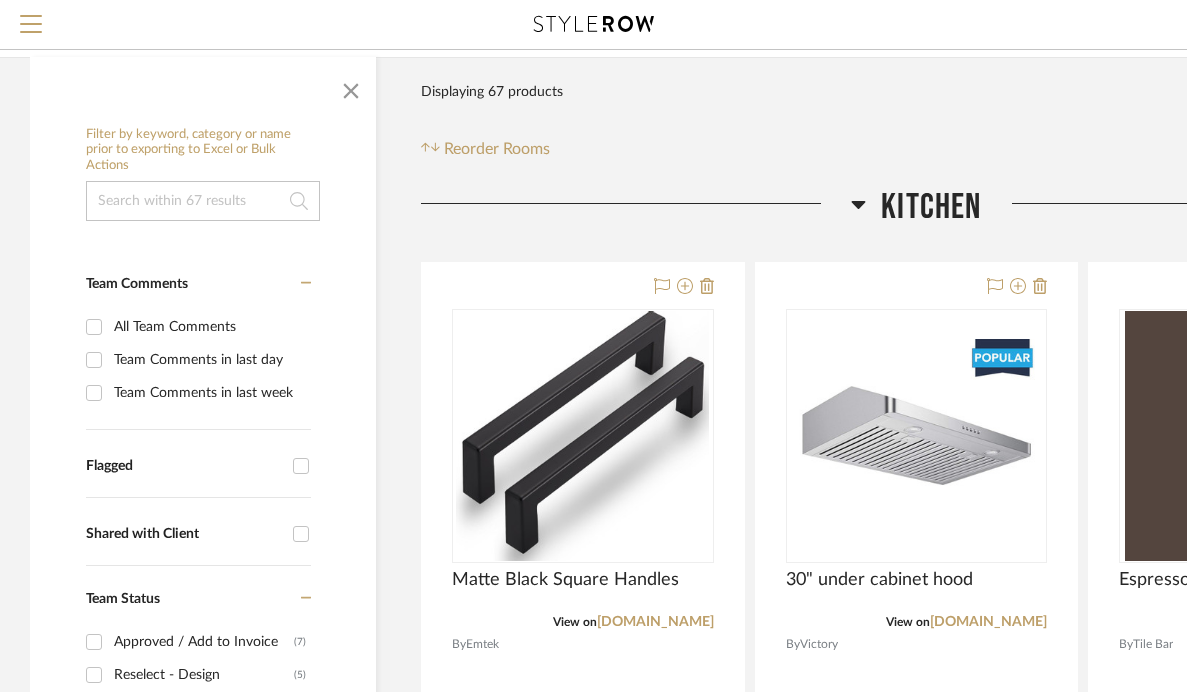 click 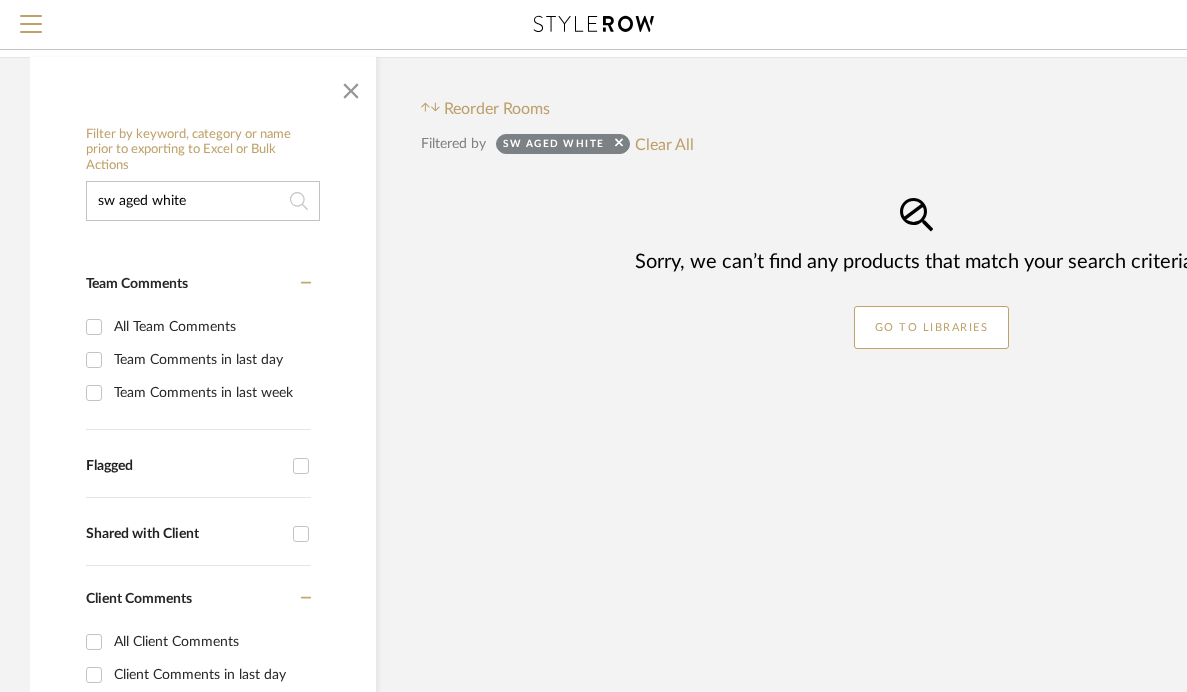 click on "sw aged white" 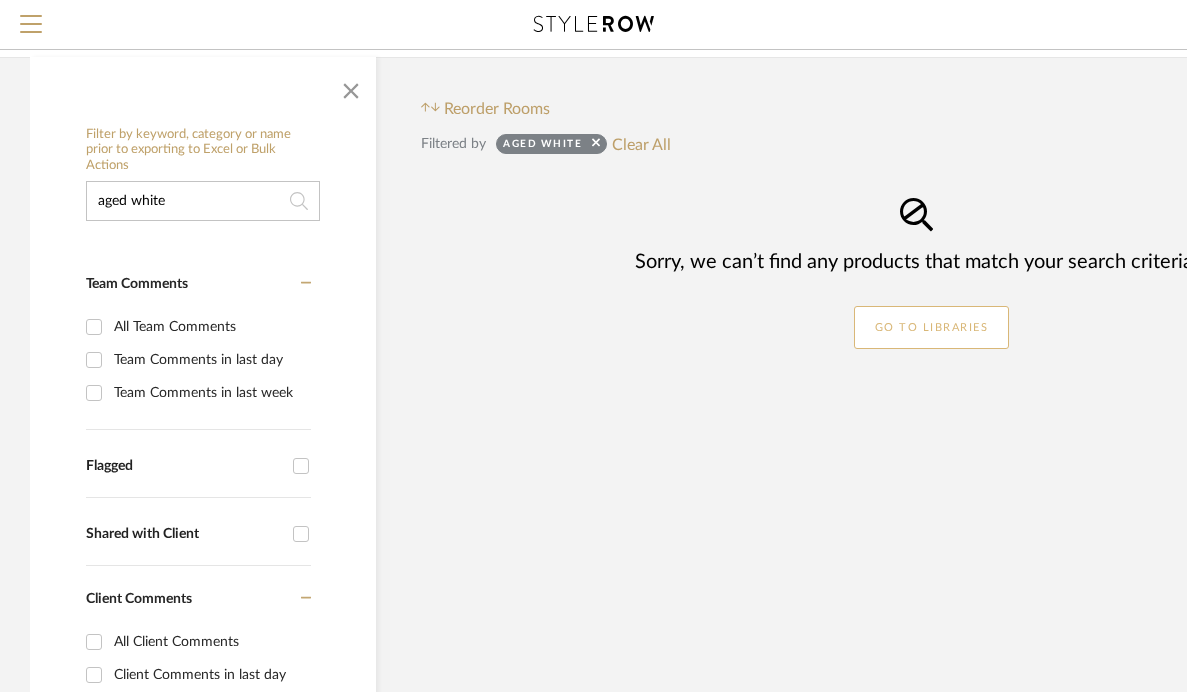 type on "aged white" 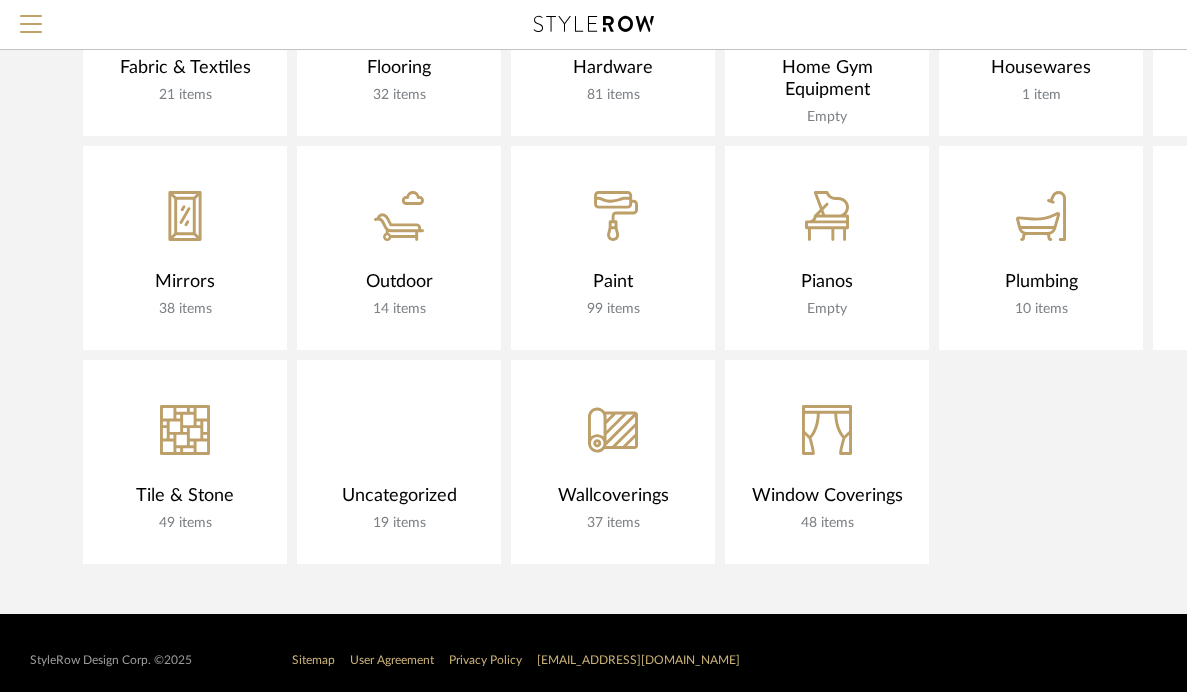 scroll, scrollTop: 1657, scrollLeft: 0, axis: vertical 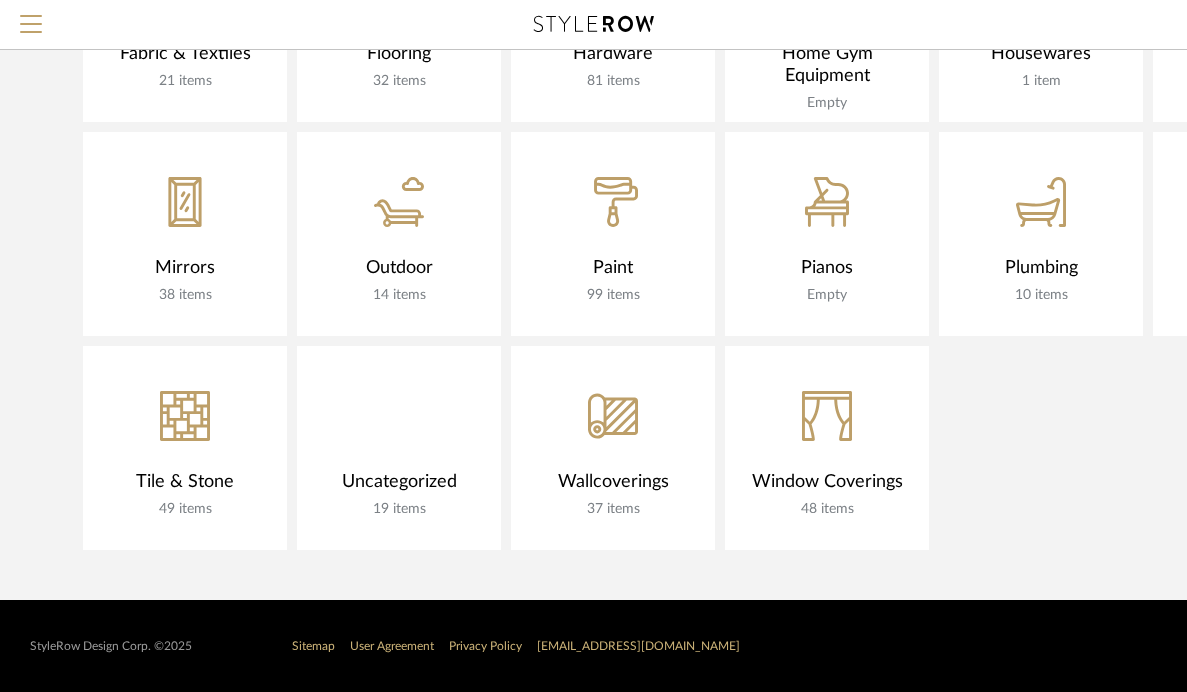 click on "CategoryIconPaint
Created with Sketch." 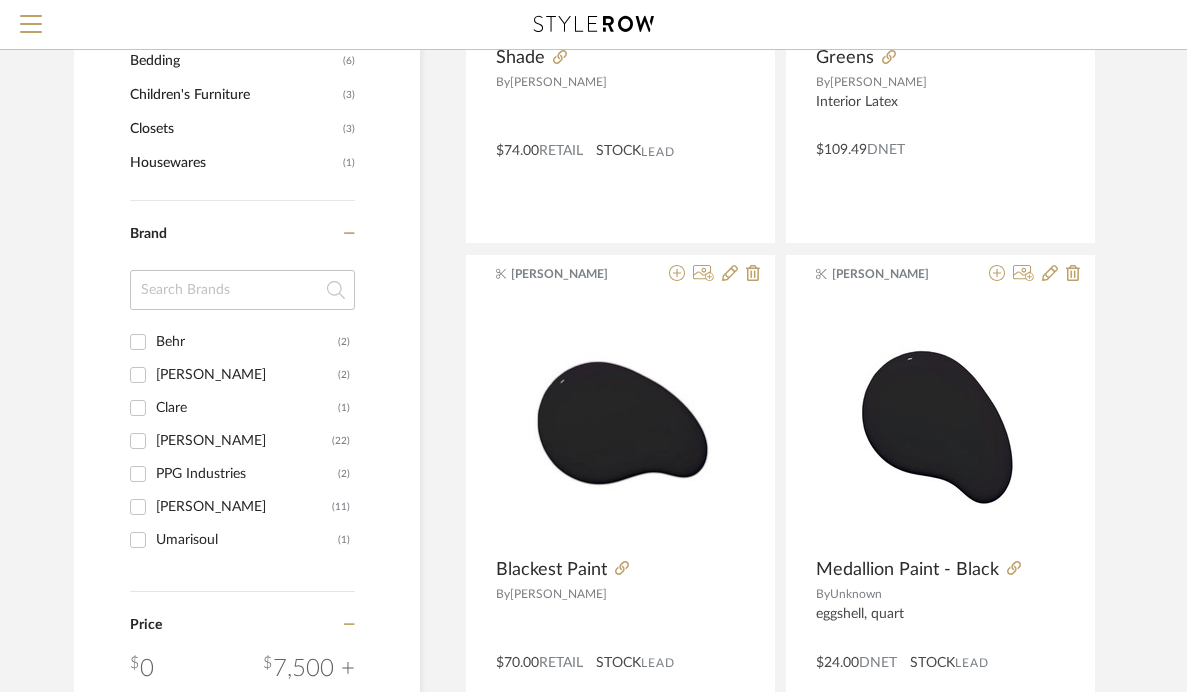 click on "Sherwin Williams  (11)" at bounding box center (138, 507) 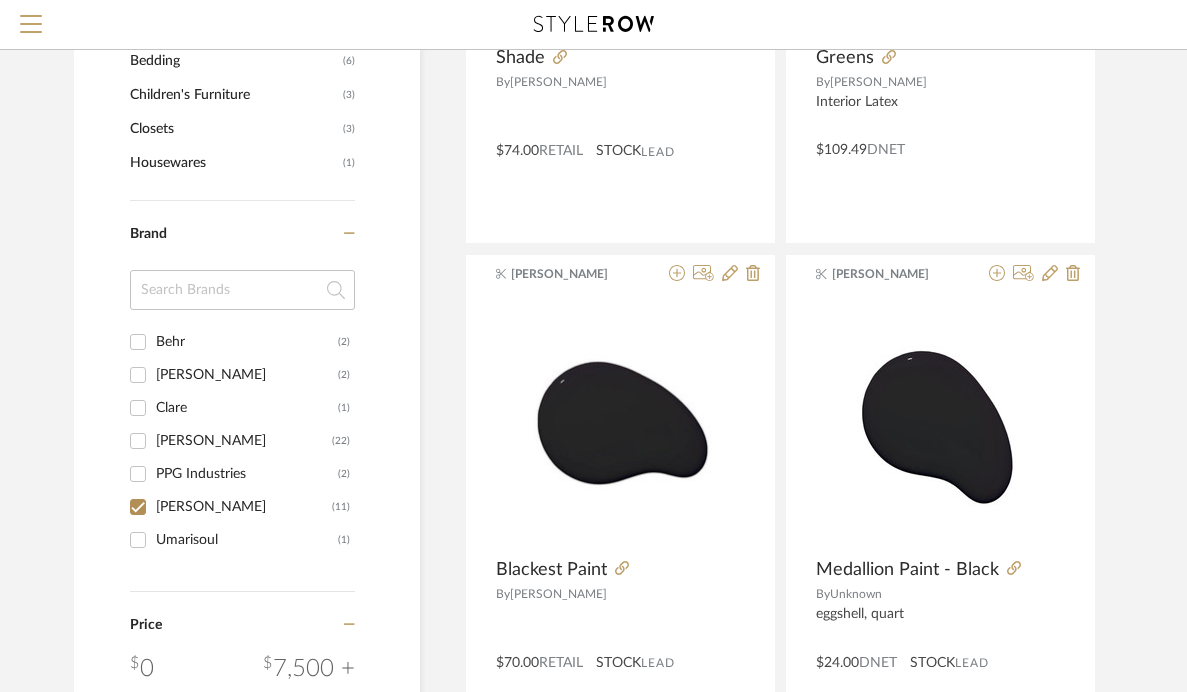 checkbox on "true" 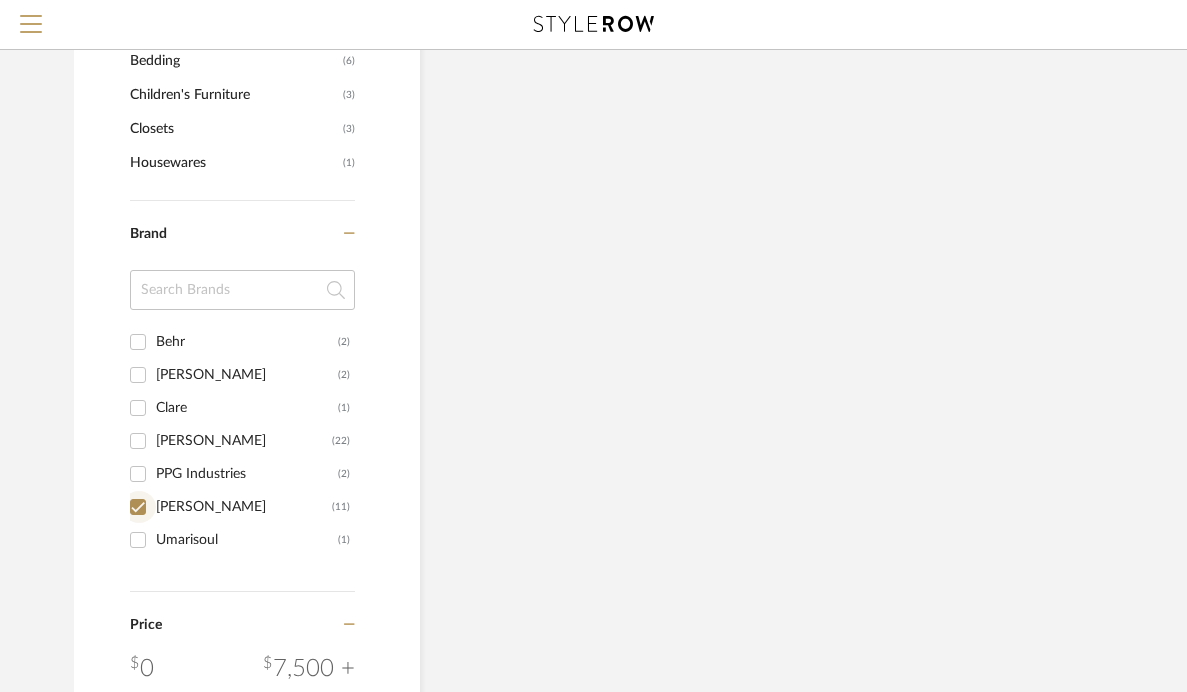 scroll, scrollTop: 1624, scrollLeft: 0, axis: vertical 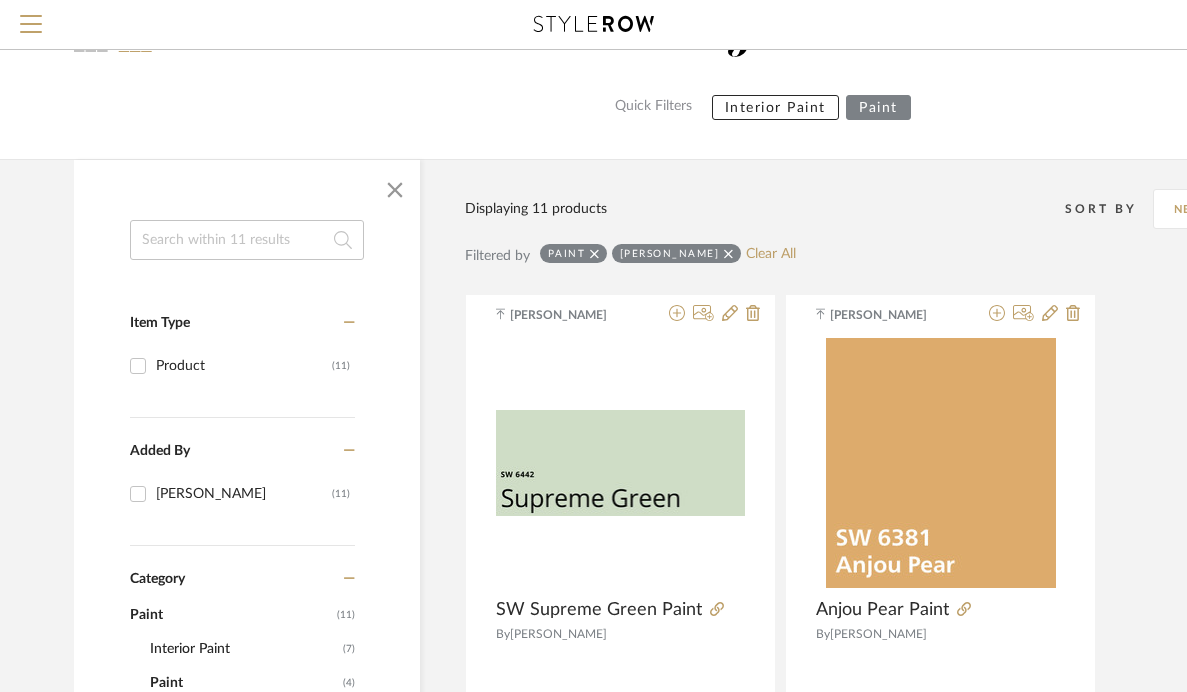 click 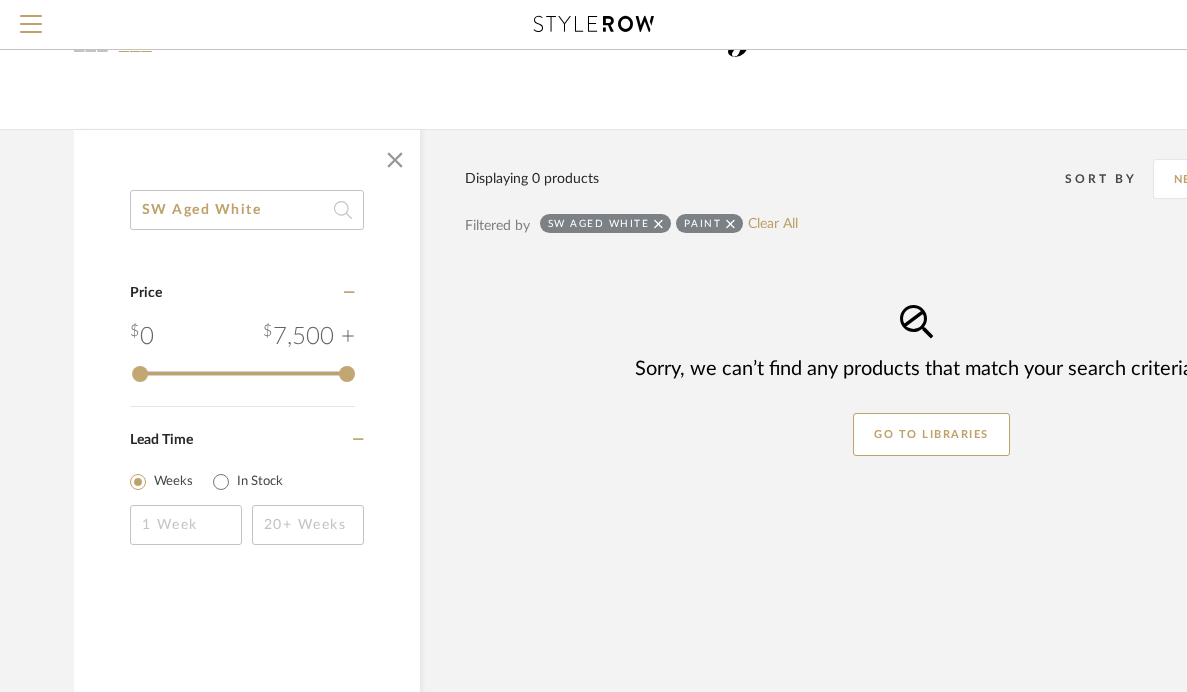 drag, startPoint x: 263, startPoint y: 210, endPoint x: 160, endPoint y: 198, distance: 103.69667 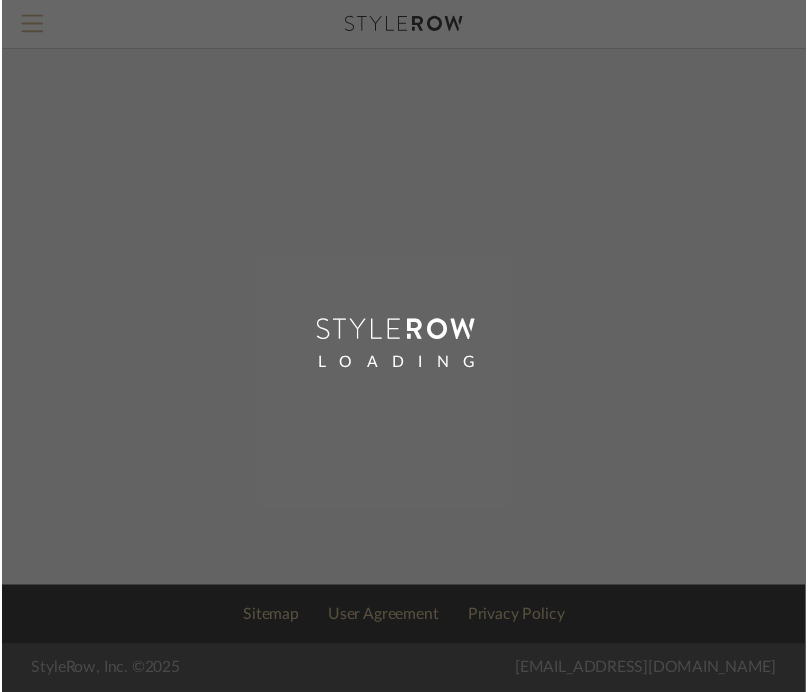 scroll, scrollTop: 0, scrollLeft: 0, axis: both 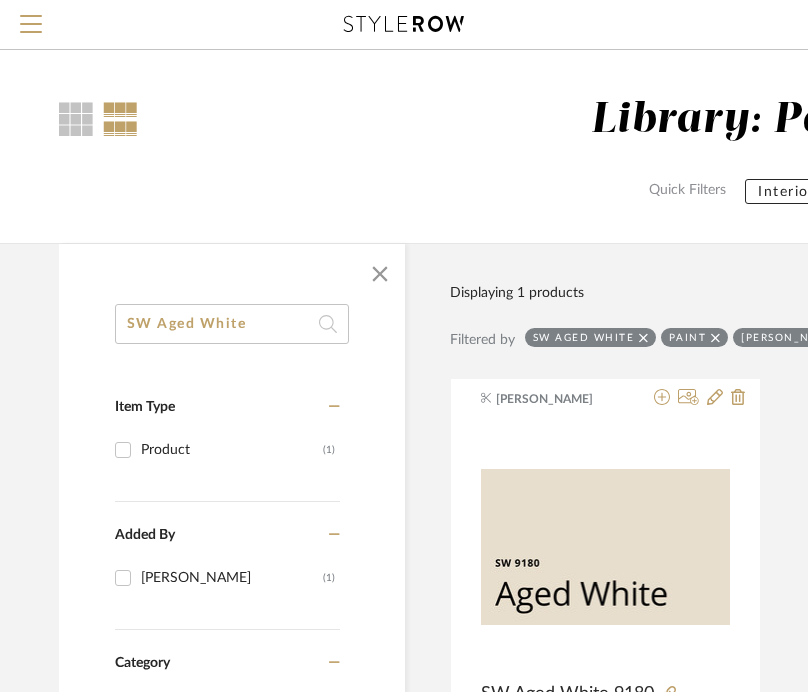 drag, startPoint x: 265, startPoint y: 327, endPoint x: 129, endPoint y: 307, distance: 137.46272 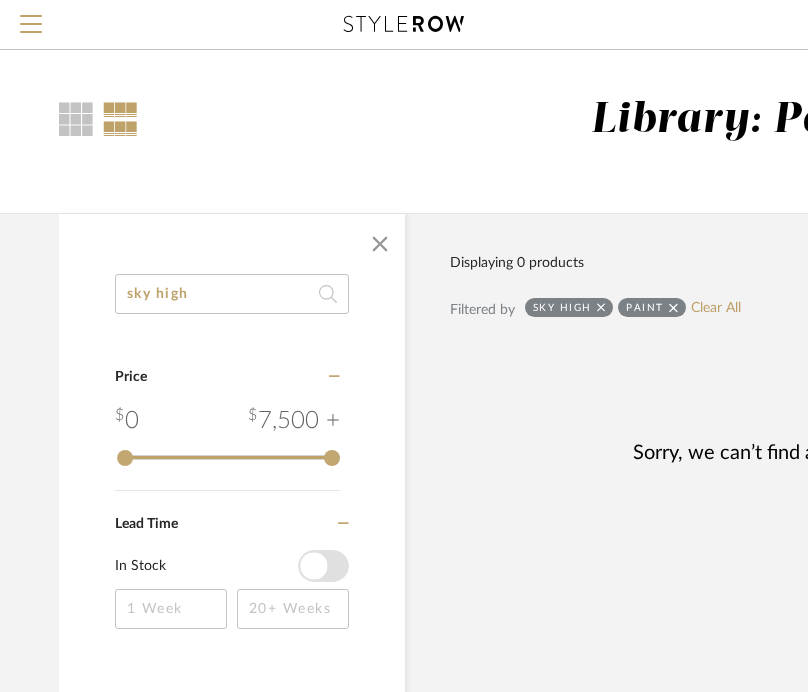 type on "sky high" 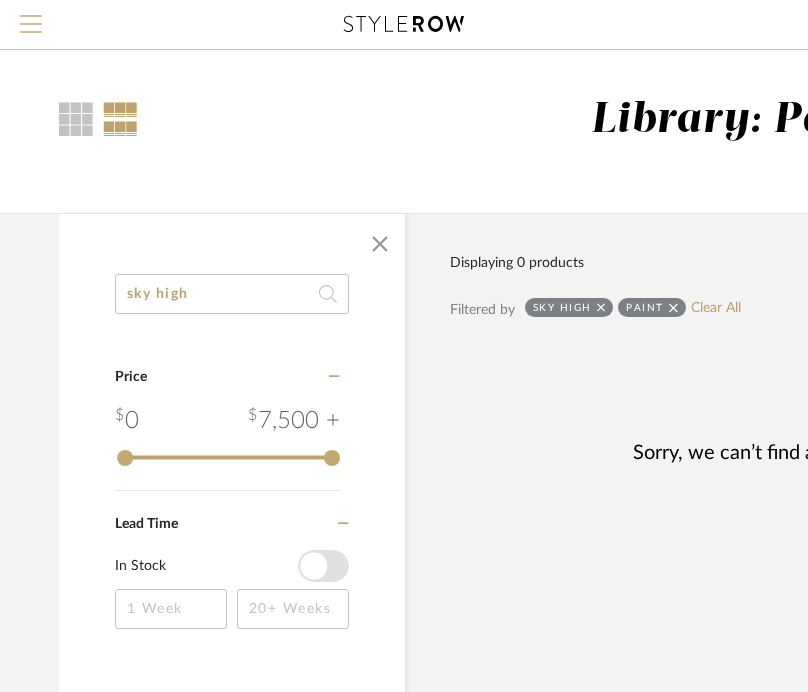 click at bounding box center [31, 24] 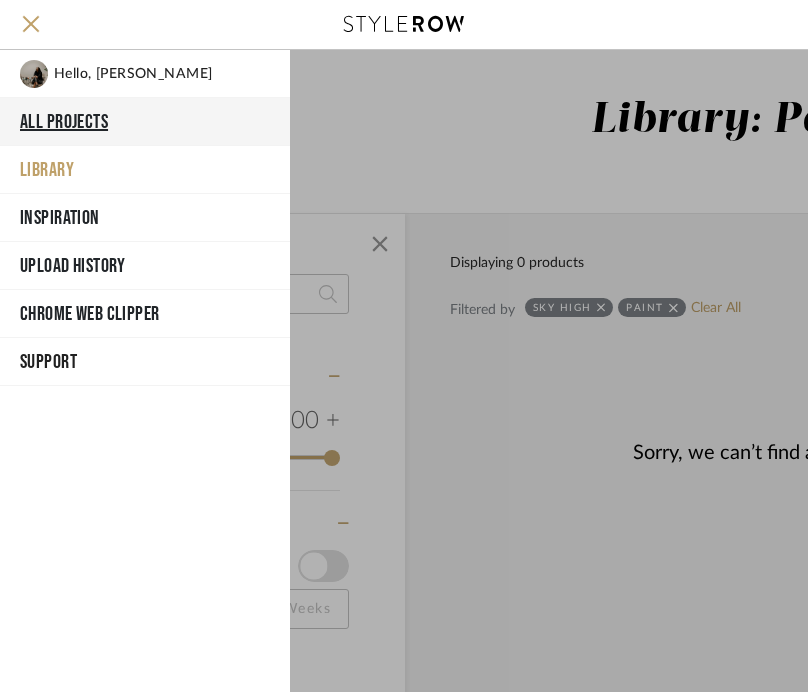 click on "All Projects" at bounding box center (145, 122) 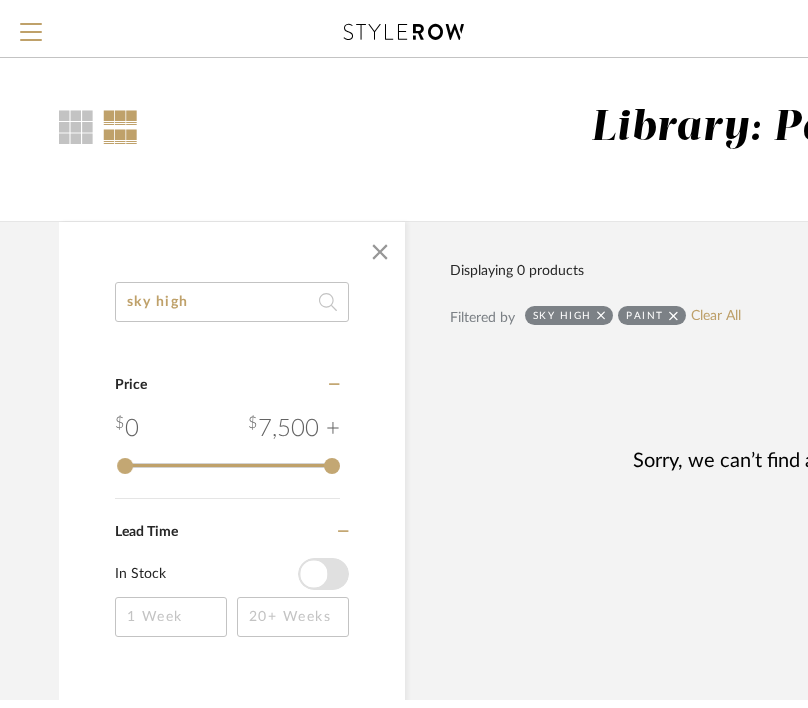 scroll, scrollTop: 0, scrollLeft: 0, axis: both 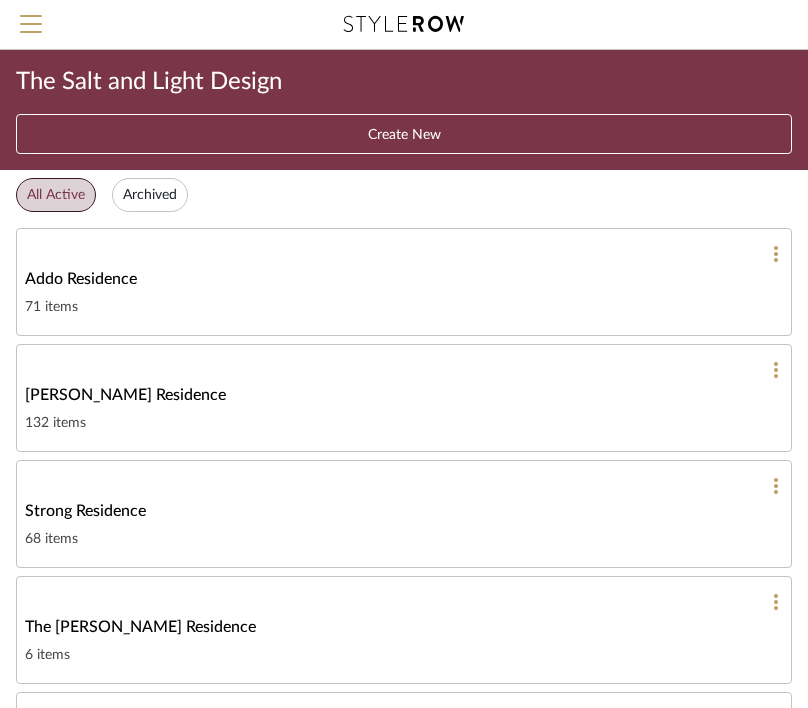 click on "Strong Residence" 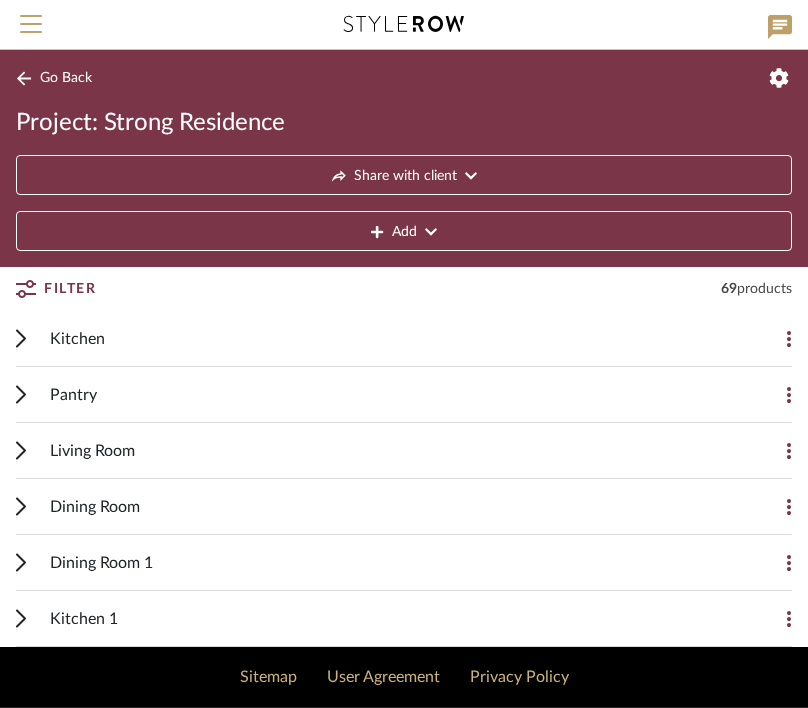 click on "Kitchen" at bounding box center [389, 338] 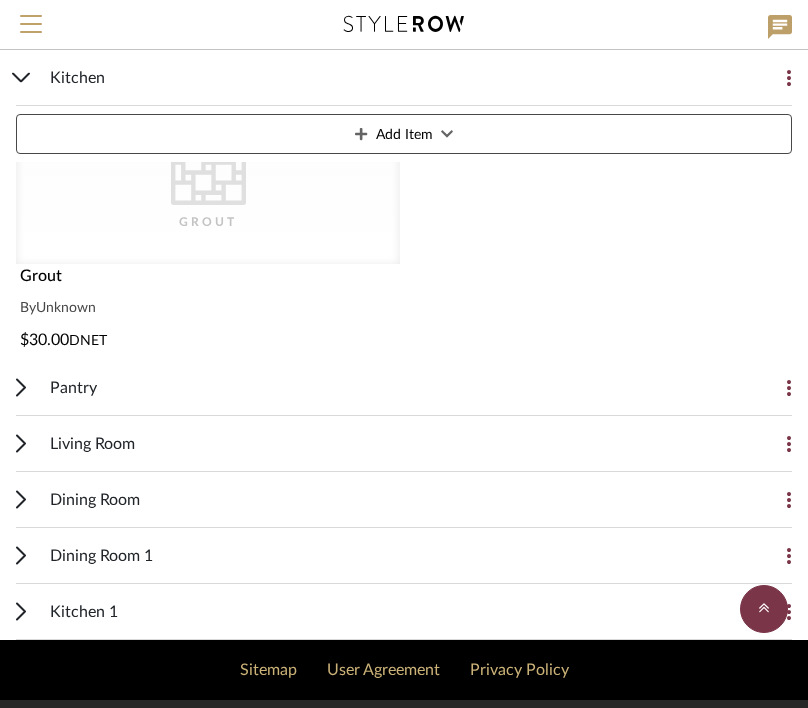 scroll, scrollTop: 3706, scrollLeft: 0, axis: vertical 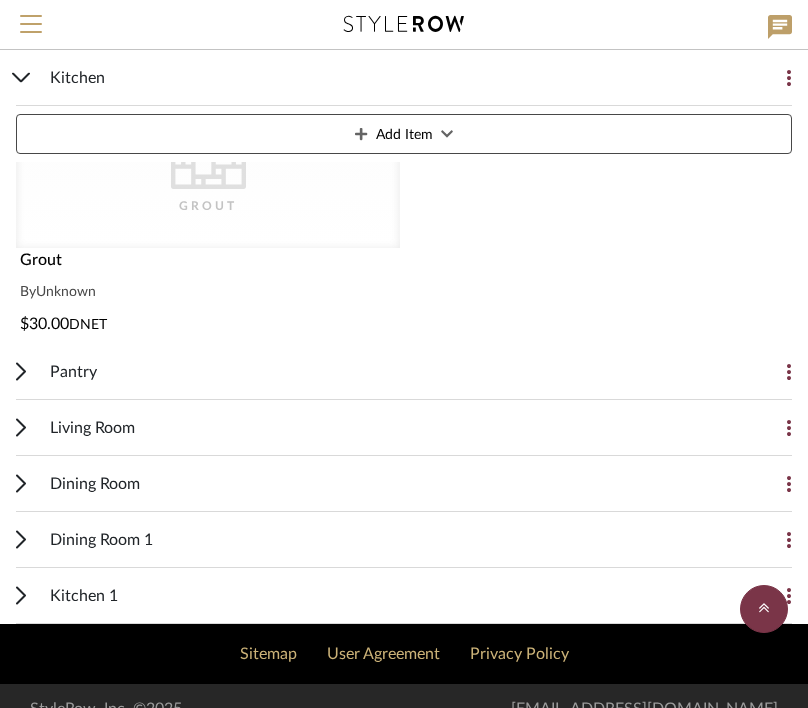 click 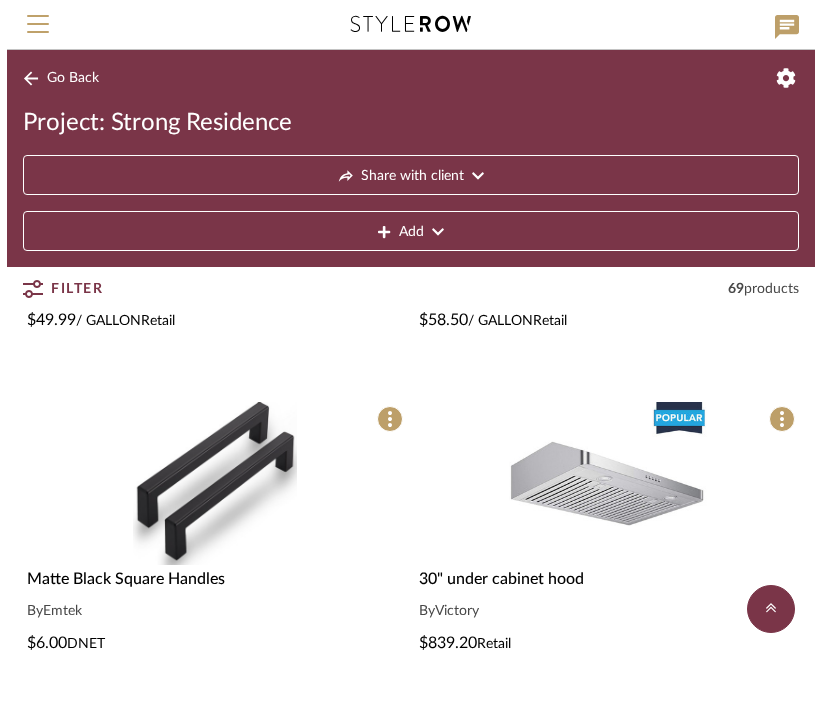 scroll, scrollTop: 0, scrollLeft: 0, axis: both 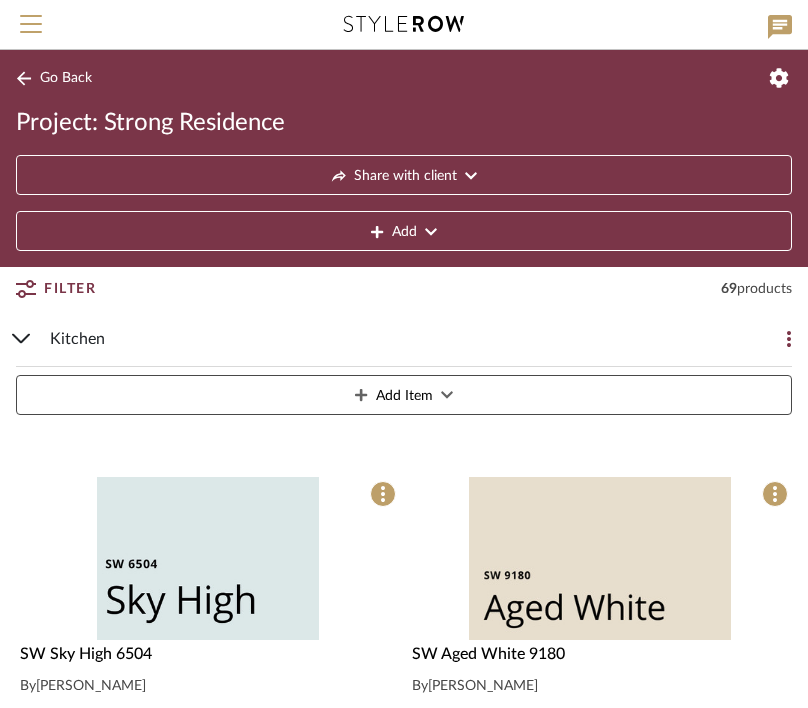 click on "Add" 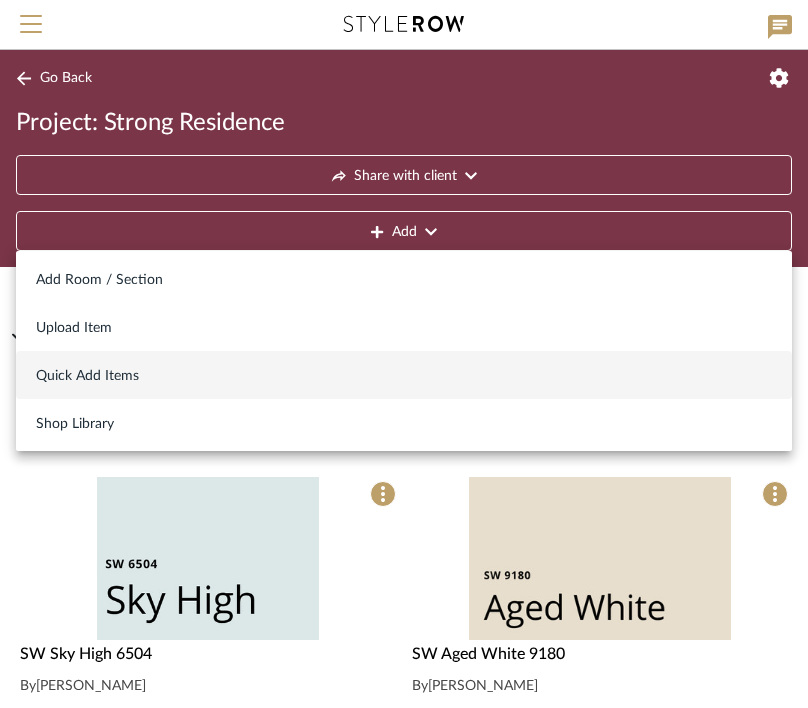 click on "Quick Add Items" at bounding box center [404, 375] 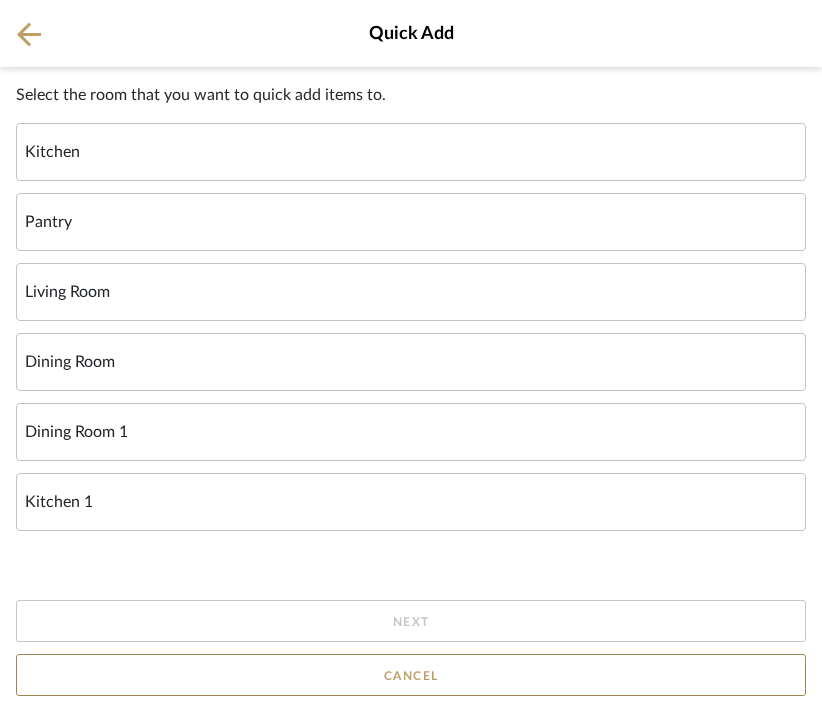 click on "Kitchen" 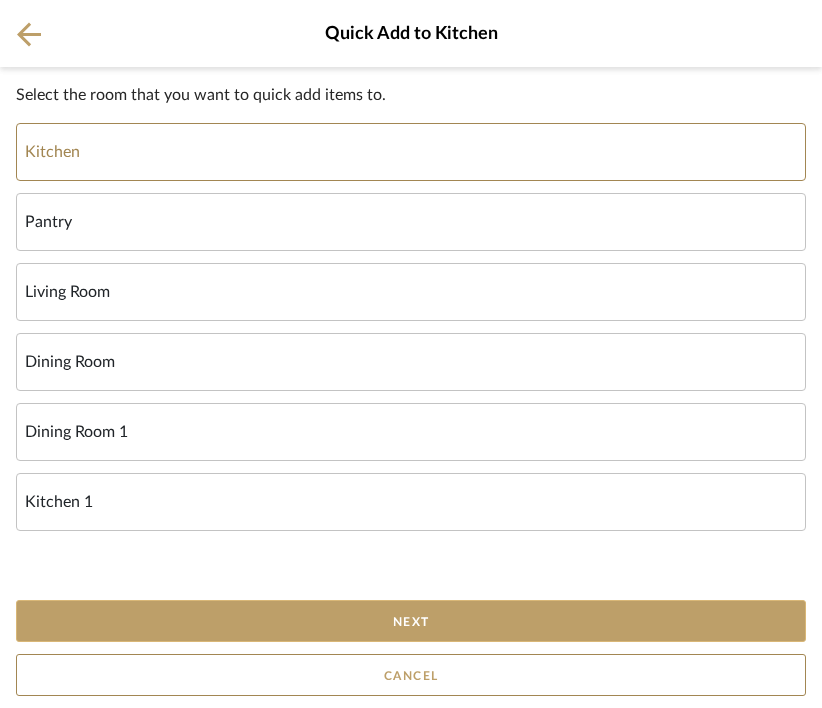 click on "Next" 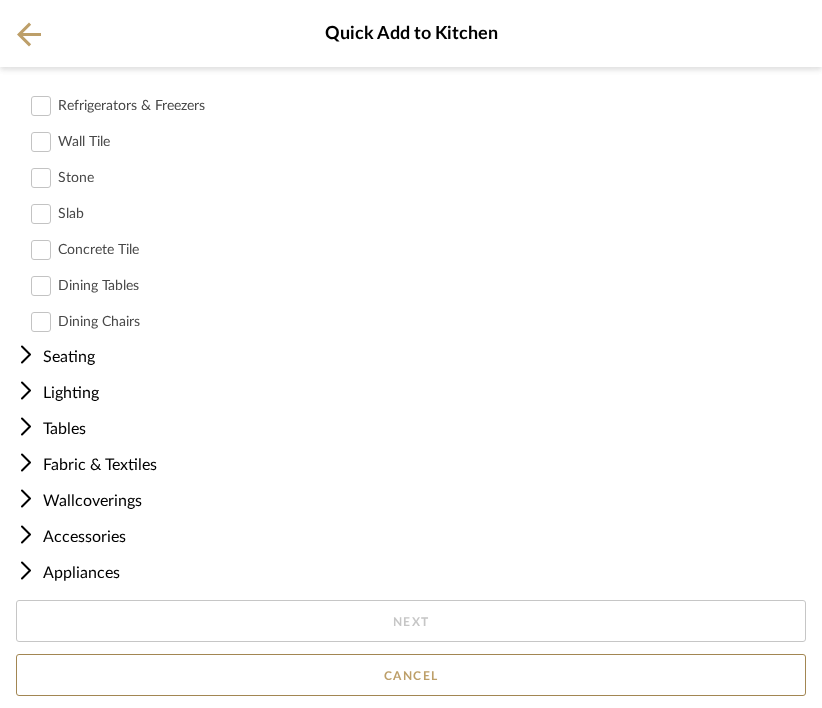 scroll, scrollTop: 722, scrollLeft: 0, axis: vertical 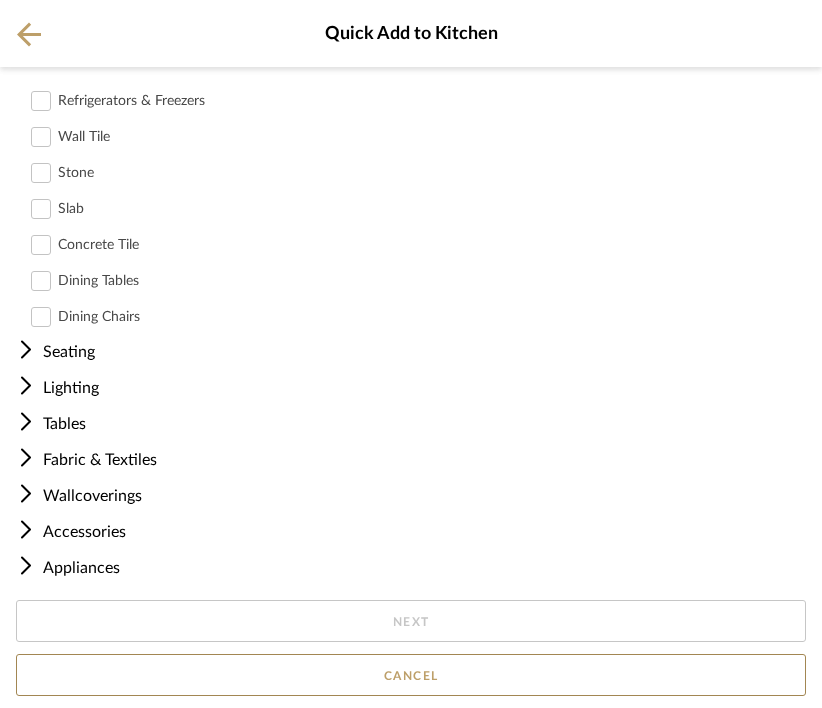 click on "Lighting" at bounding box center (413, 388) 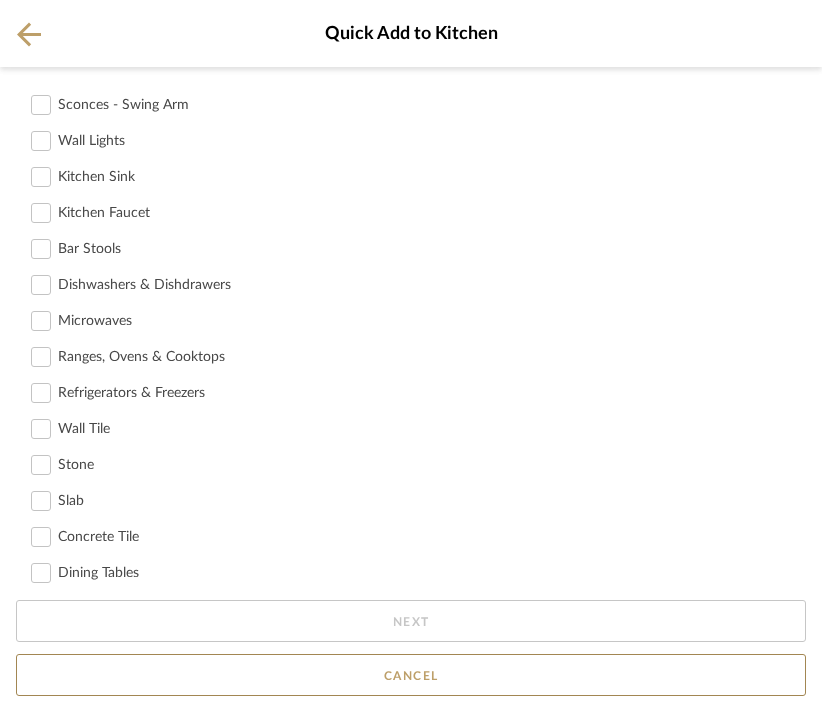 scroll, scrollTop: 405, scrollLeft: 0, axis: vertical 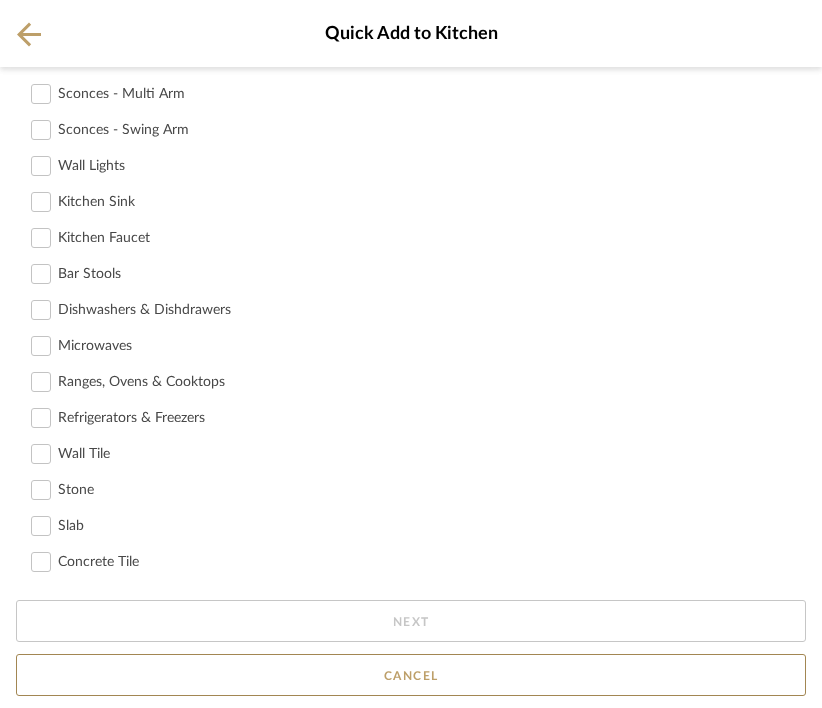 click 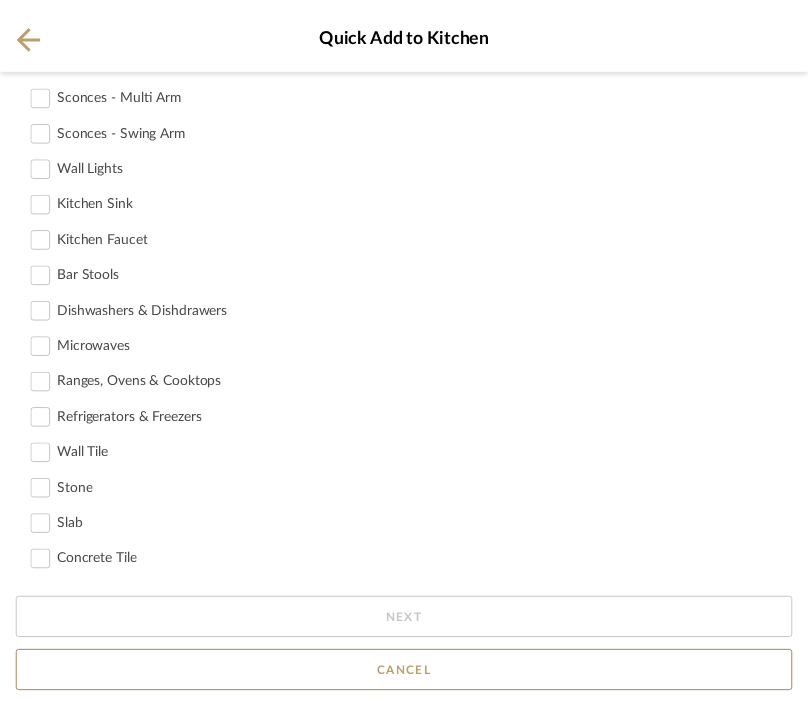 scroll, scrollTop: 0, scrollLeft: 0, axis: both 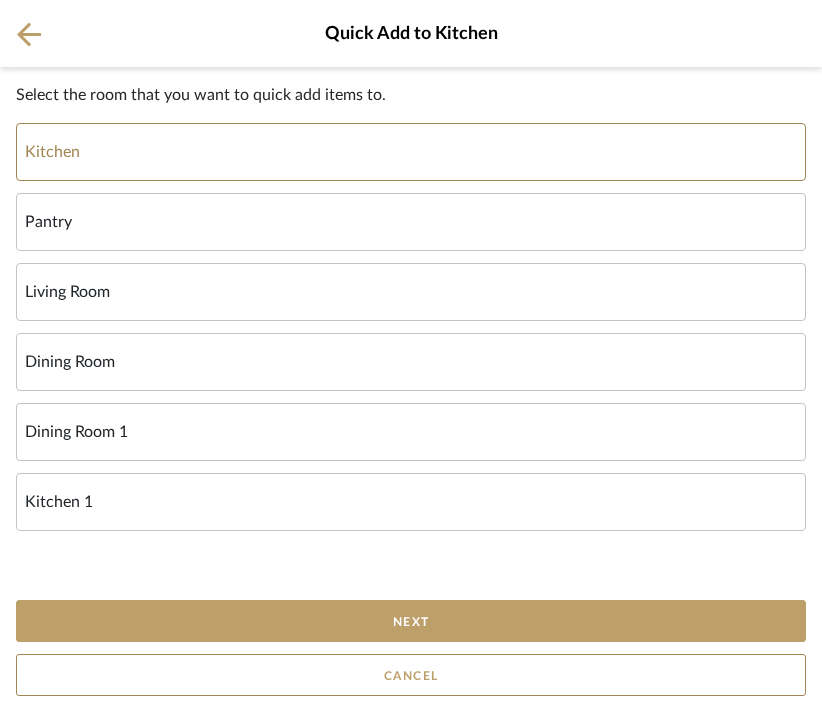click 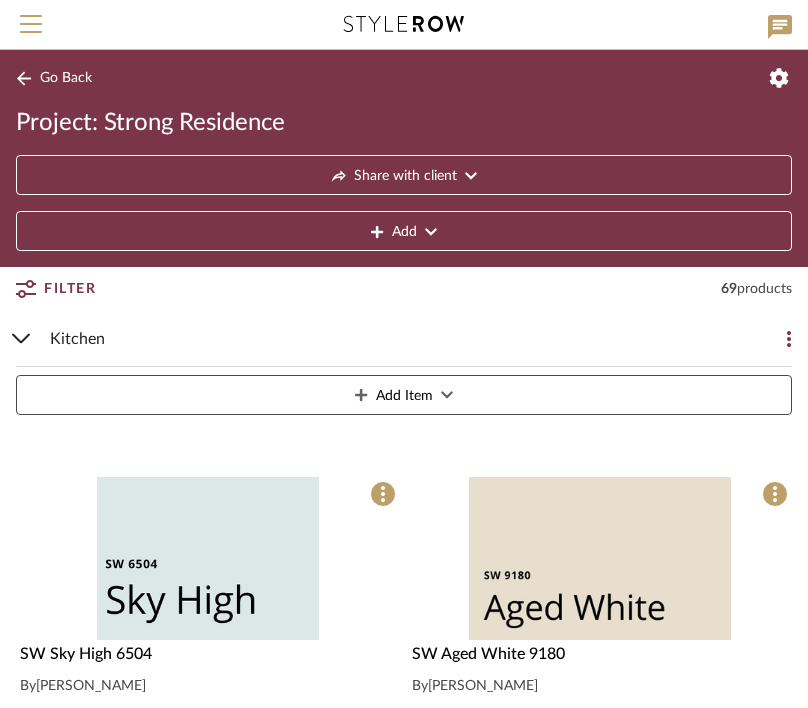 click on "Add Item" at bounding box center [404, 396] 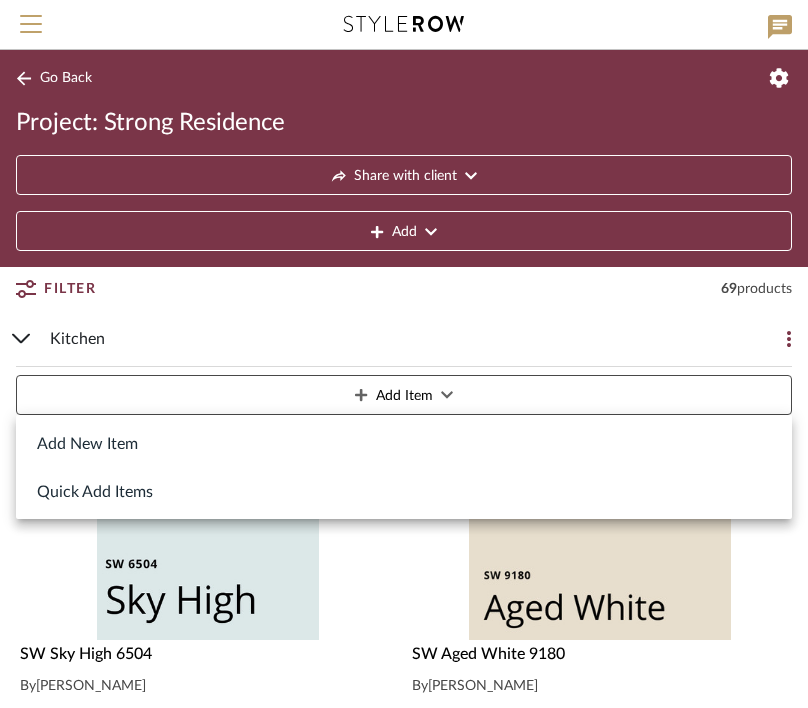 click on "Add New Item" at bounding box center [404, 443] 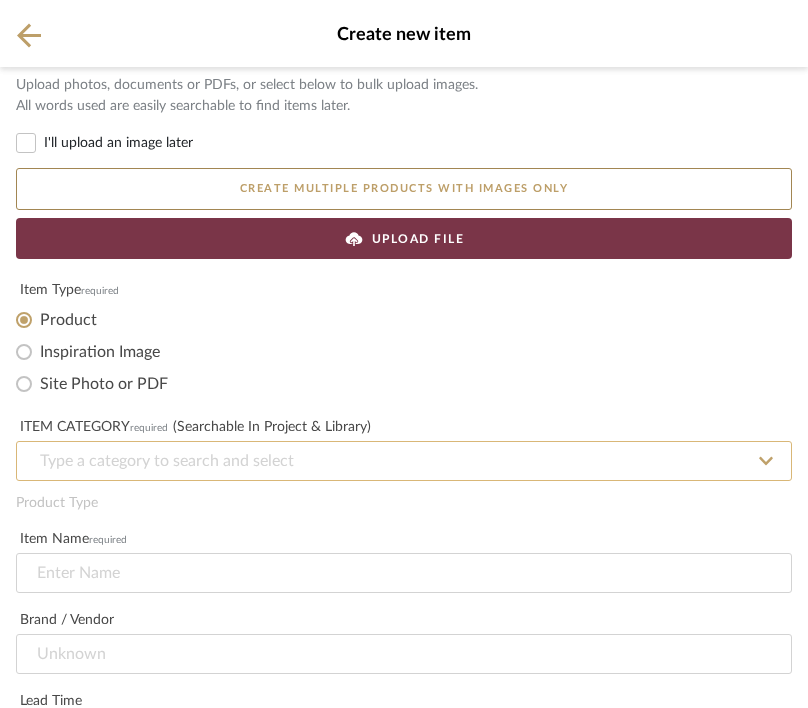 click 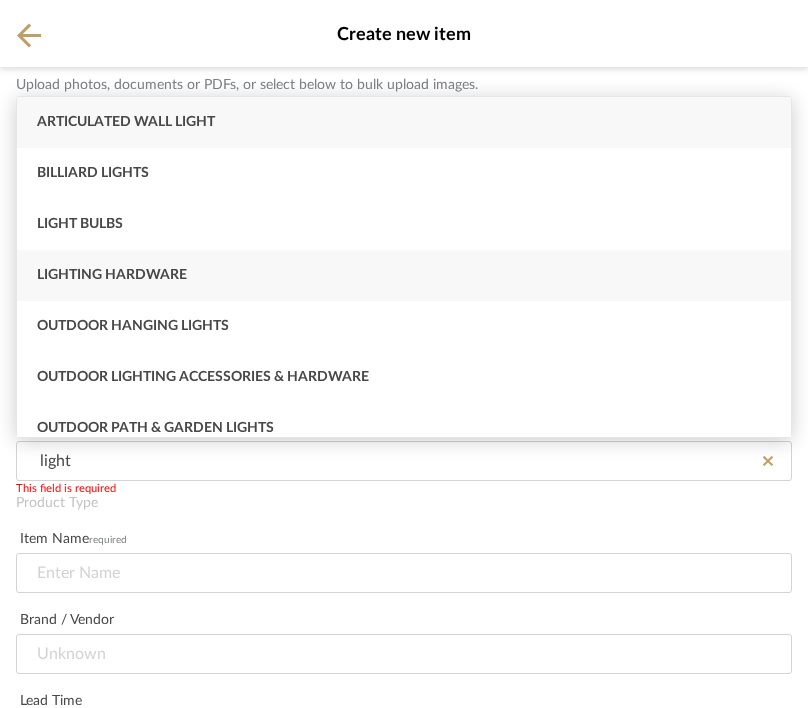 click on "Lighting Hardware" at bounding box center (112, 275) 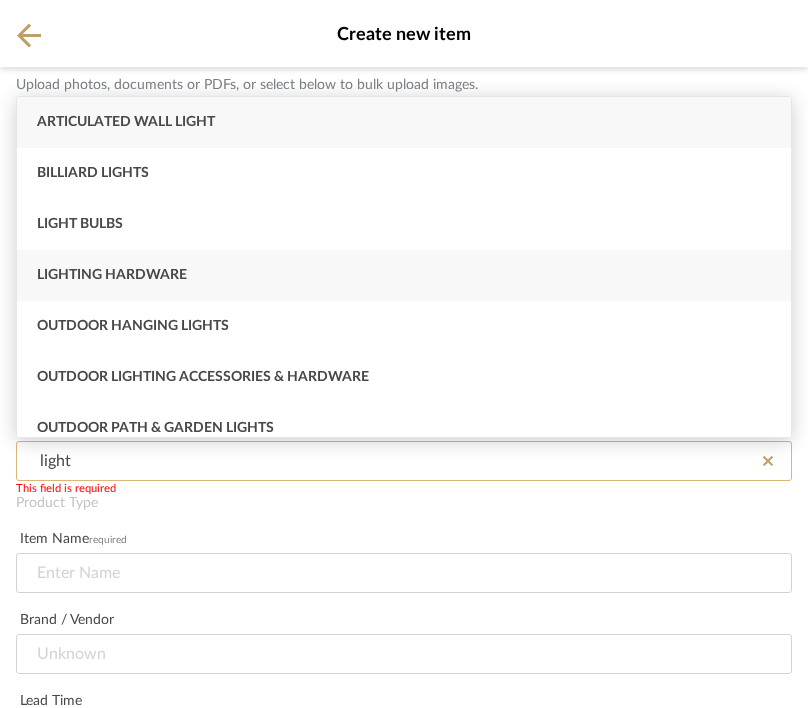 type on "Lighting Hardware" 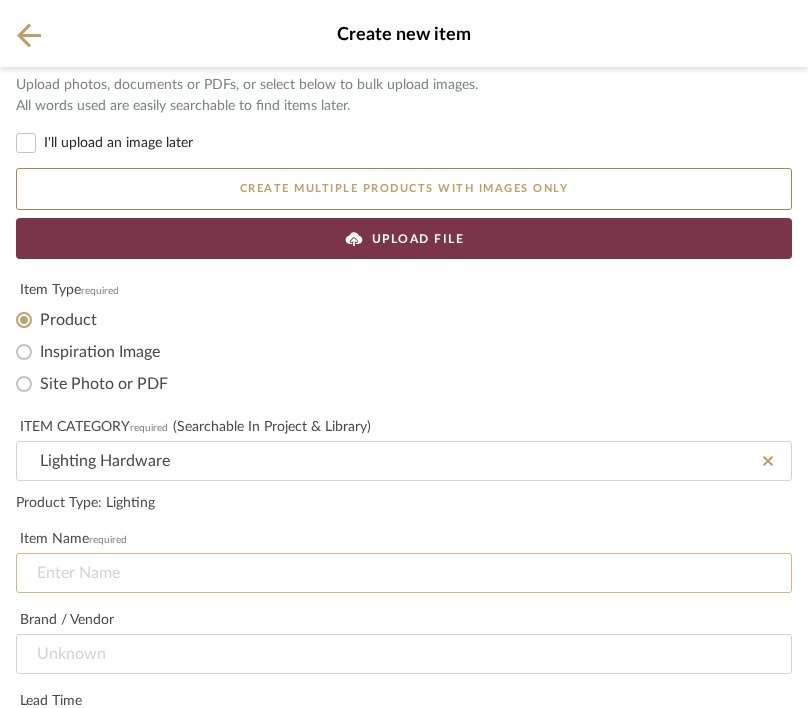 click 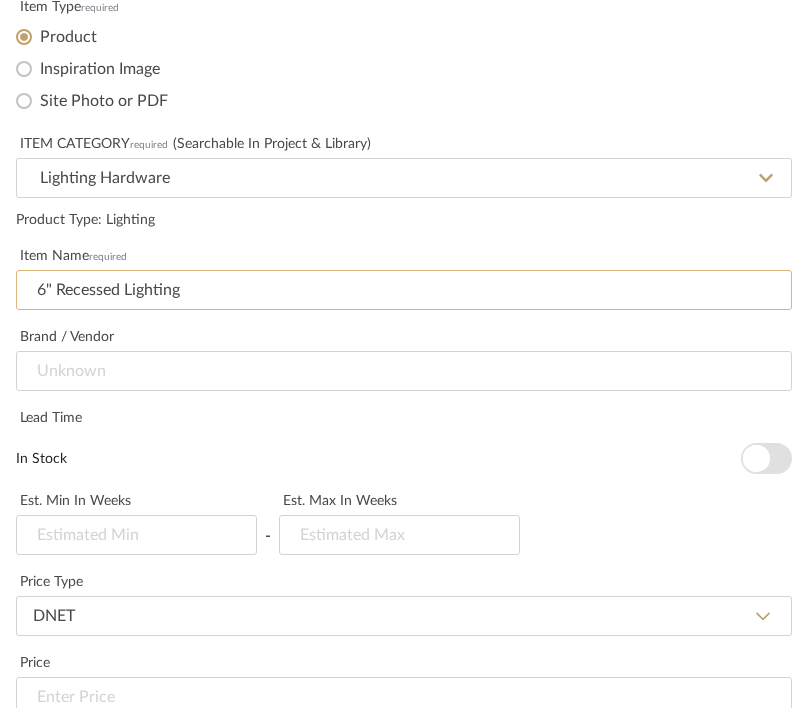 scroll, scrollTop: 303, scrollLeft: 0, axis: vertical 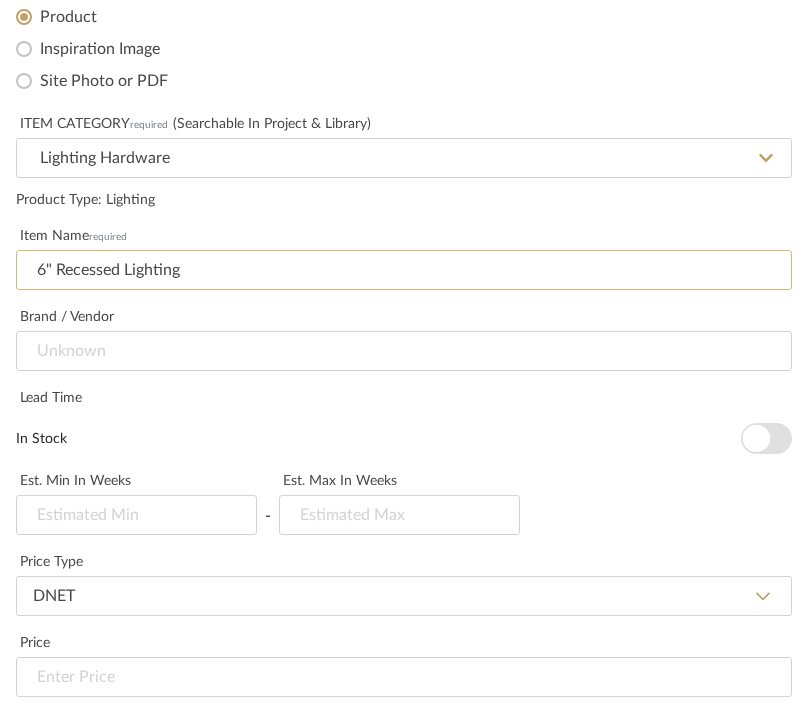 type on "6" Recessed Lighting" 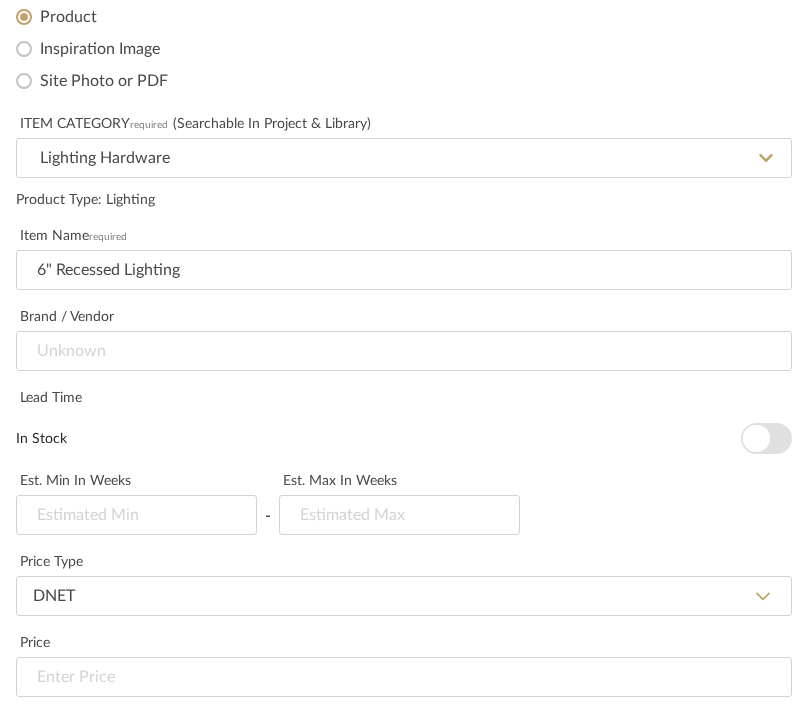 click on "DNET   Retail" 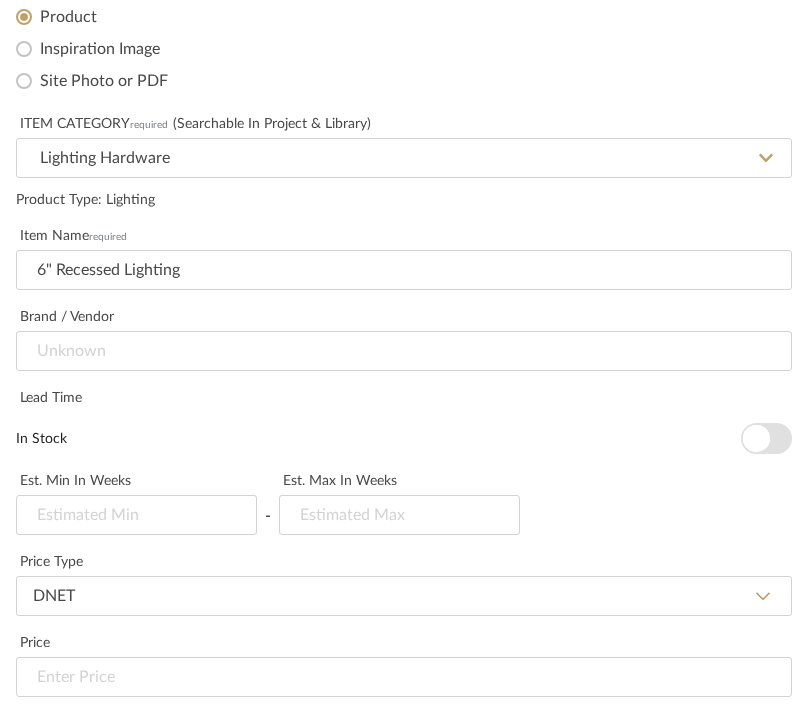 select on "2" 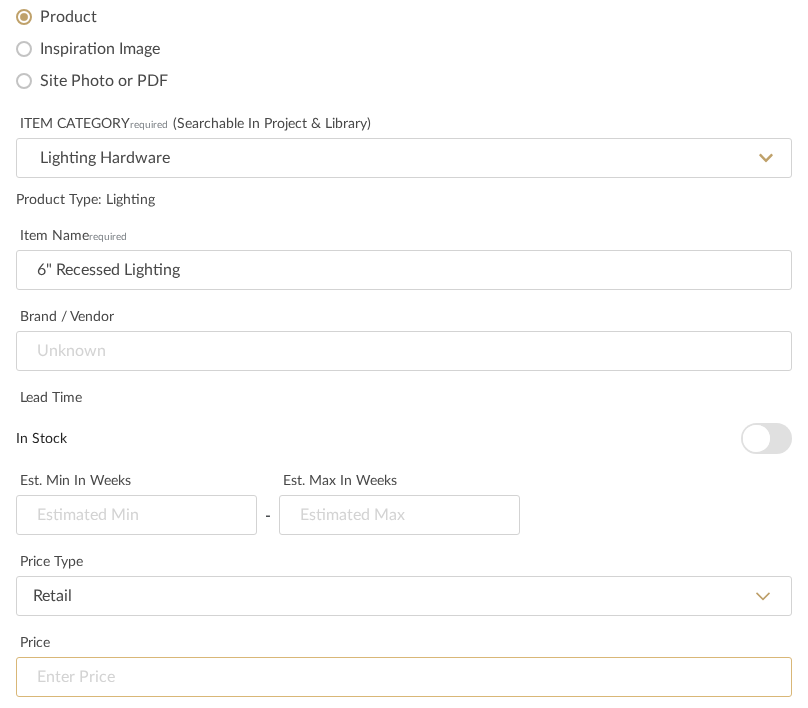 click 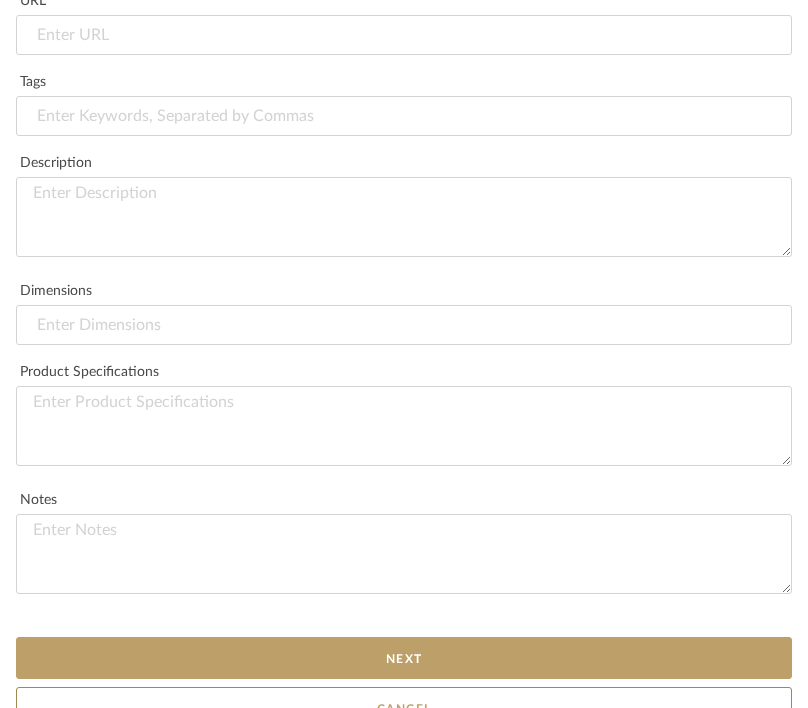 scroll, scrollTop: 1053, scrollLeft: 0, axis: vertical 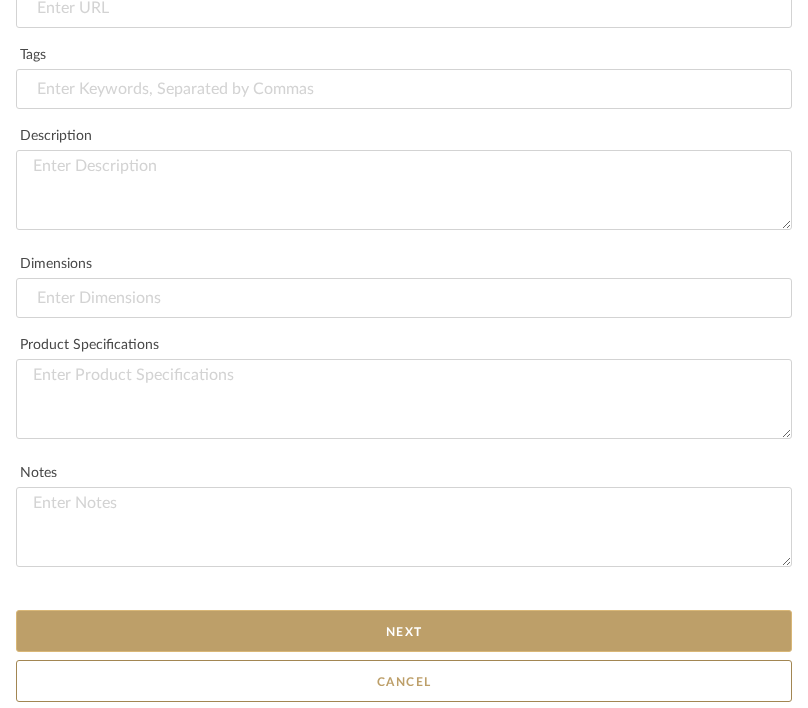 type on "$52.50" 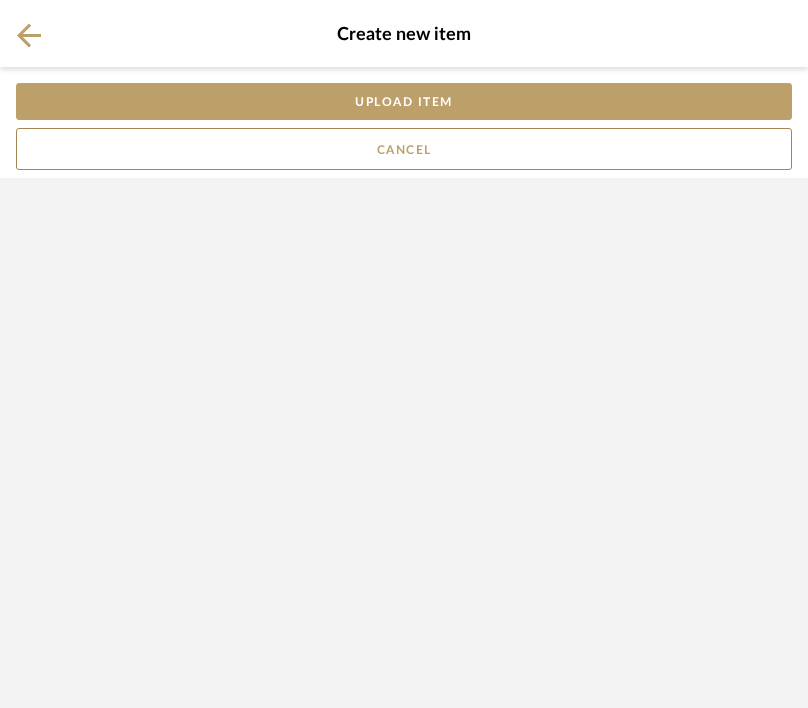 scroll, scrollTop: 0, scrollLeft: 0, axis: both 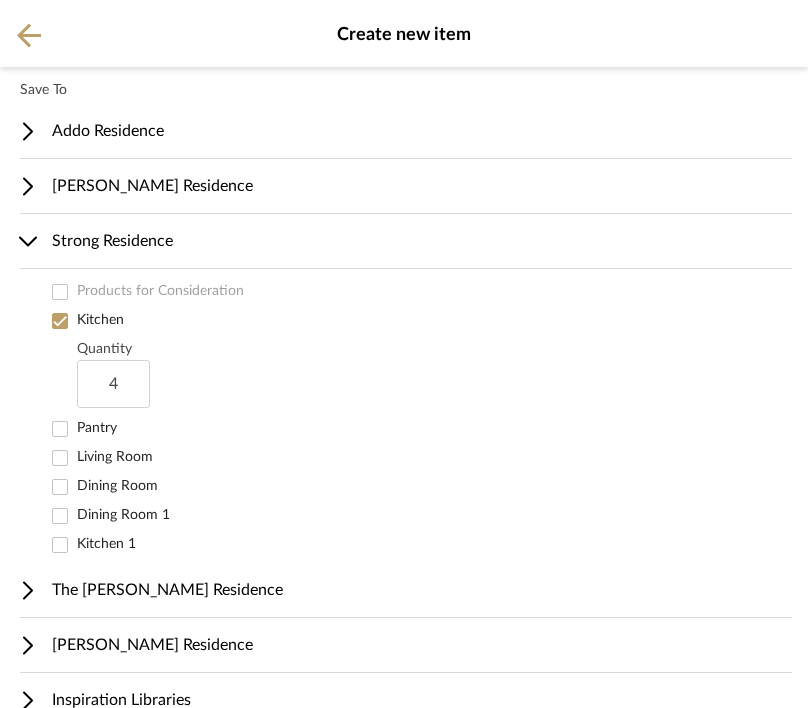 type on "4" 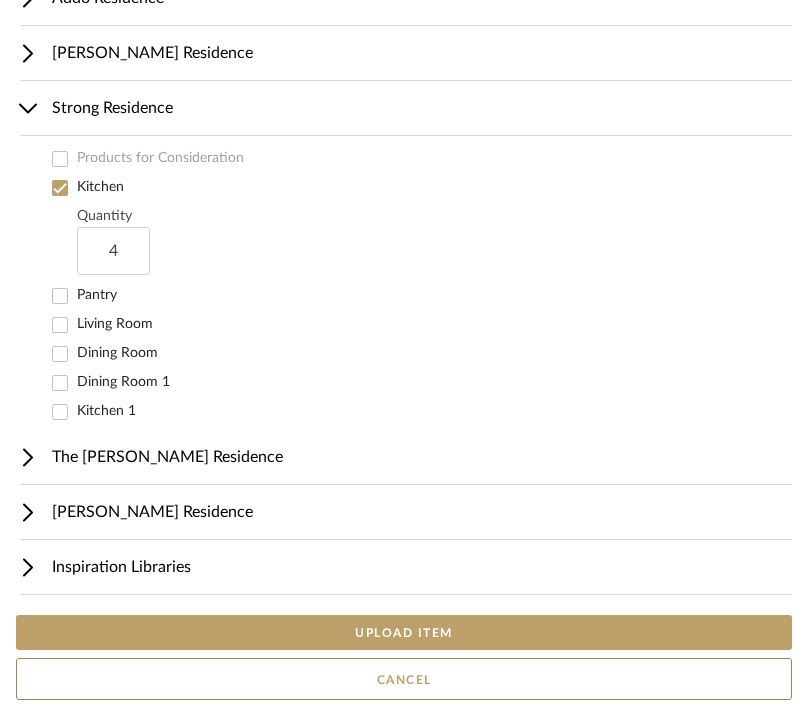scroll, scrollTop: 133, scrollLeft: 0, axis: vertical 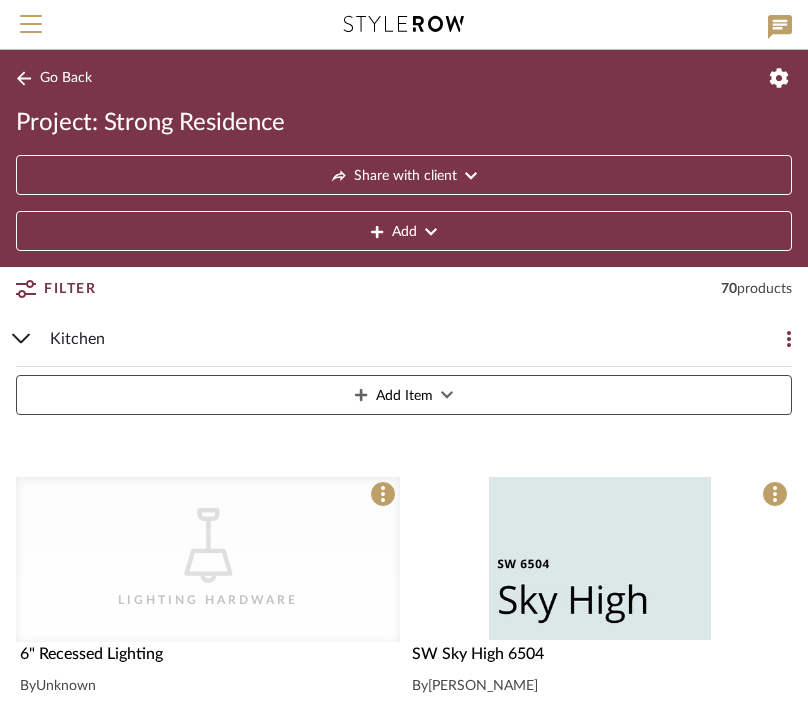 click on "Add Item" at bounding box center (404, 395) 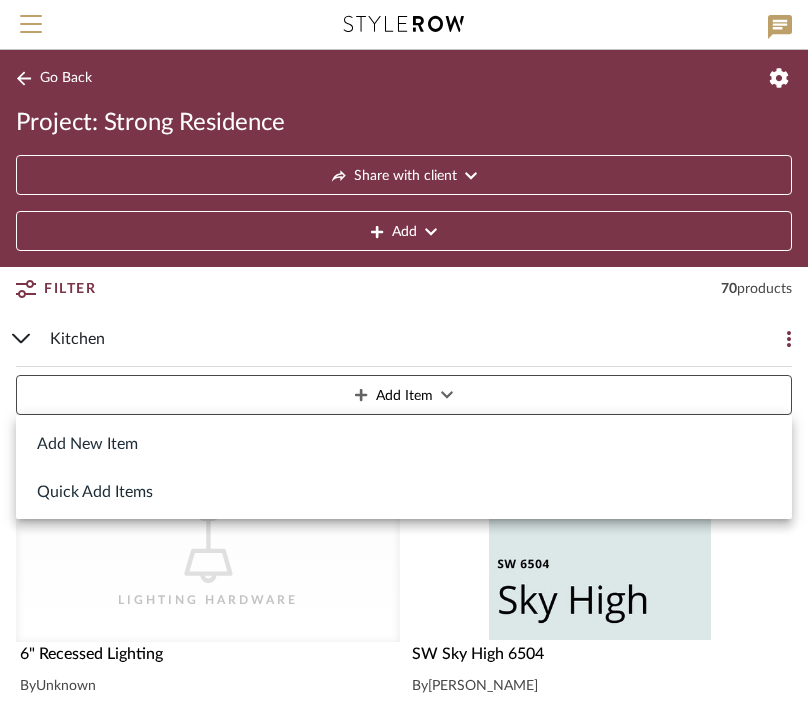 click on "Add New Item" at bounding box center (404, 443) 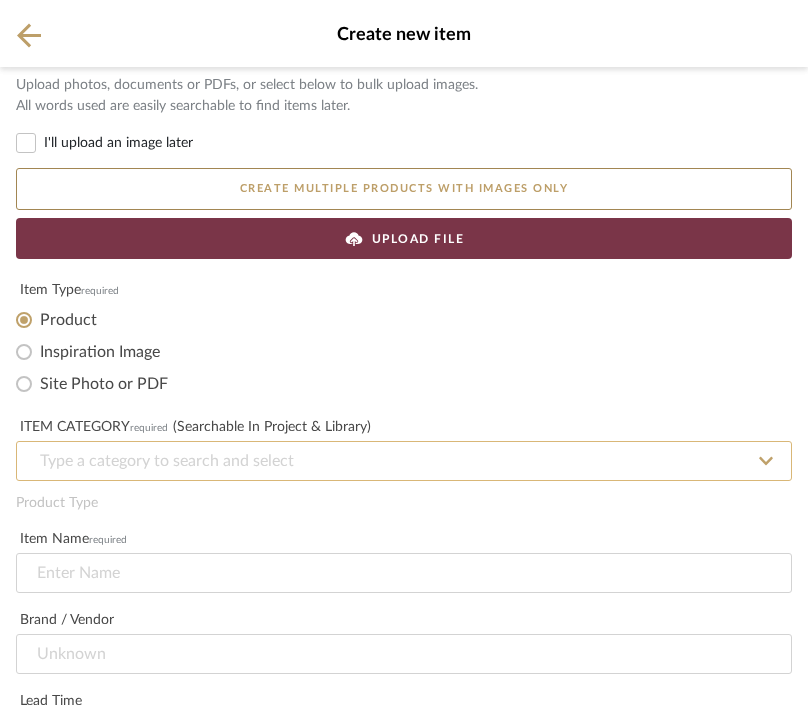 click 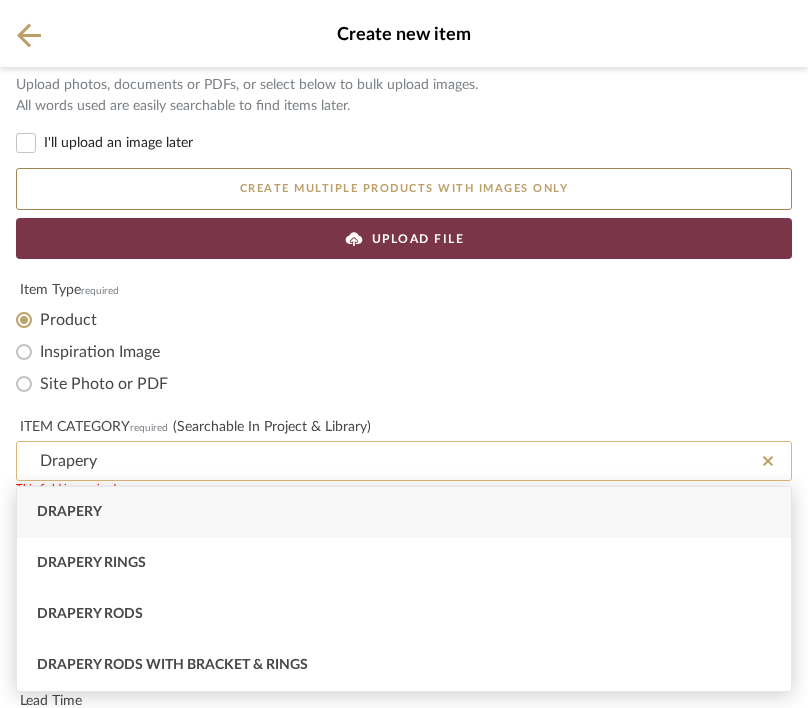 type on "Drapery" 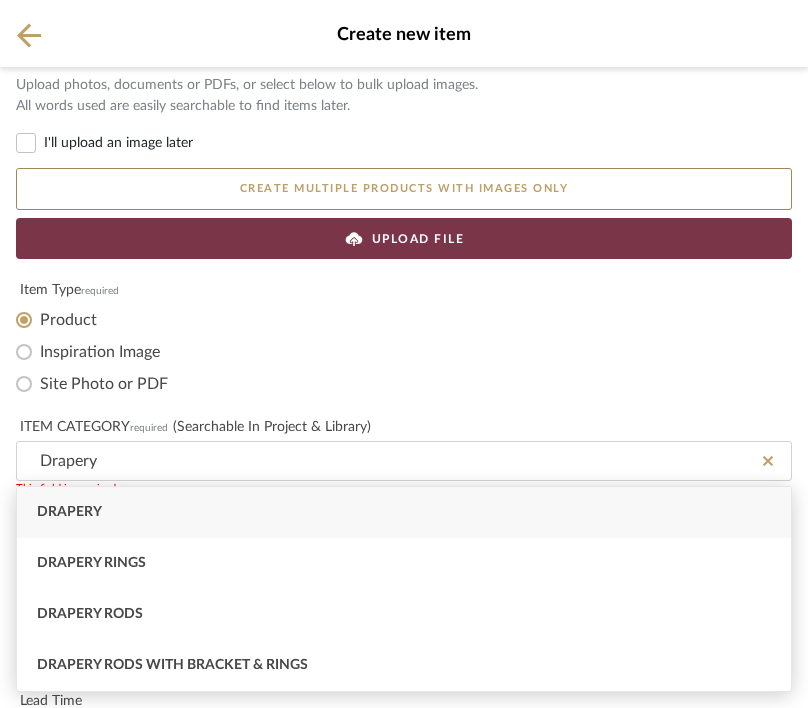 click on "Drapery" at bounding box center [69, 512] 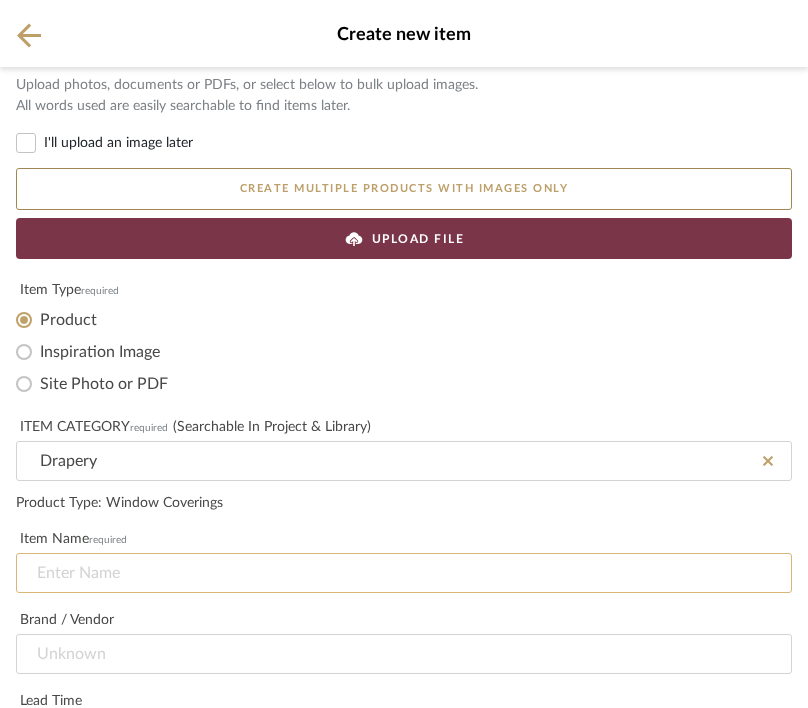 click 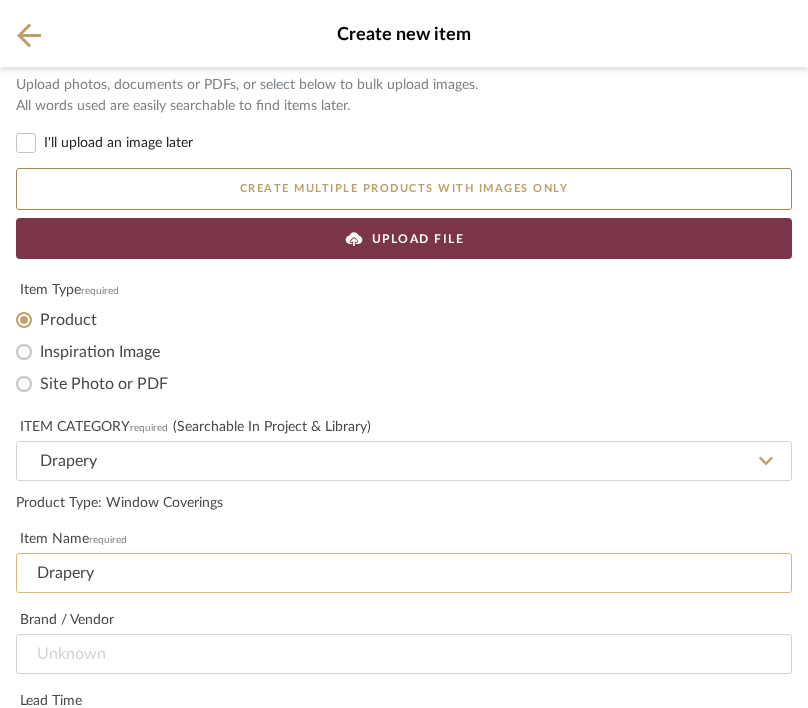 type on "Drapery" 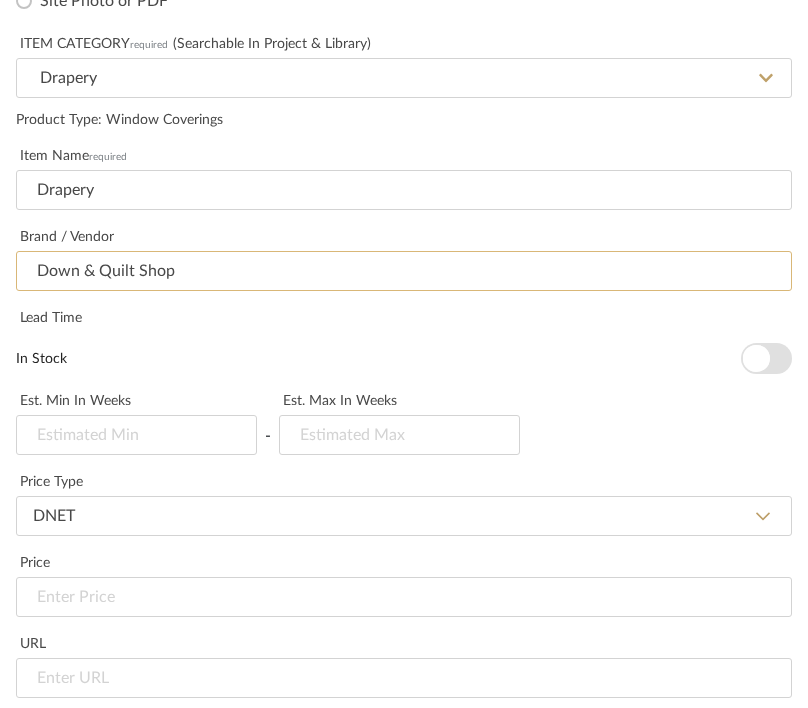 scroll, scrollTop: 407, scrollLeft: 0, axis: vertical 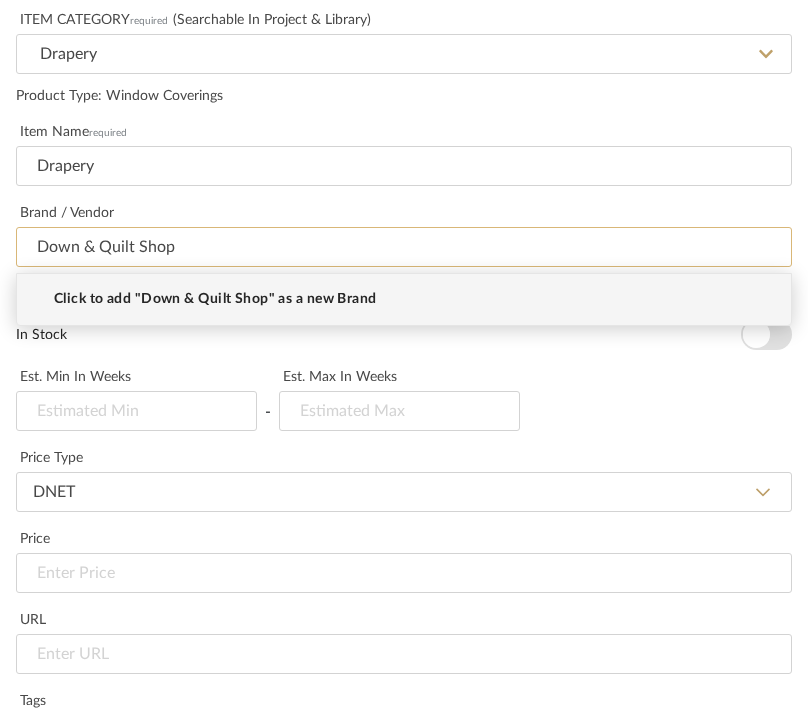 type on "Down & Quilt Shop" 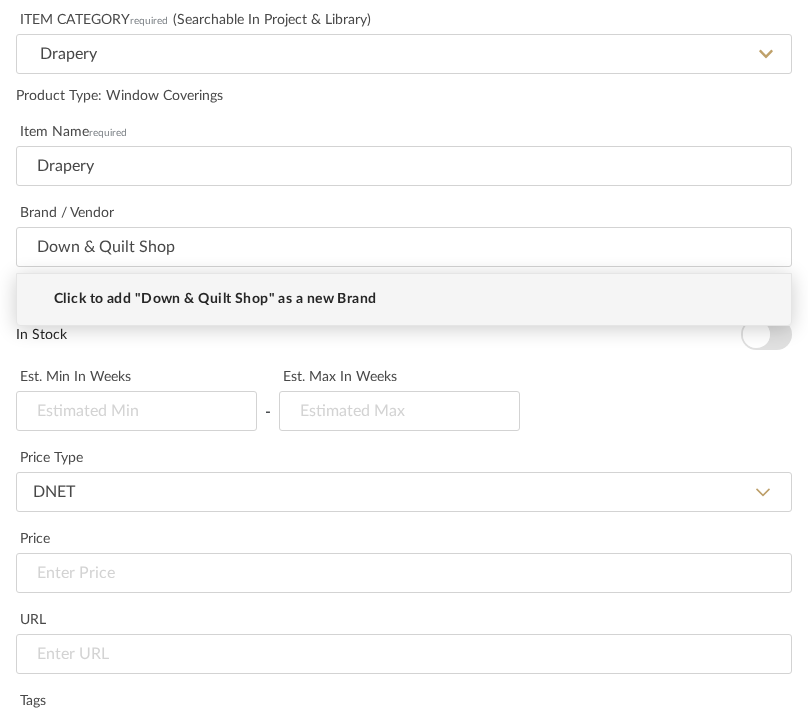 click on "DNET   Retail" 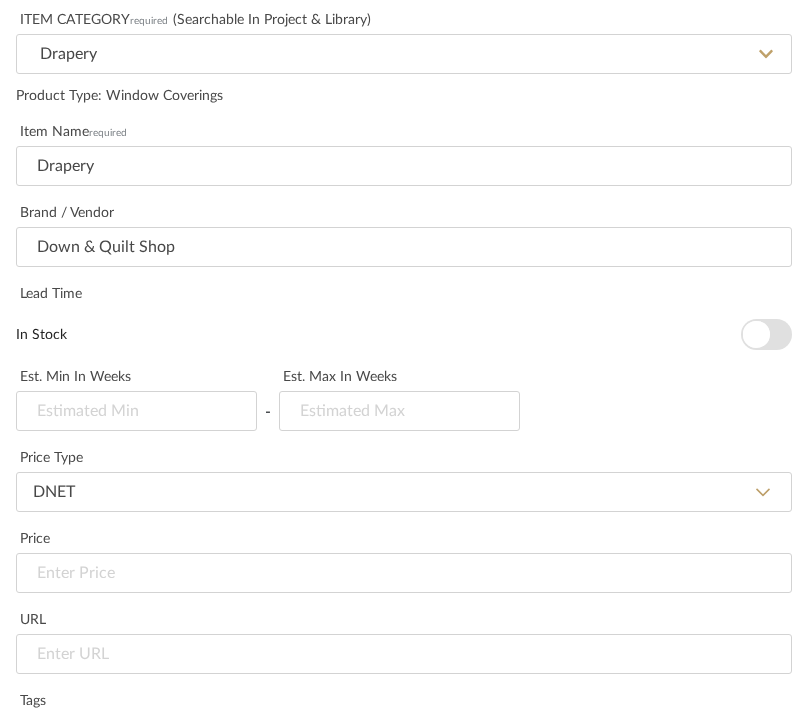 type 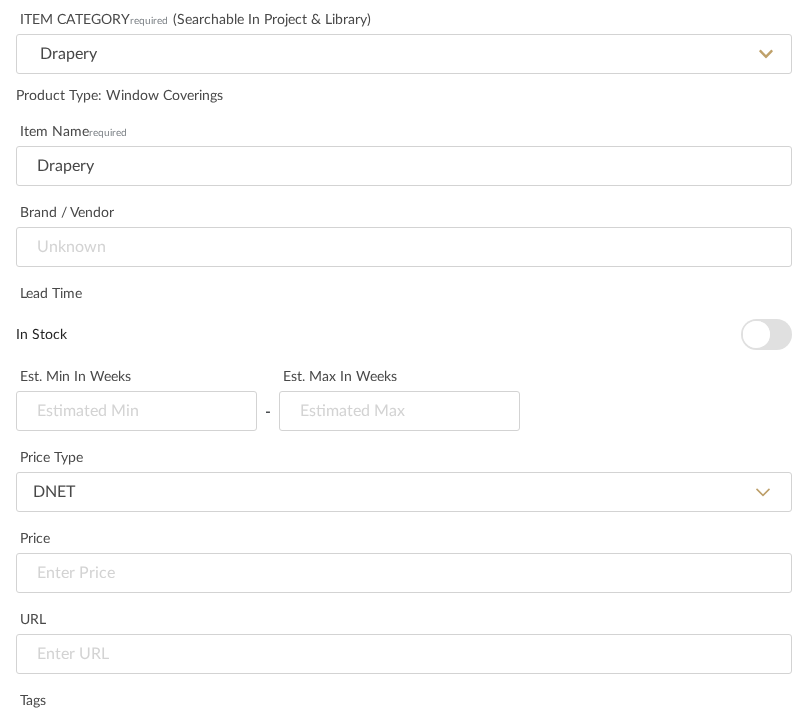 select on "2" 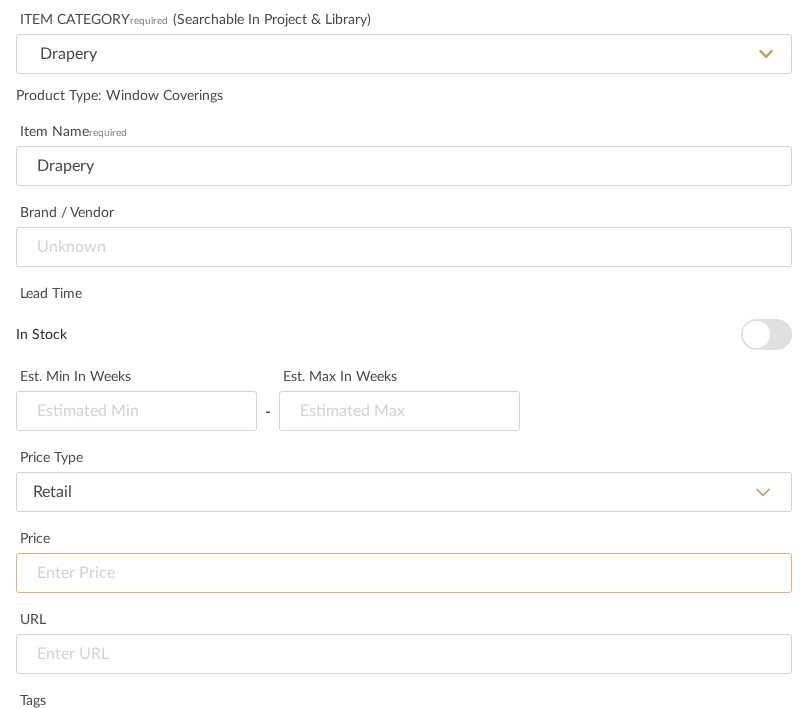 click 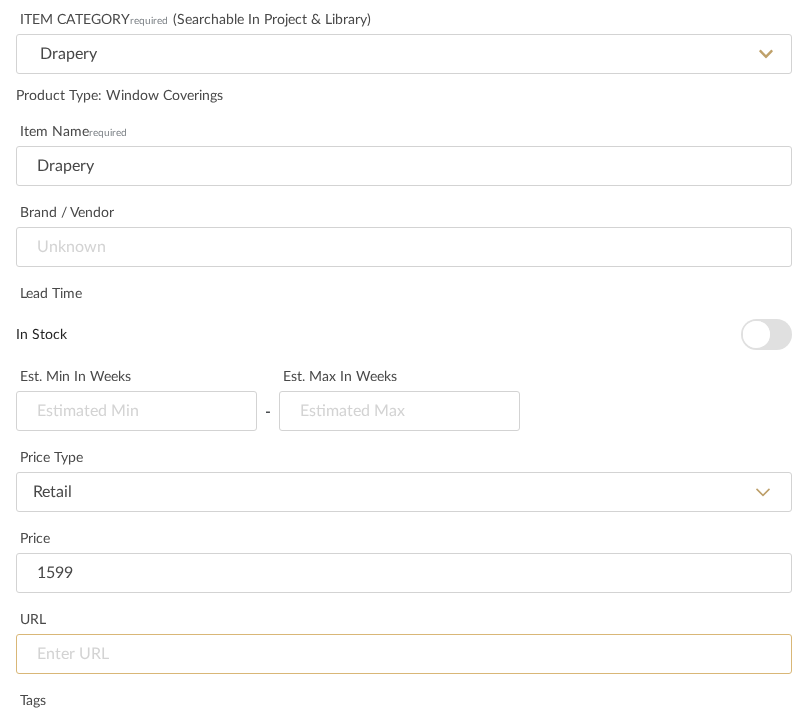 type on "$1,599.00" 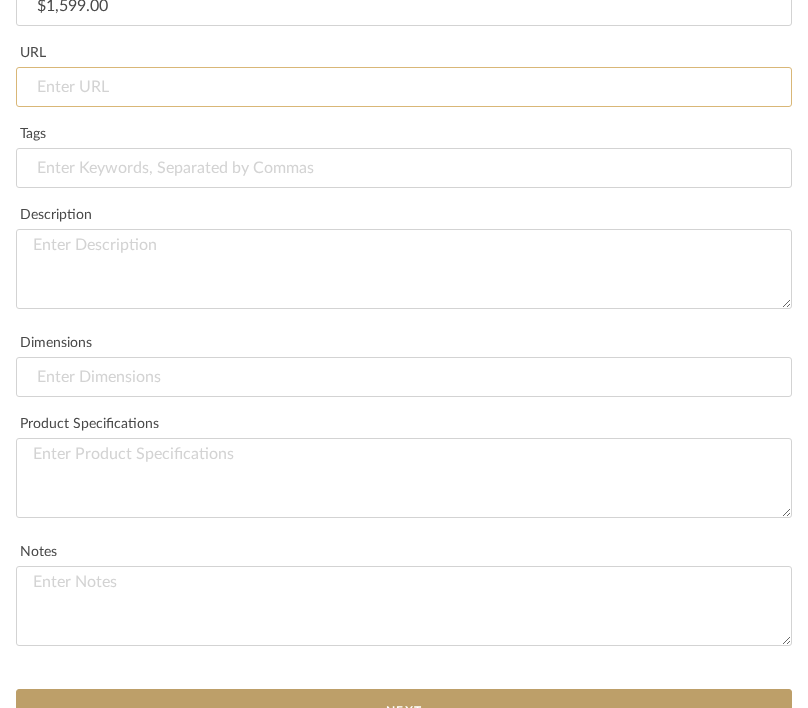 scroll, scrollTop: 976, scrollLeft: 0, axis: vertical 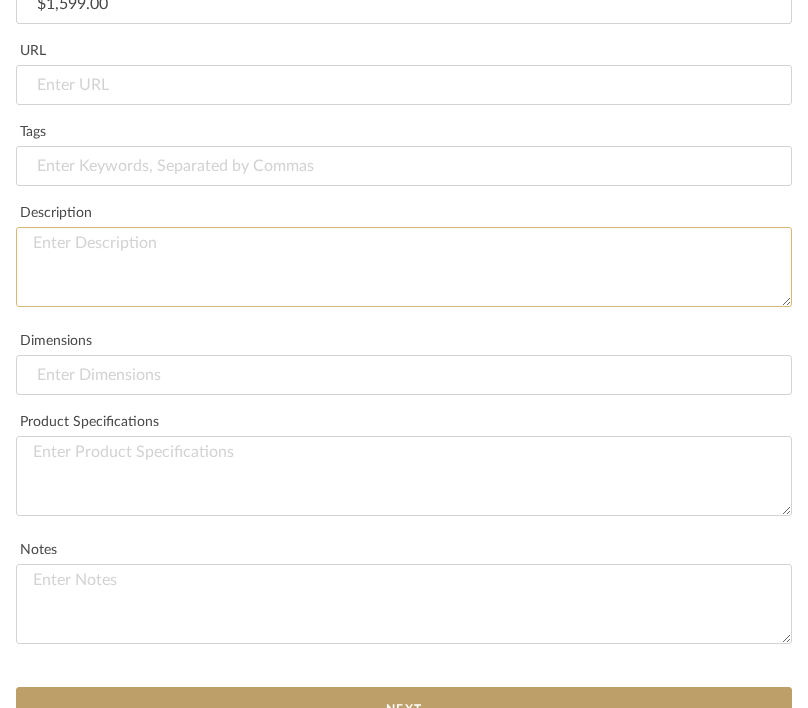 click 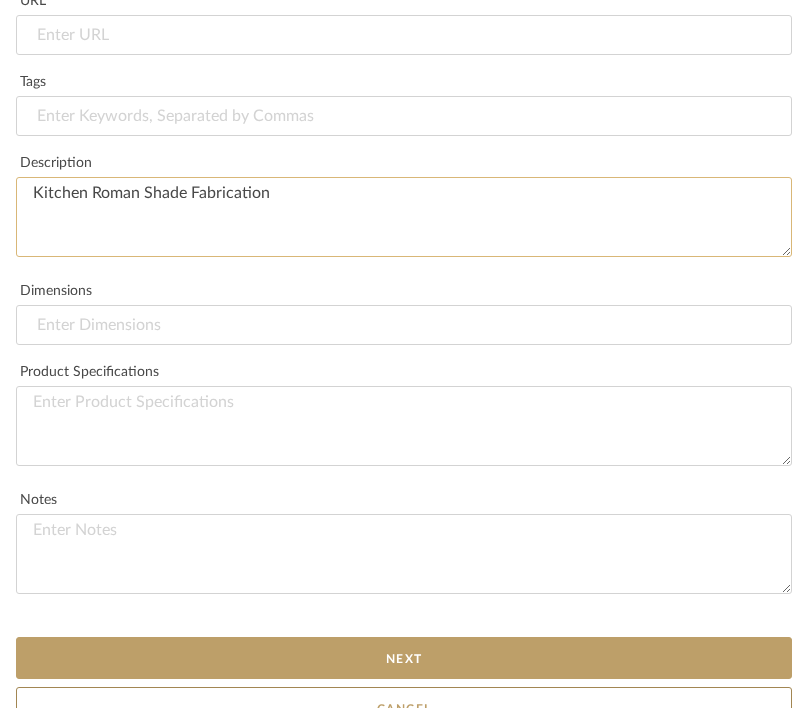 scroll, scrollTop: 1053, scrollLeft: 0, axis: vertical 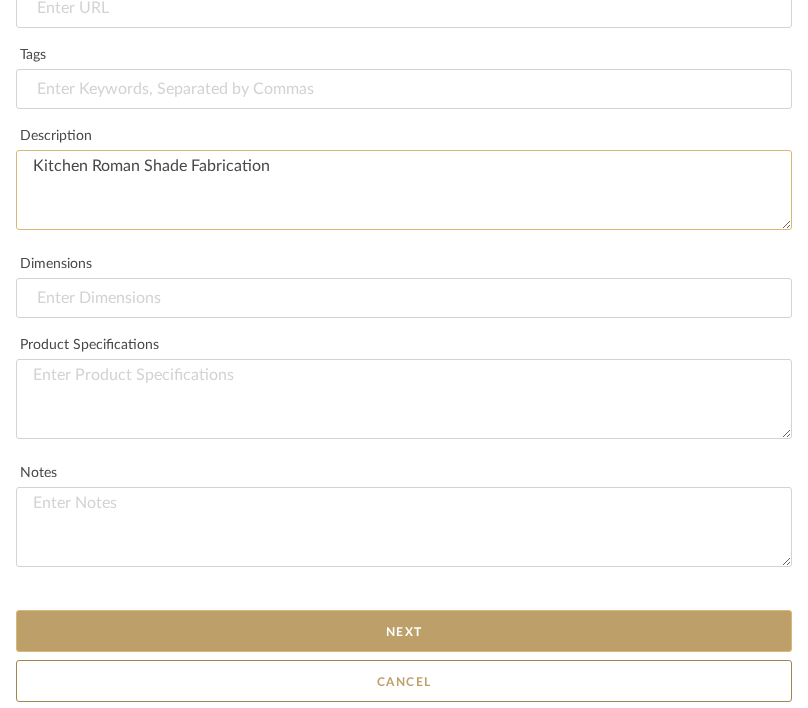 type on "Kitchen Roman Shade Fabrication" 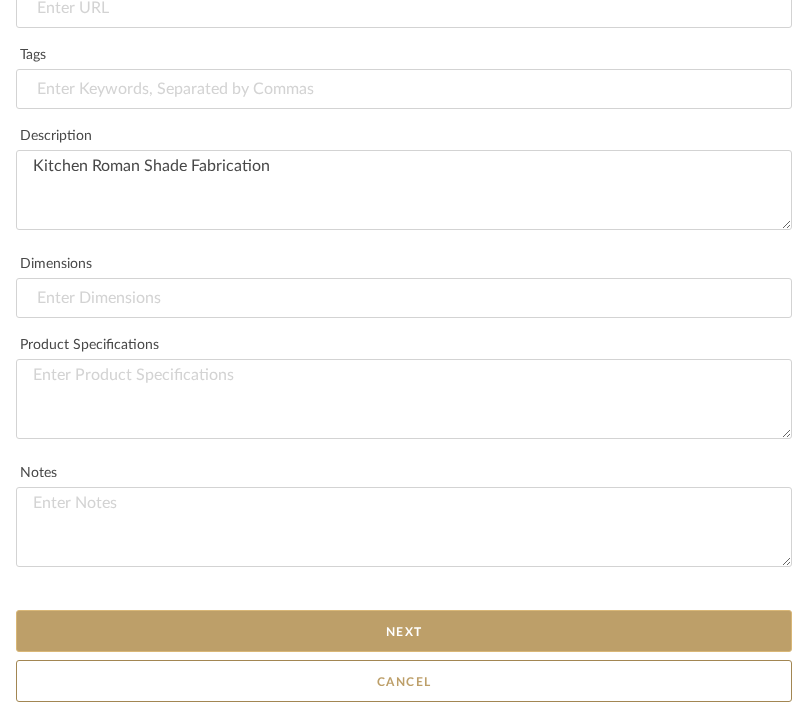 click on "Next" 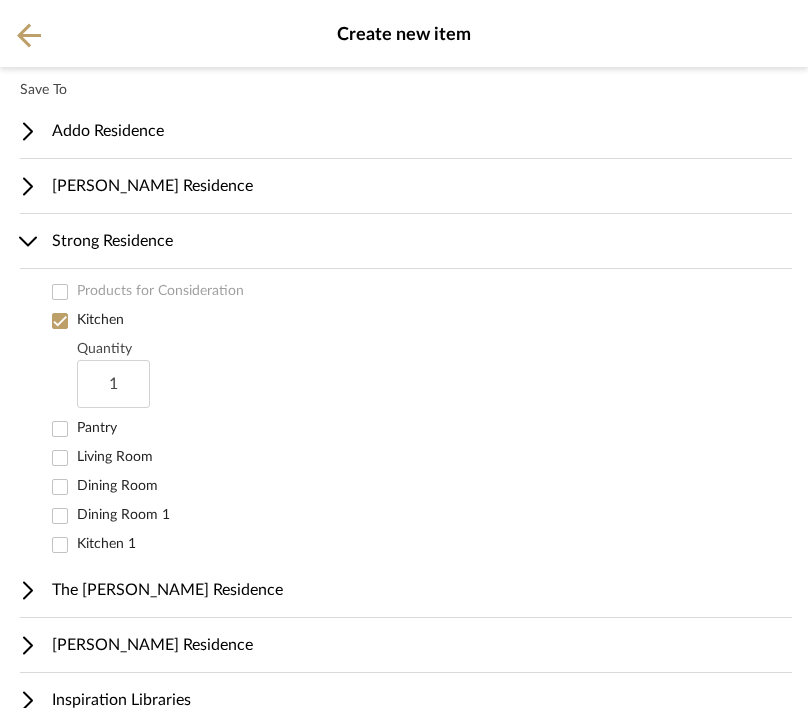click on "1" 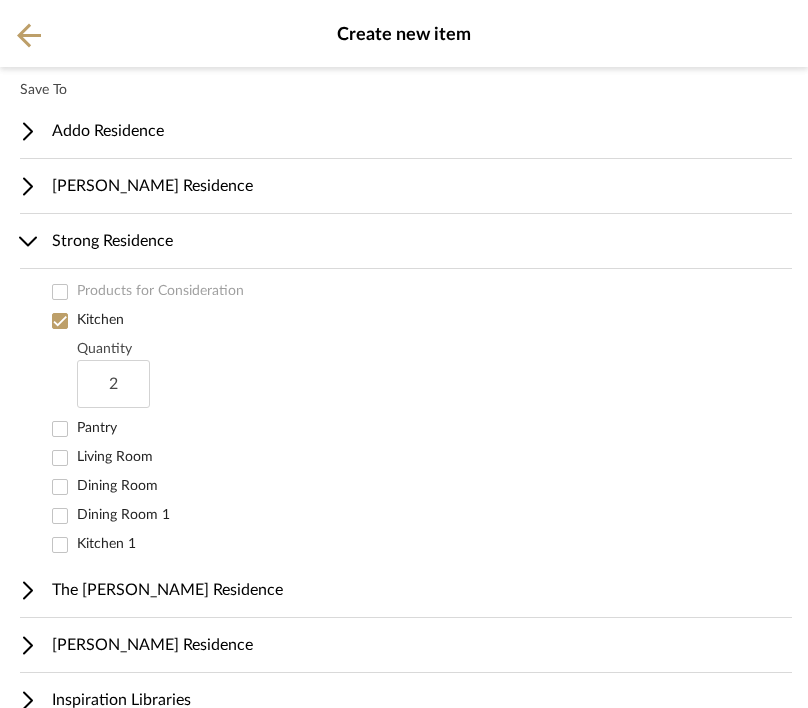 type on "2" 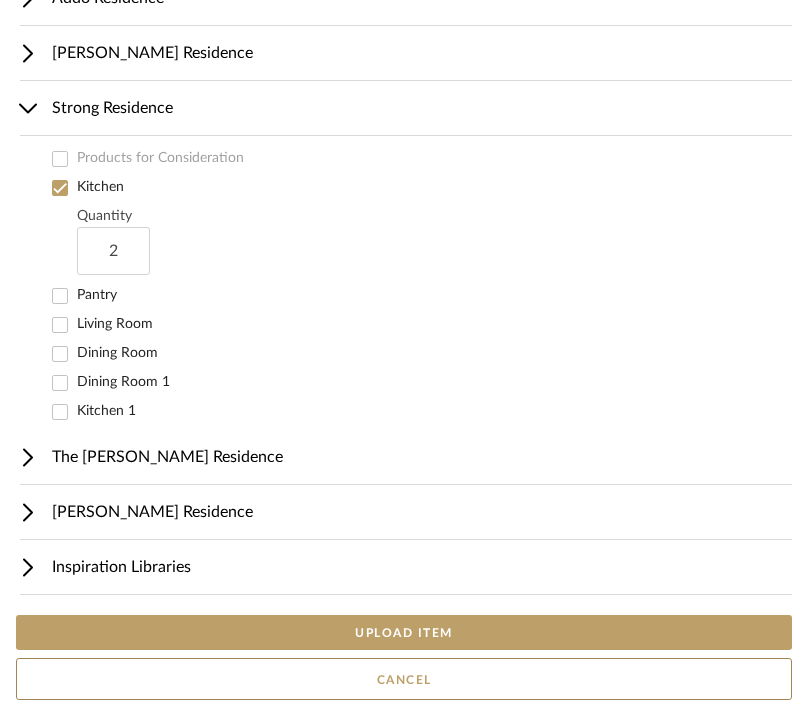 scroll, scrollTop: 133, scrollLeft: 0, axis: vertical 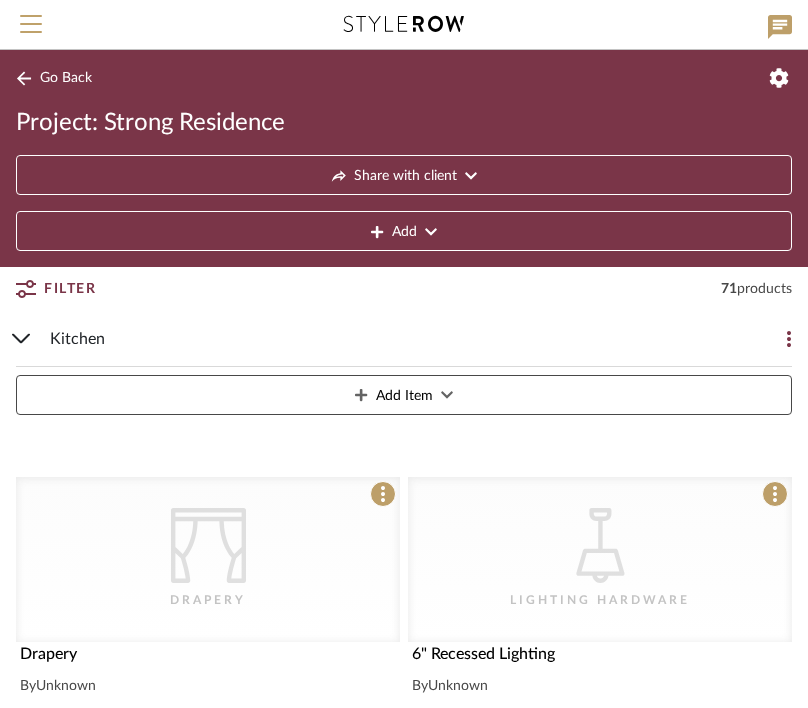 click on "Add" 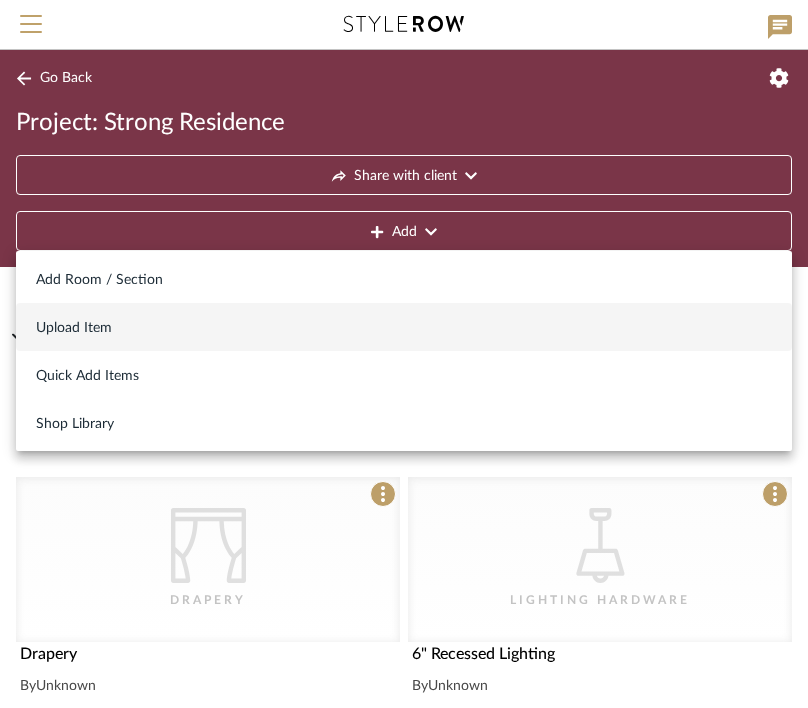 click on "Upload Item" at bounding box center [404, 328] 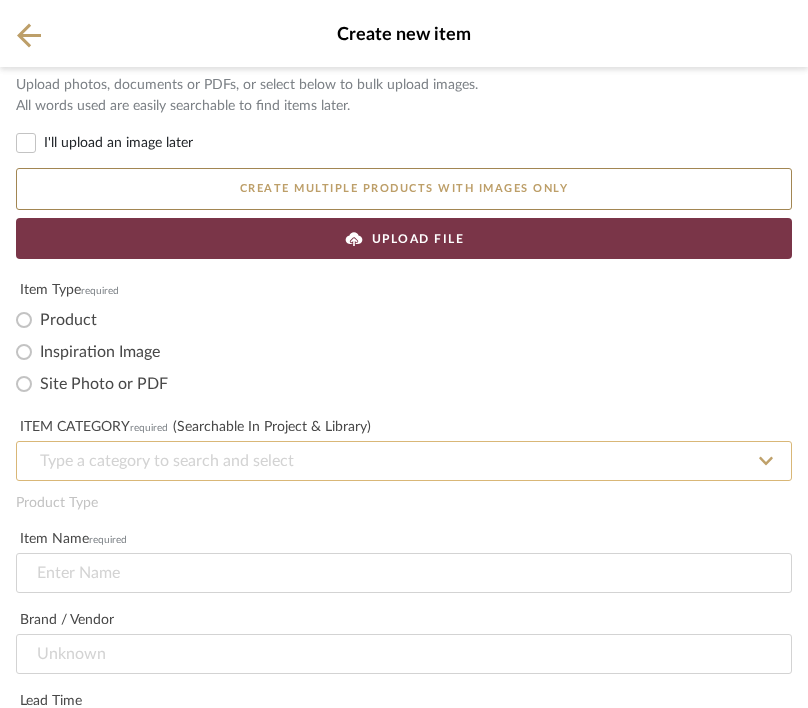 click 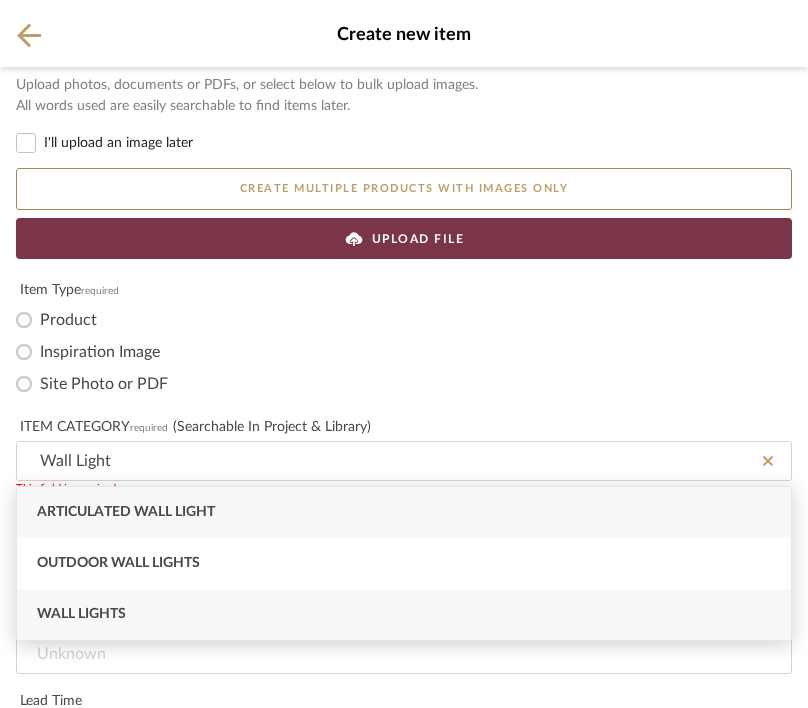 click on "Wall Lights" at bounding box center (81, 614) 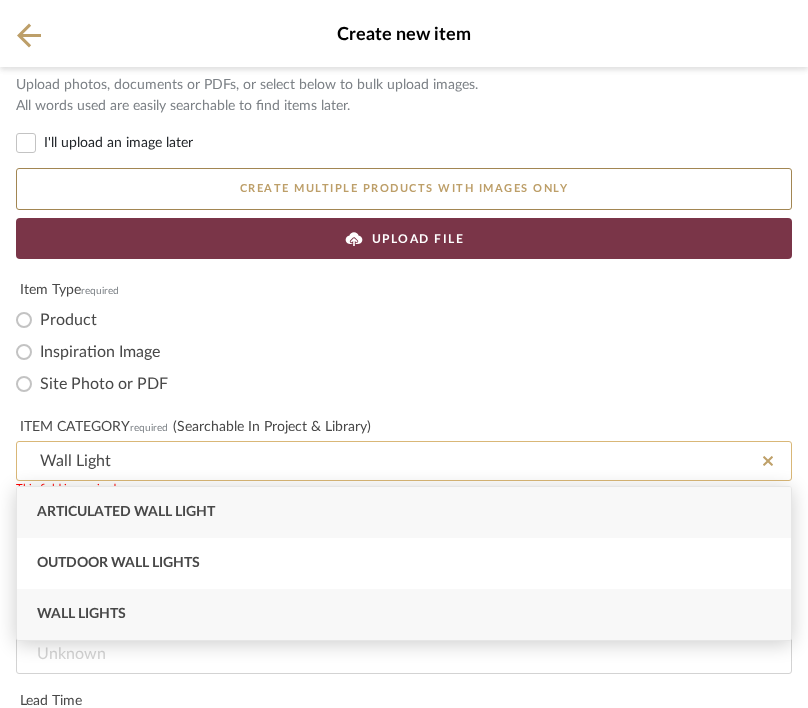 type on "Wall Lights" 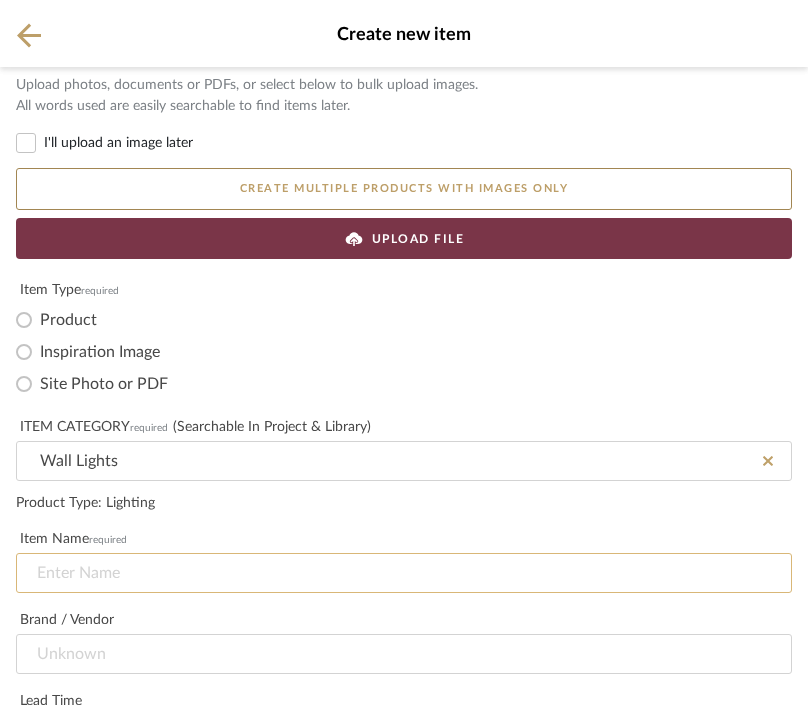 click 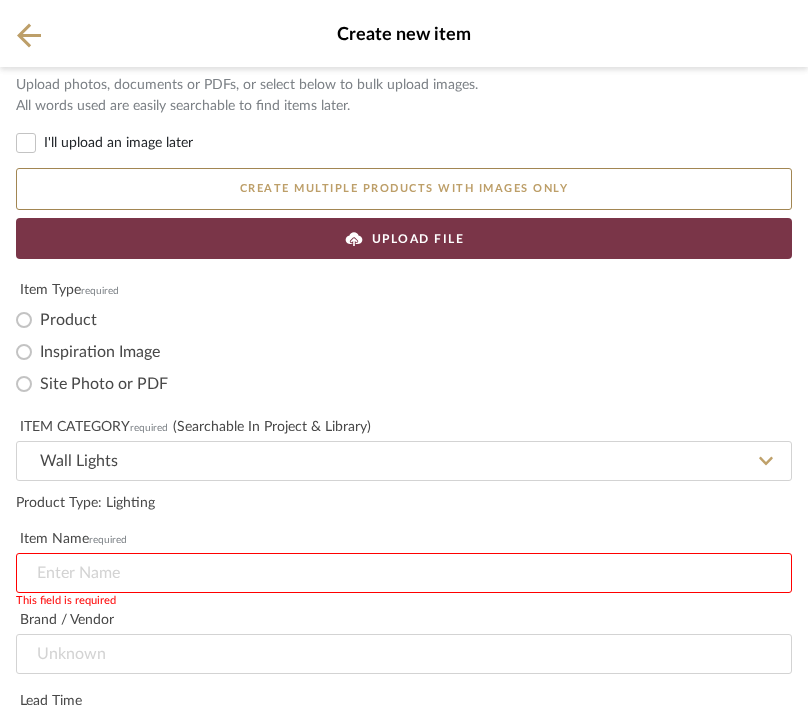 paste on "Under Cabinet, 1 driver, 2 (3-way switches)" 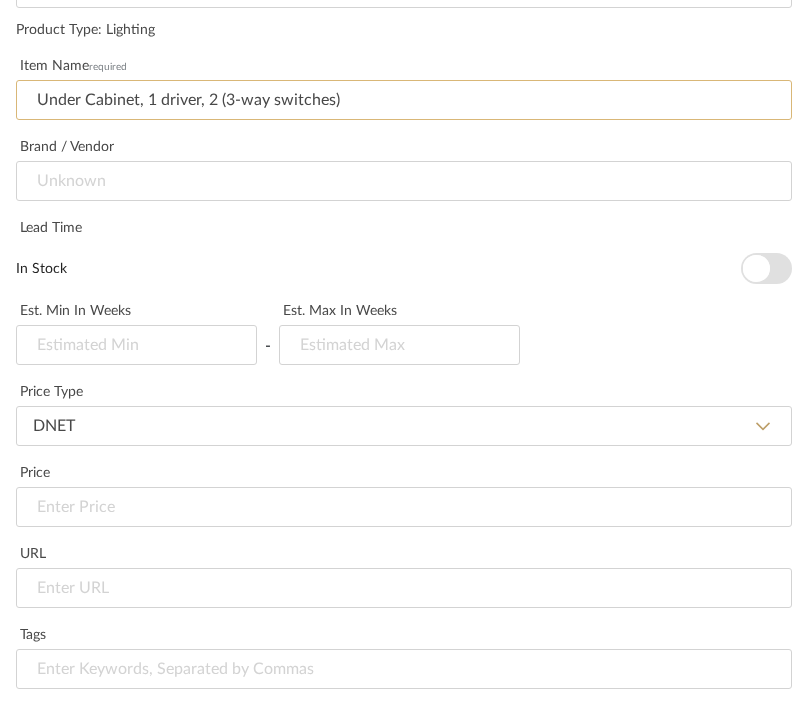 scroll, scrollTop: 504, scrollLeft: 0, axis: vertical 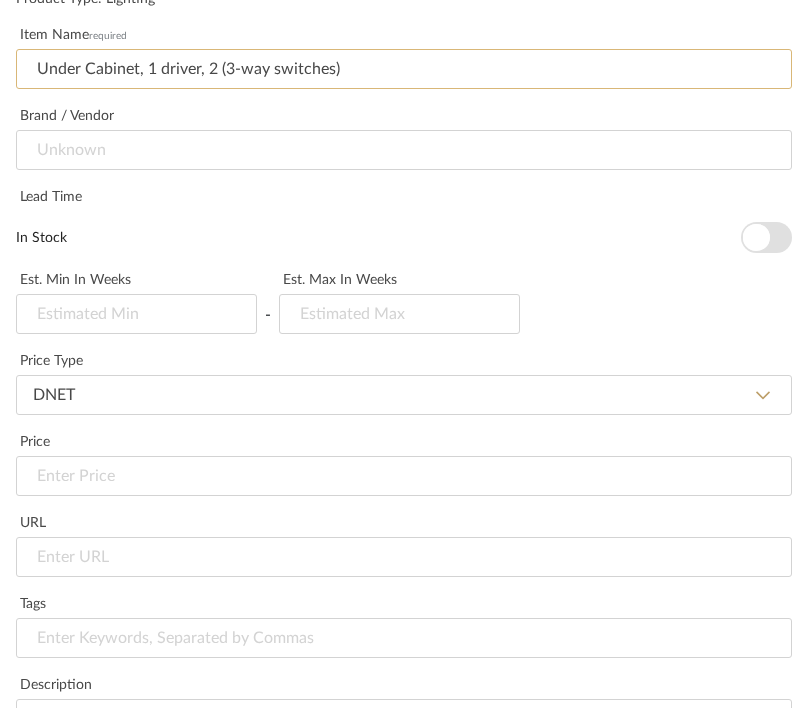 type on "Under Cabinet, 1 driver, 2 (3-way switches)" 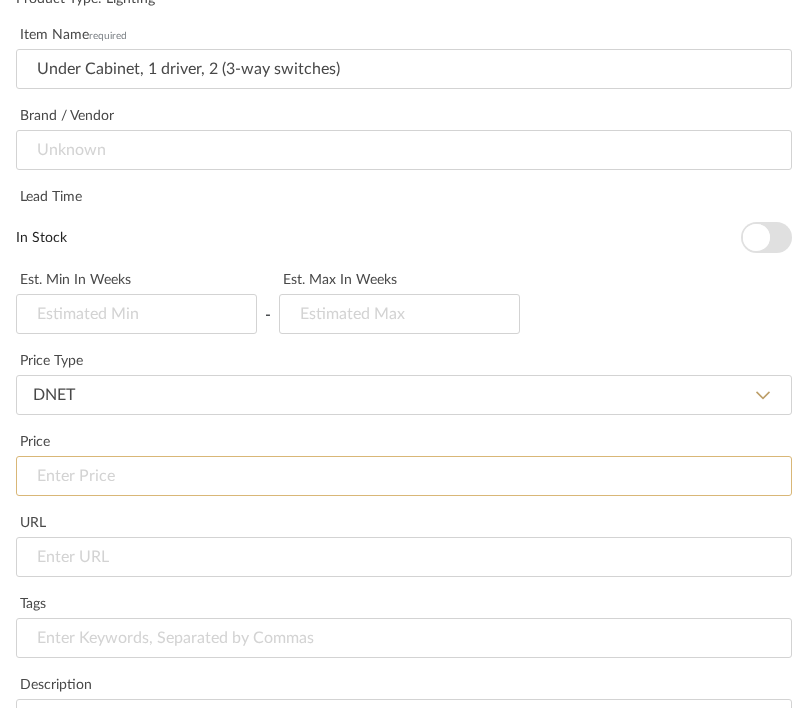 click 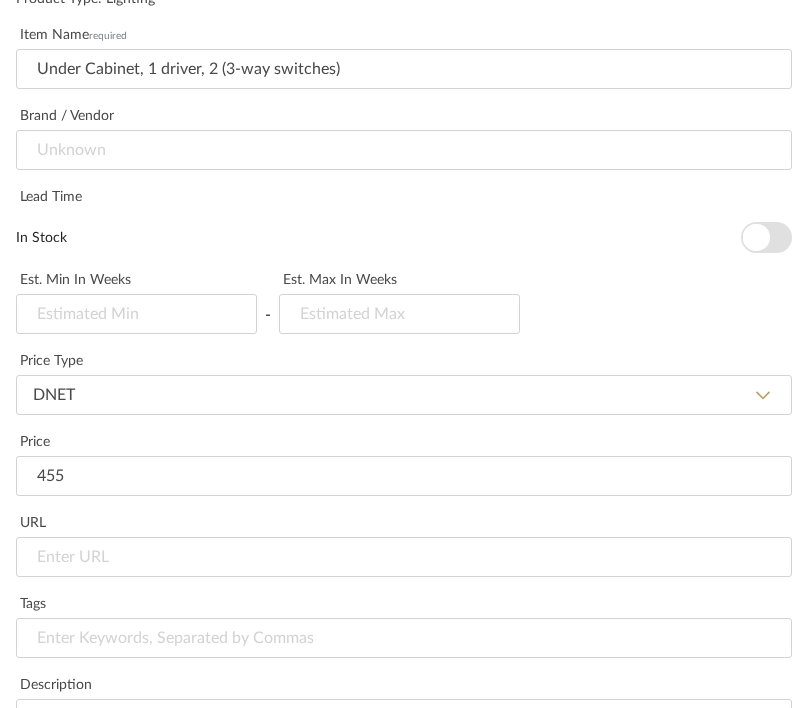 type on "$455.00" 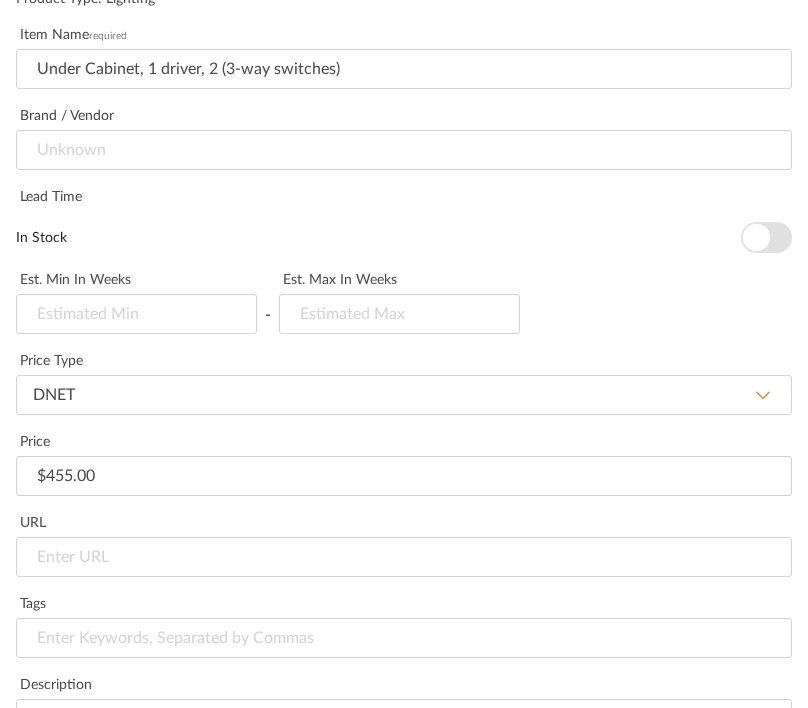 select on "2" 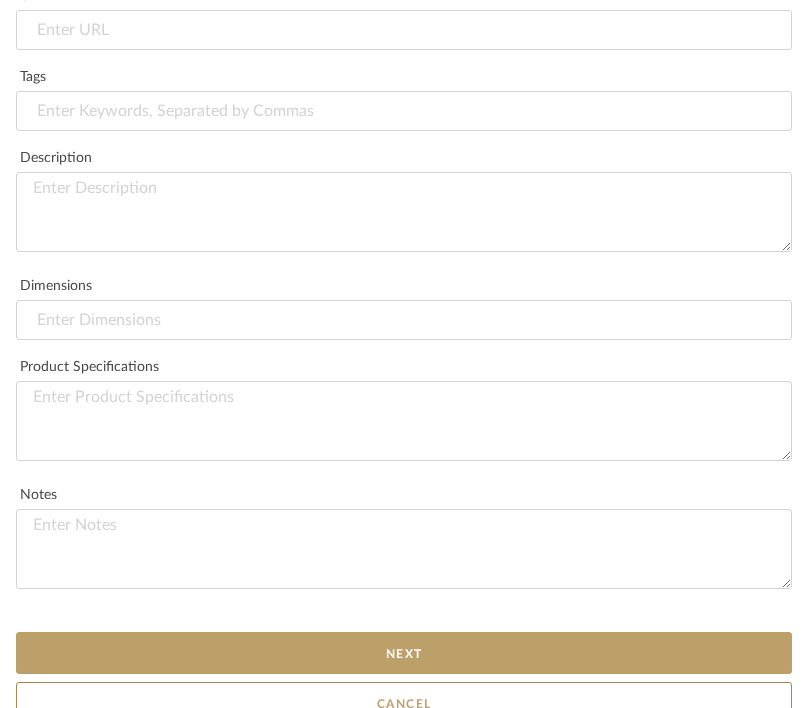 scroll, scrollTop: 1053, scrollLeft: 0, axis: vertical 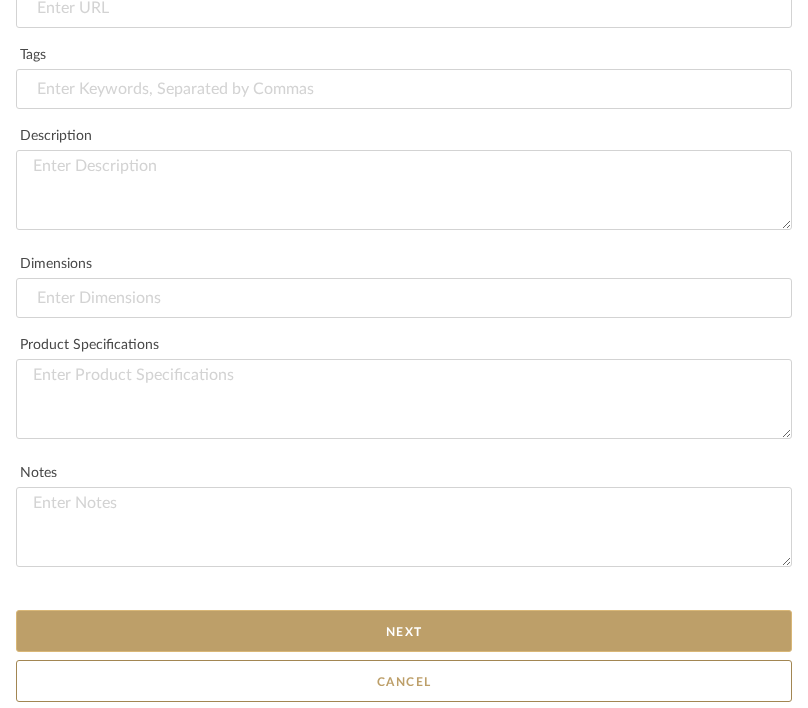 click on "Next" 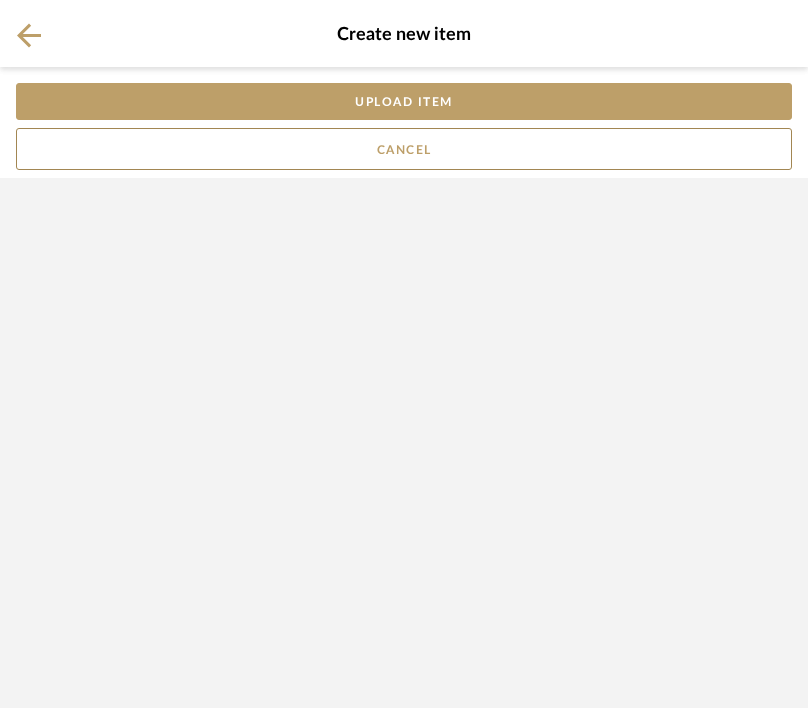 scroll, scrollTop: 0, scrollLeft: 0, axis: both 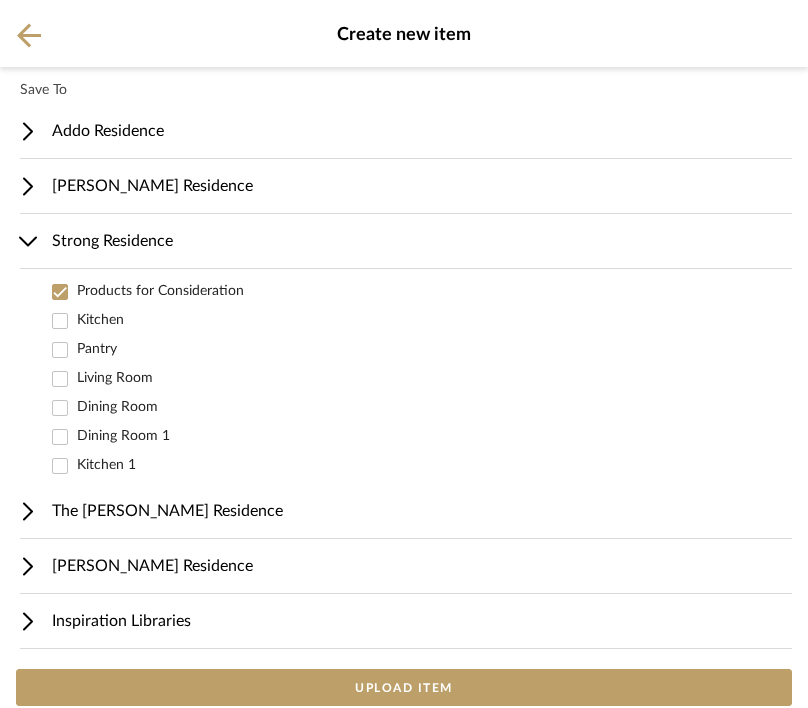 click on "Kitchen" at bounding box center [60, 320] 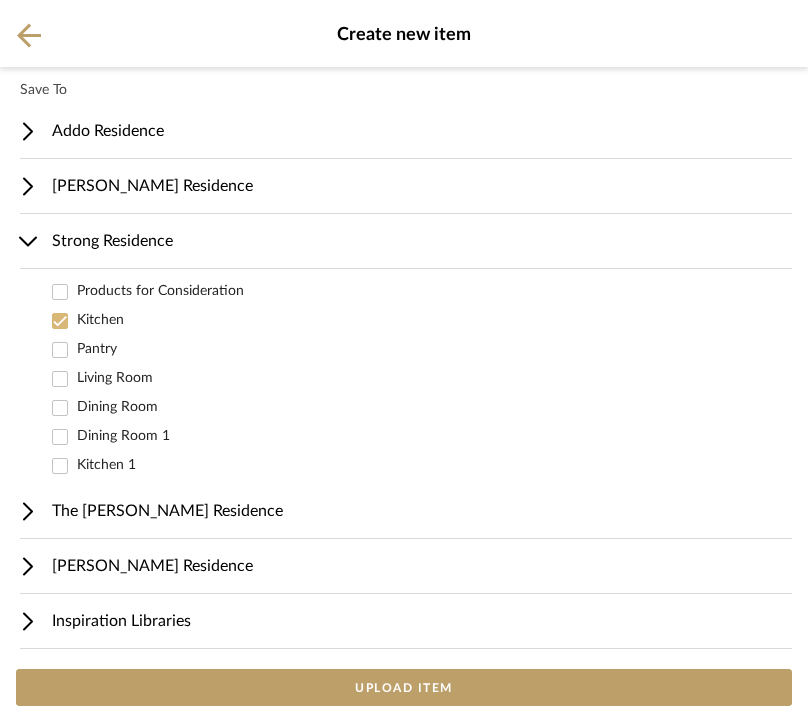 checkbox on "false" 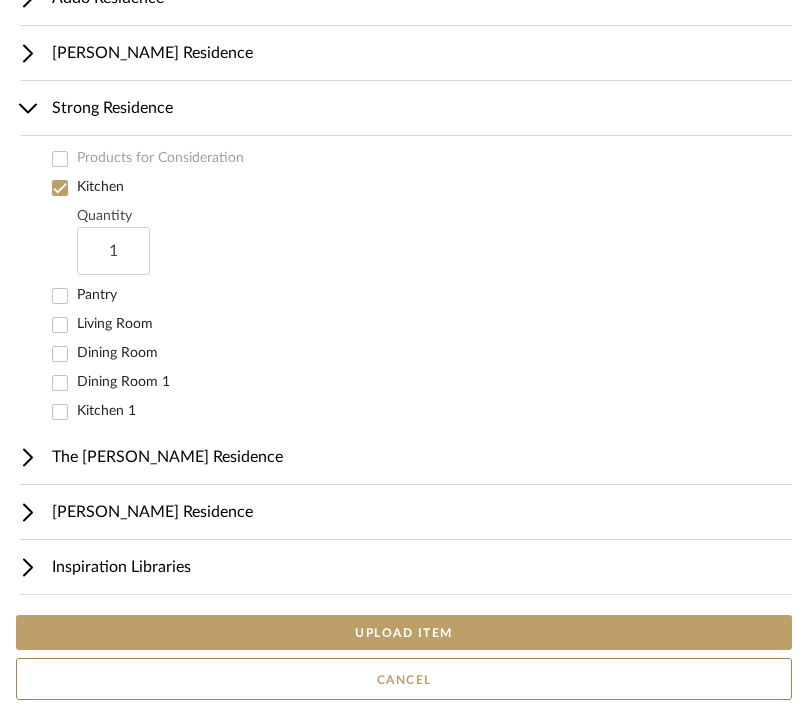 scroll, scrollTop: 133, scrollLeft: 0, axis: vertical 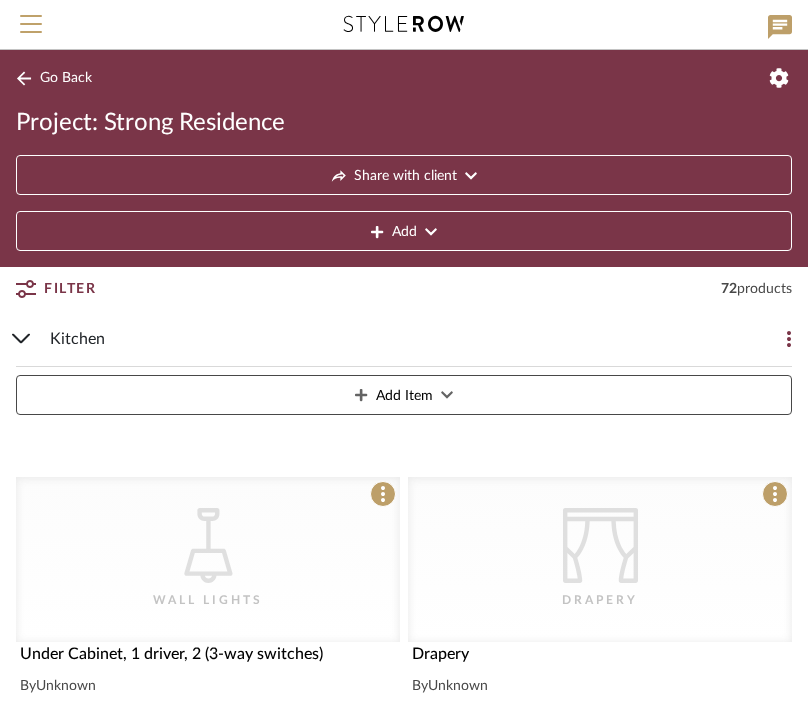 click on "Add Item" at bounding box center [404, 395] 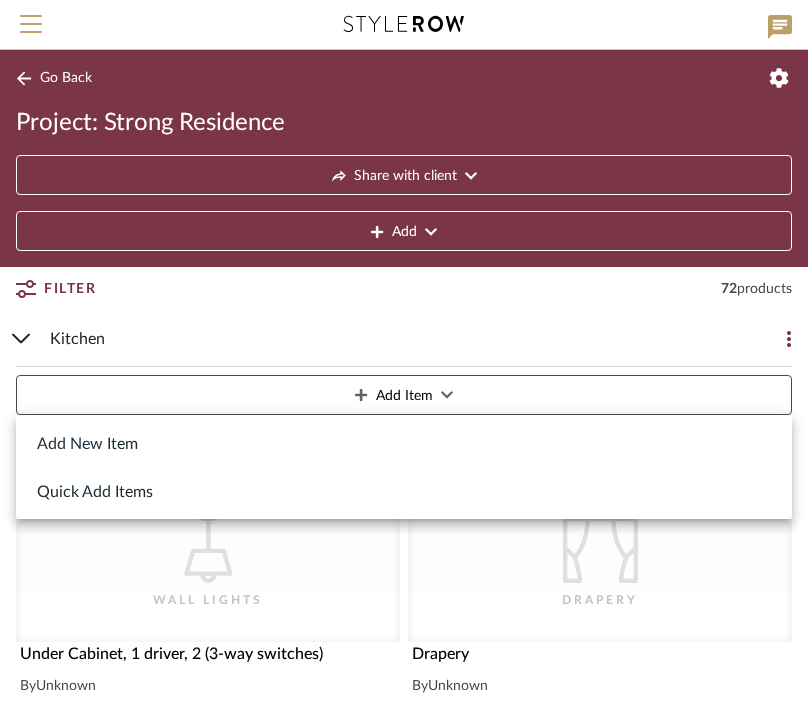 click on "Add New Item" at bounding box center [404, 443] 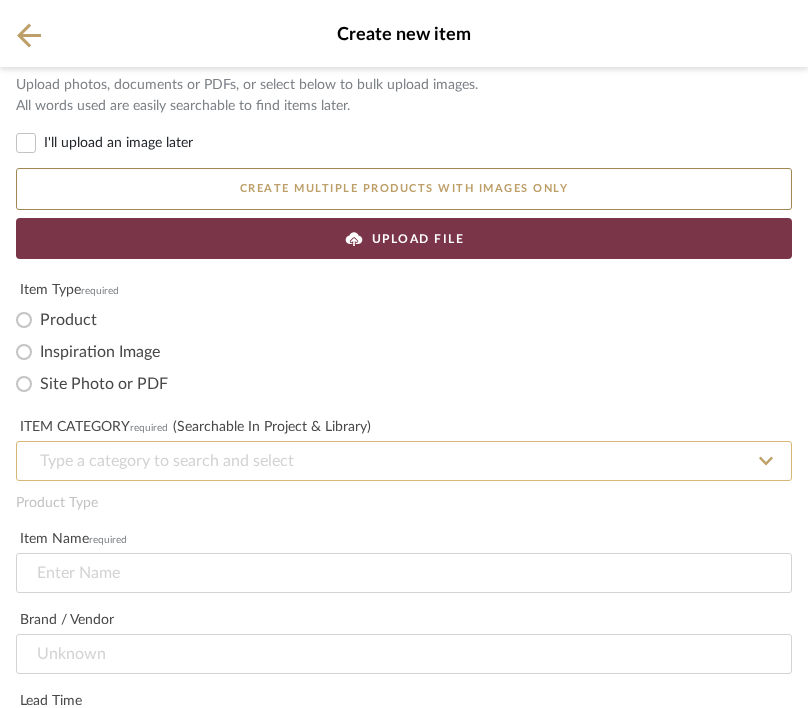 click 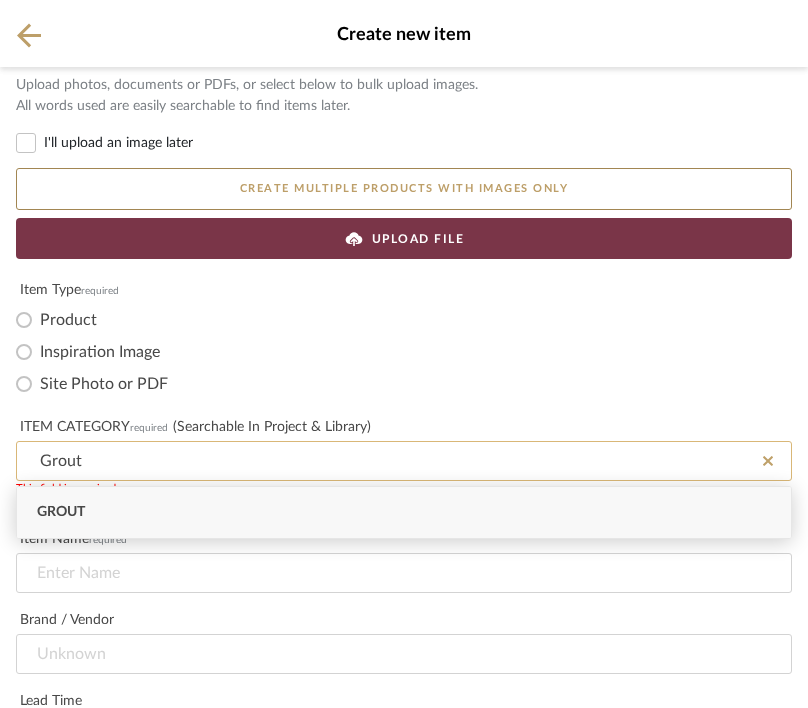 type on "Grout" 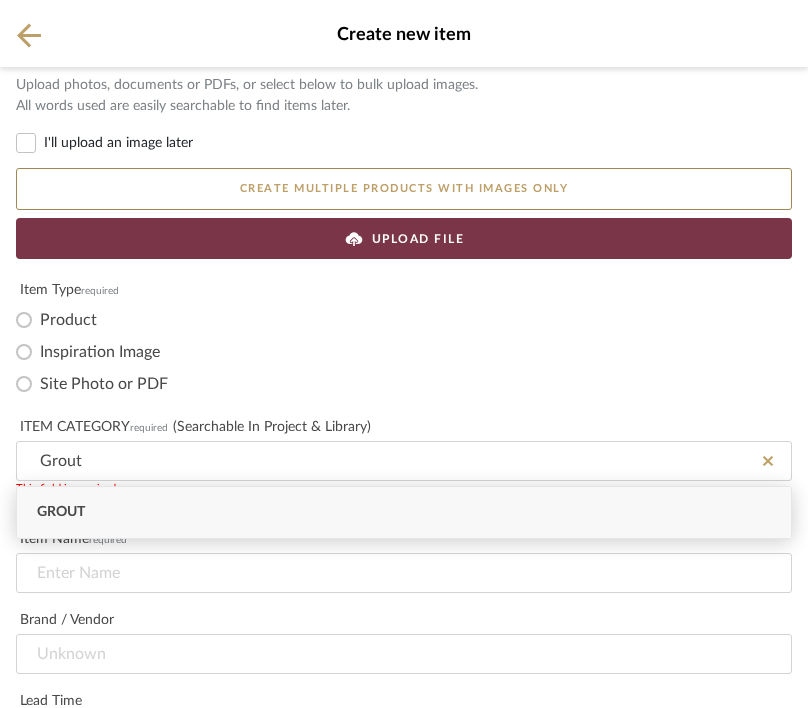 click on "Grout" at bounding box center [61, 512] 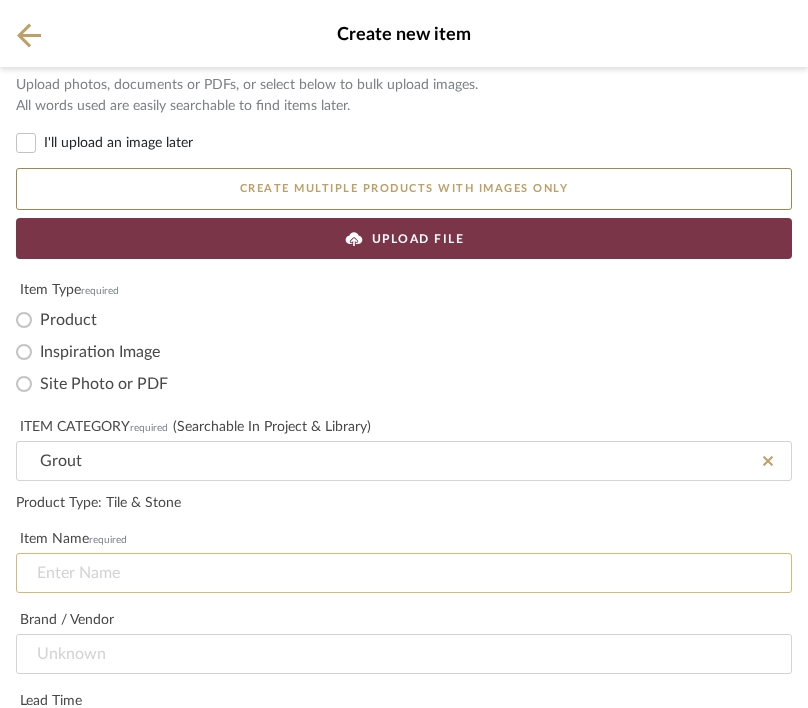 click 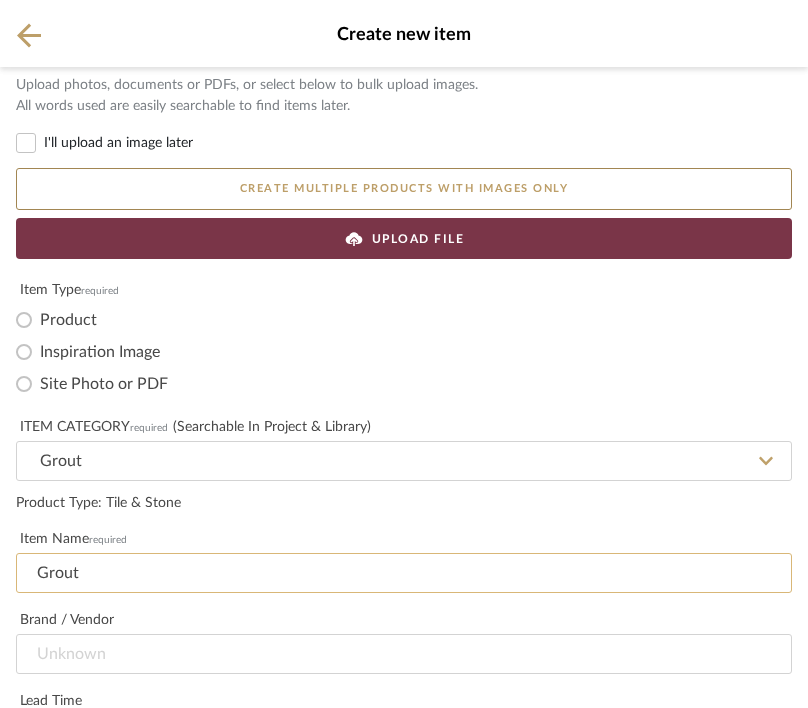 type on "Grout" 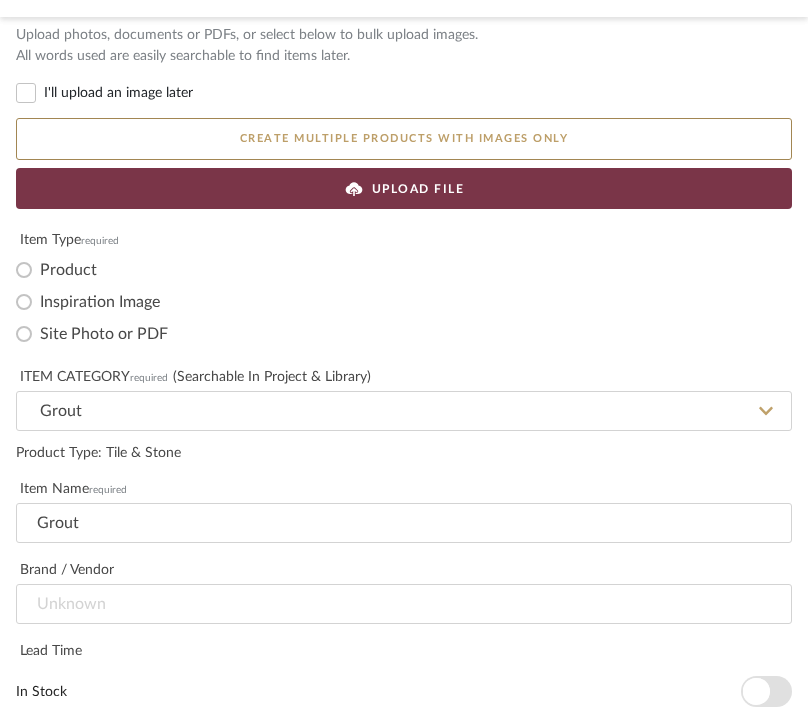 type 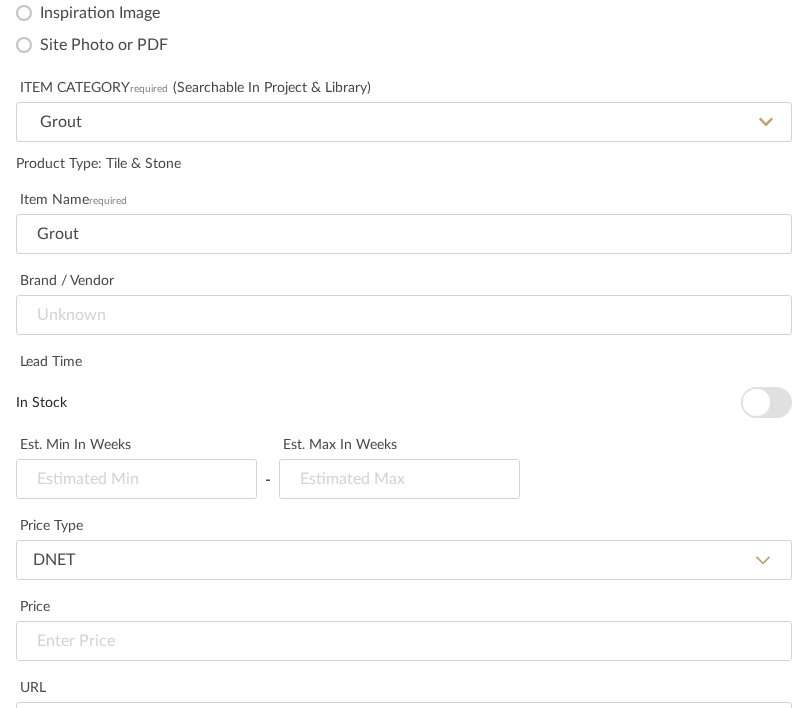 scroll, scrollTop: 388, scrollLeft: 0, axis: vertical 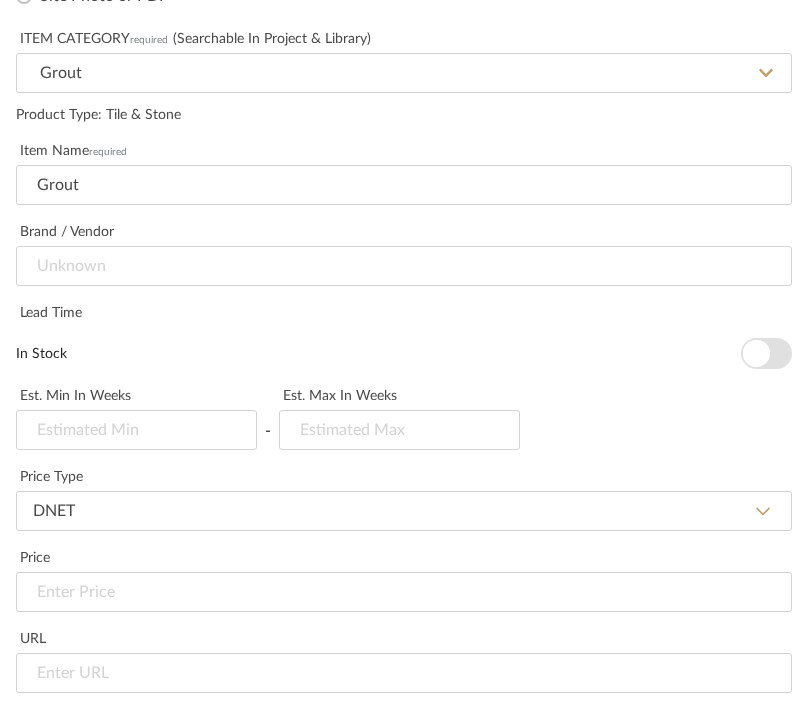 click on "DNET   Retail" 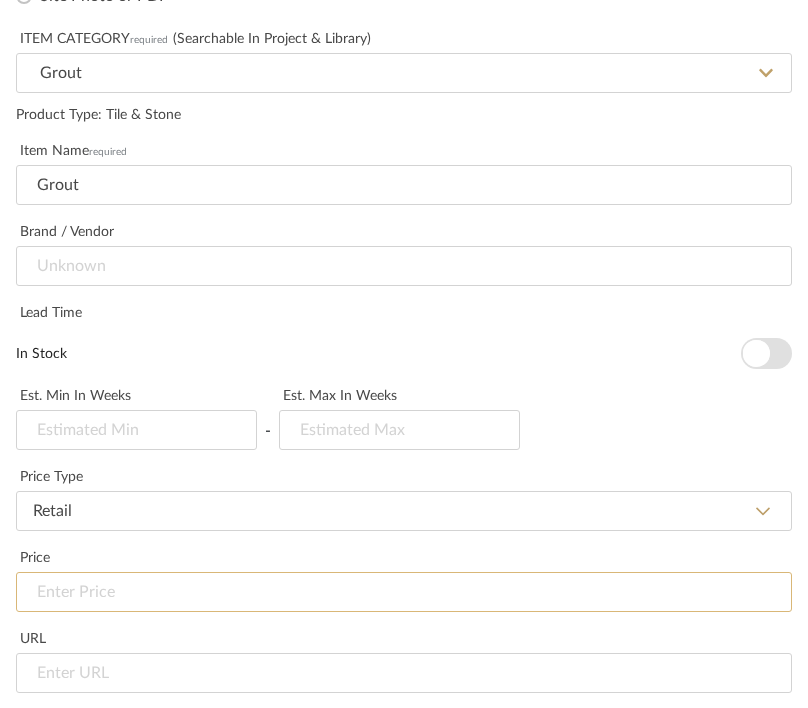 click 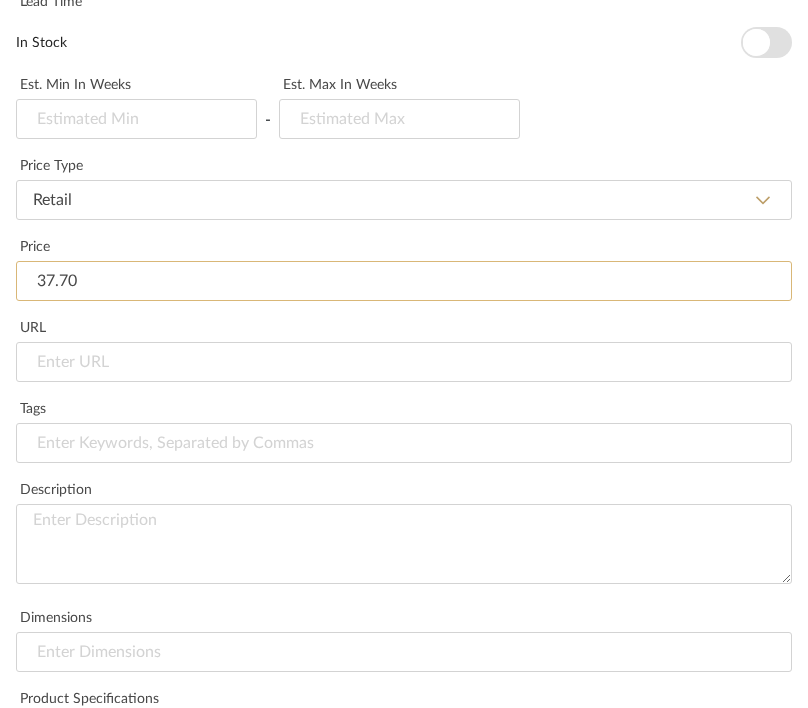 scroll, scrollTop: 725, scrollLeft: 0, axis: vertical 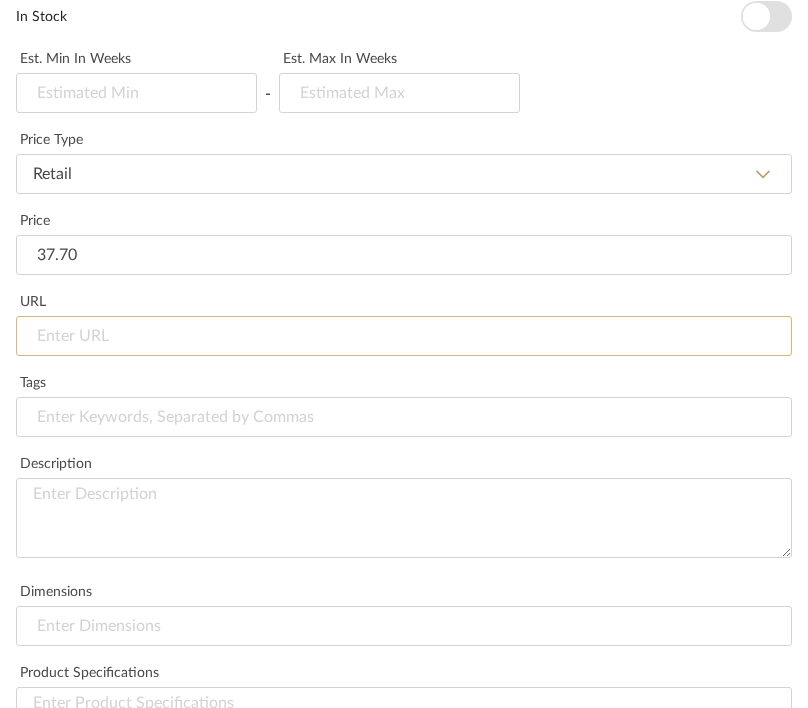 type on "$37.70" 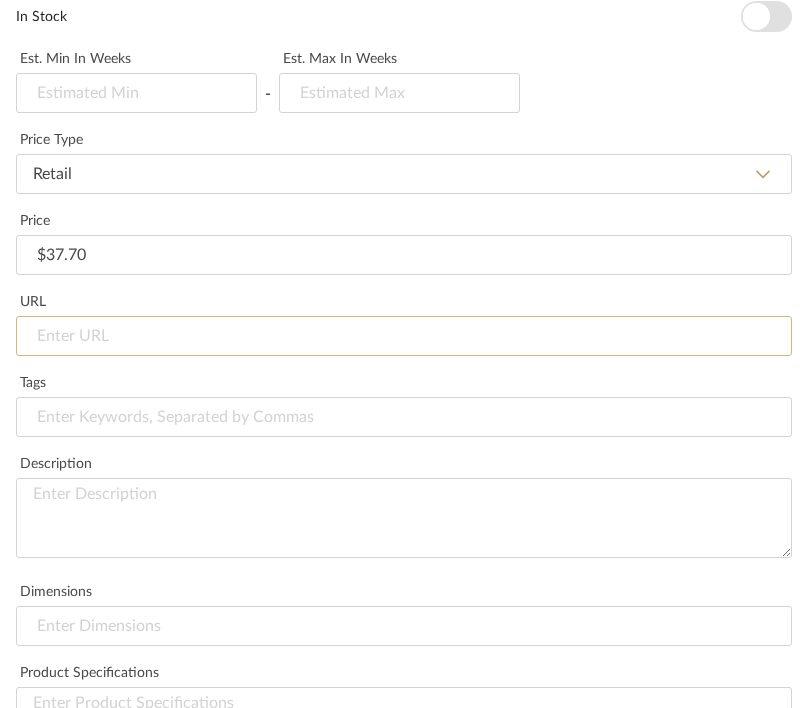 click 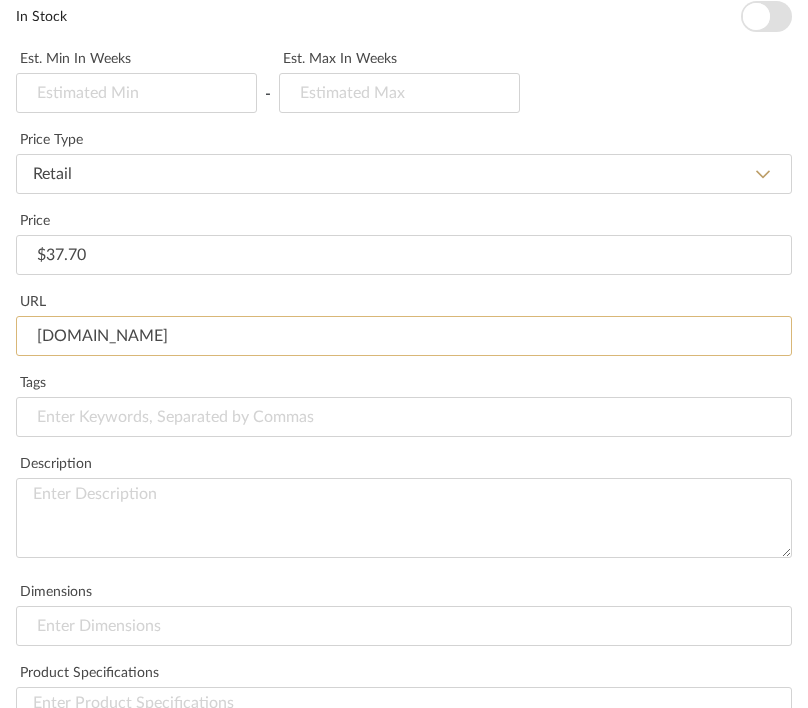 type on "tilebar.com" 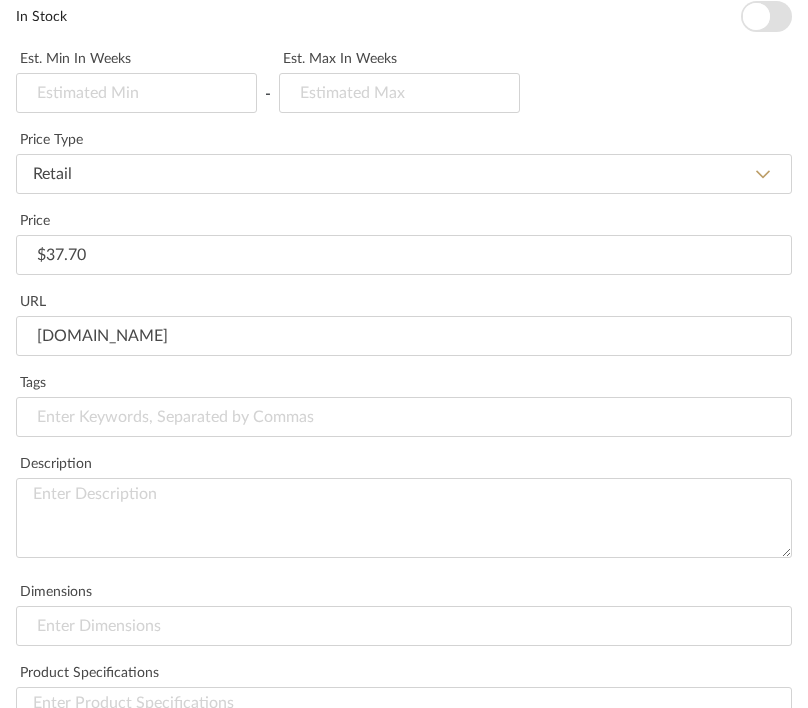 click on "Tags" 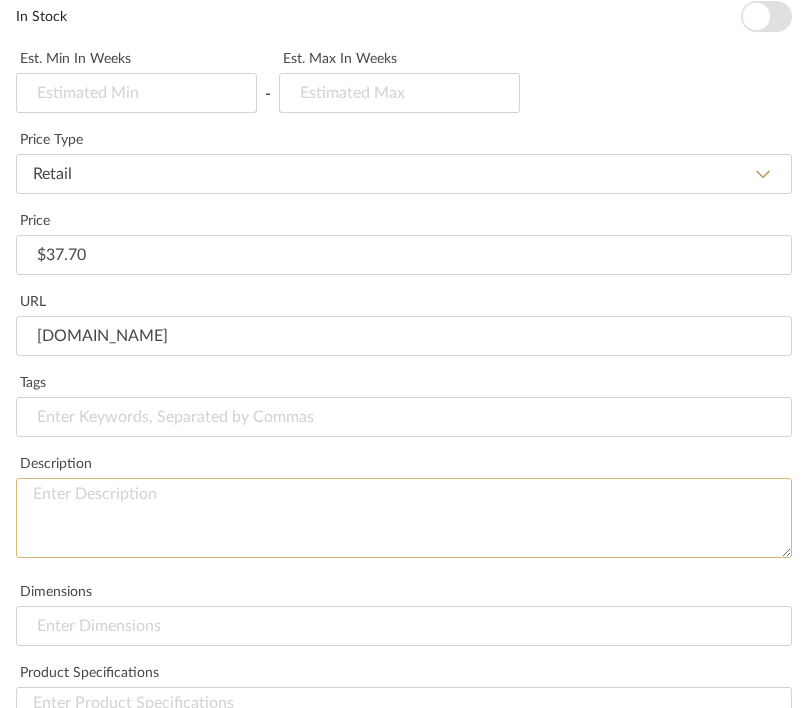 click 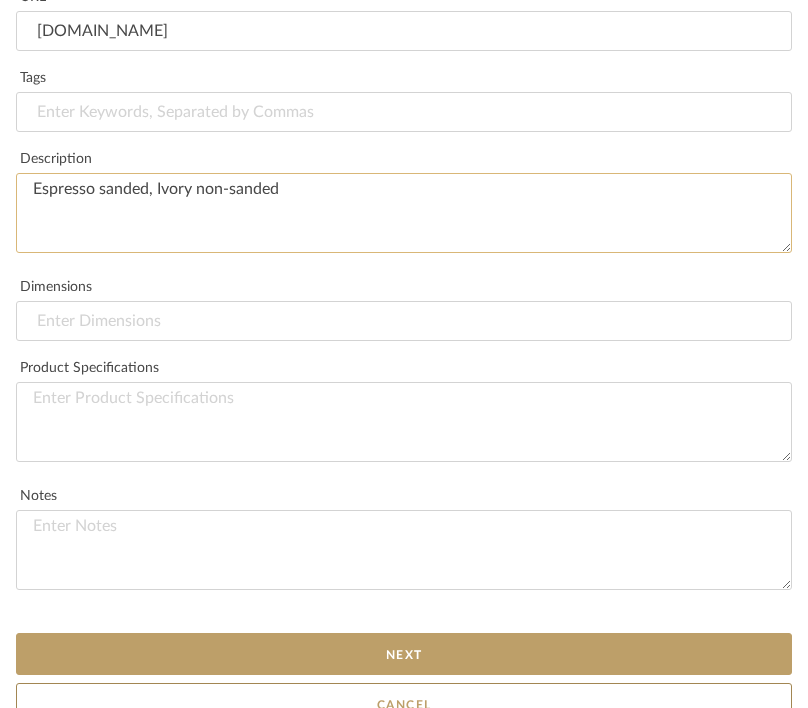 scroll, scrollTop: 1053, scrollLeft: 0, axis: vertical 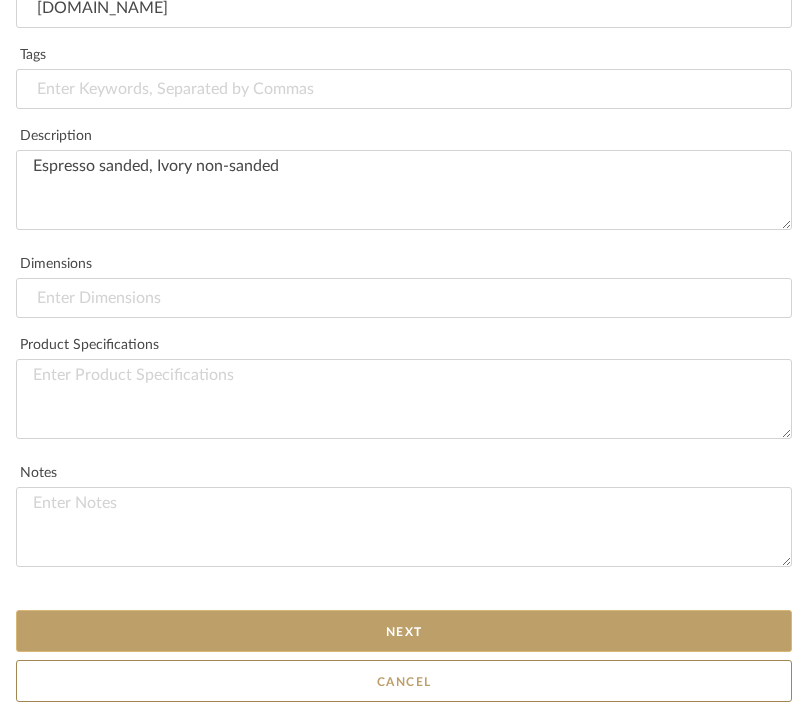 click on "Next" 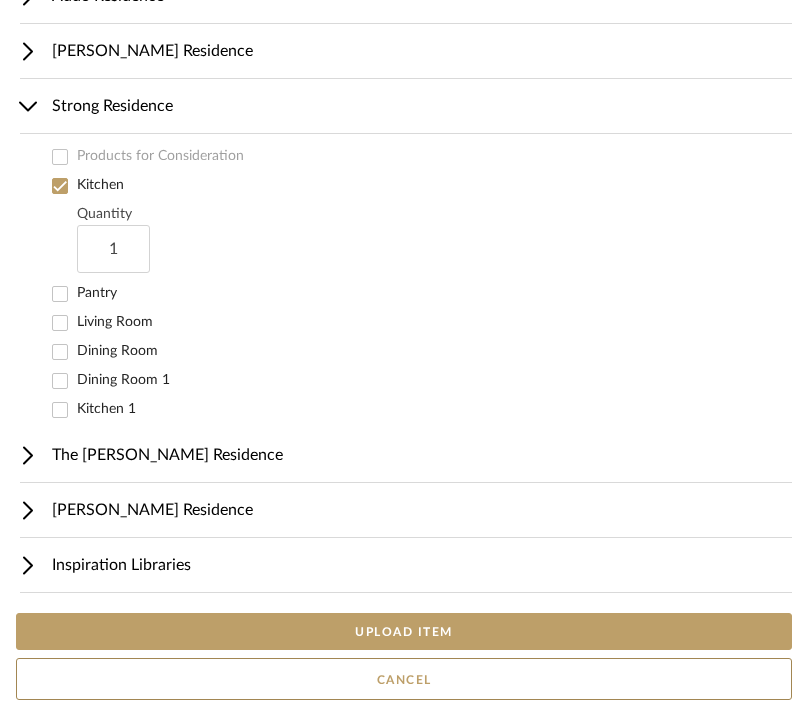 scroll, scrollTop: 0, scrollLeft: 0, axis: both 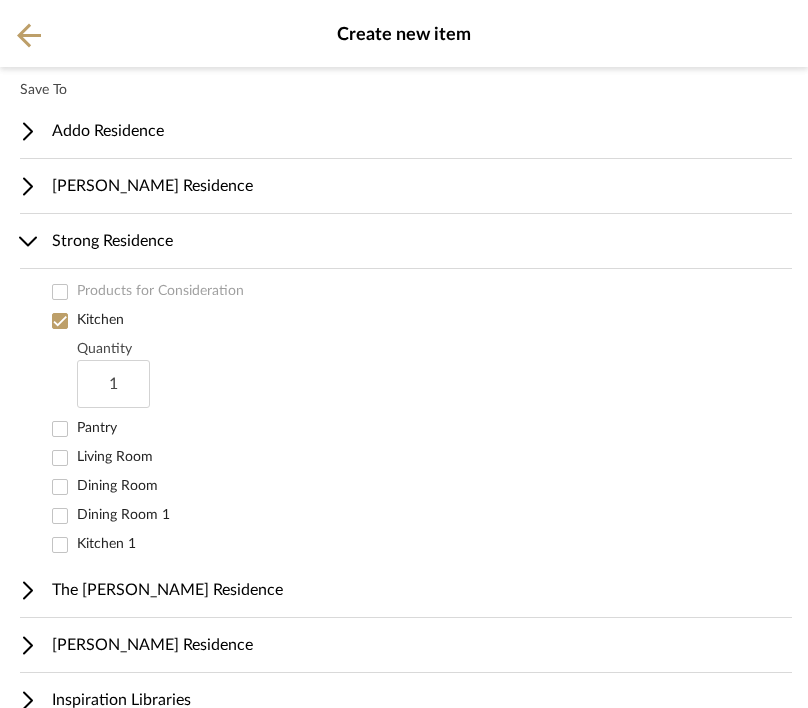 click on "1" 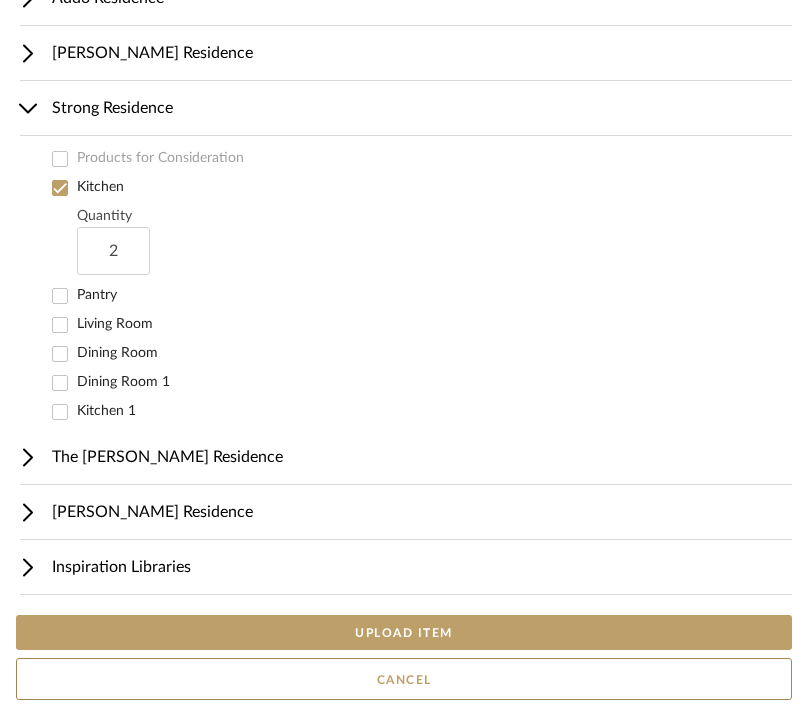 scroll, scrollTop: 133, scrollLeft: 0, axis: vertical 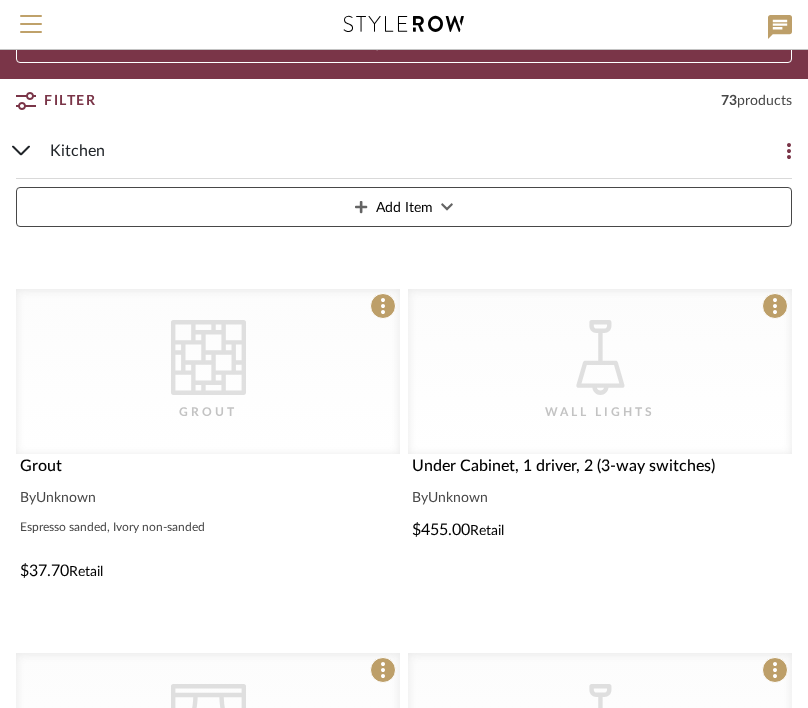 click 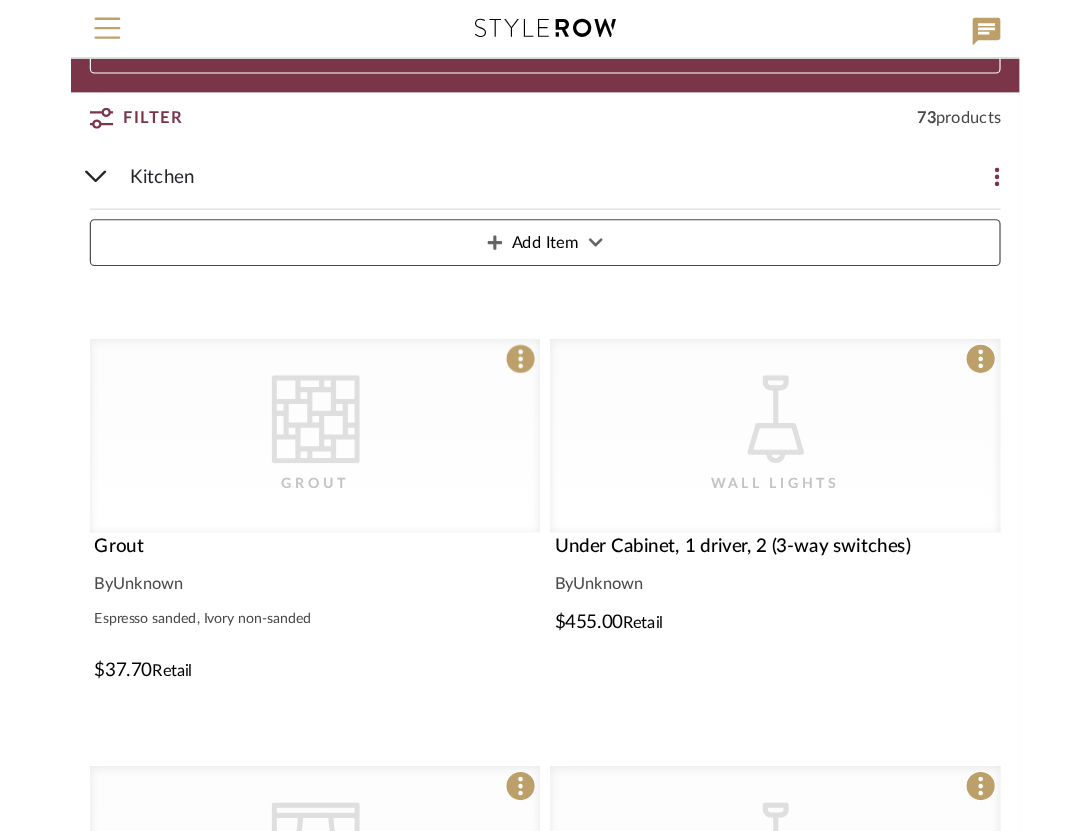 scroll, scrollTop: 0, scrollLeft: 0, axis: both 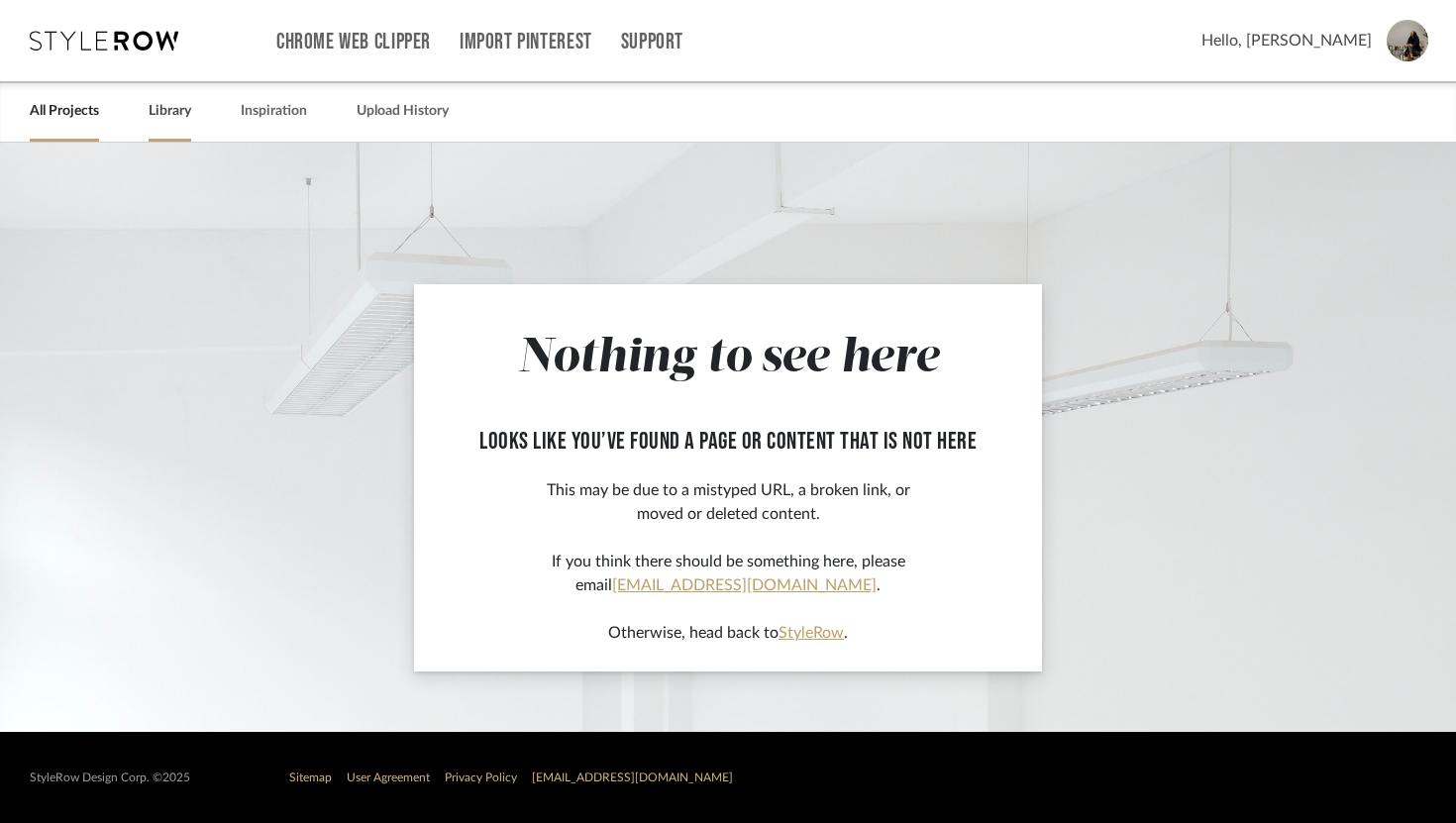 click on "Library" at bounding box center [169, 111] 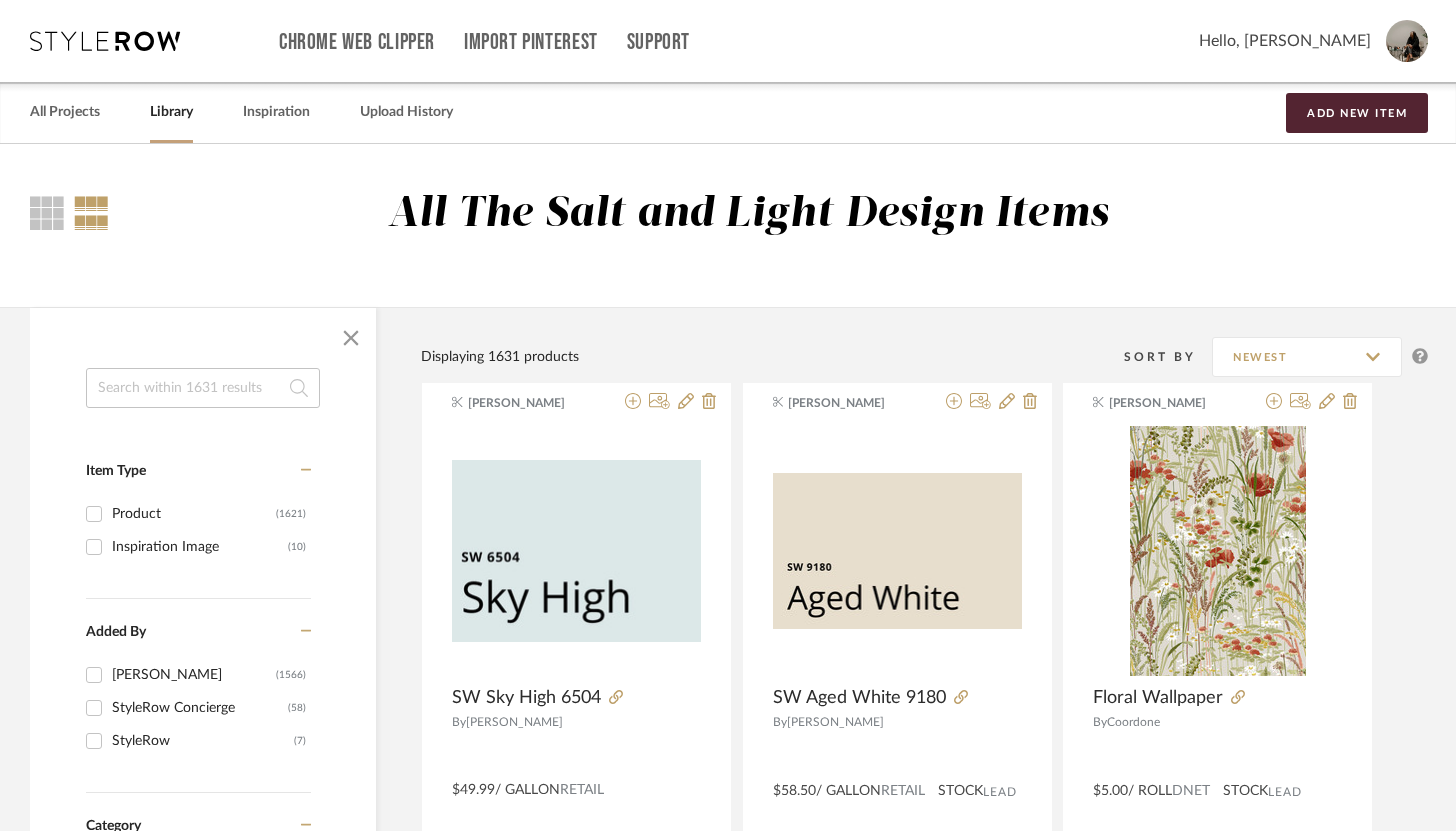 click on "All Projects" at bounding box center (65, 112) 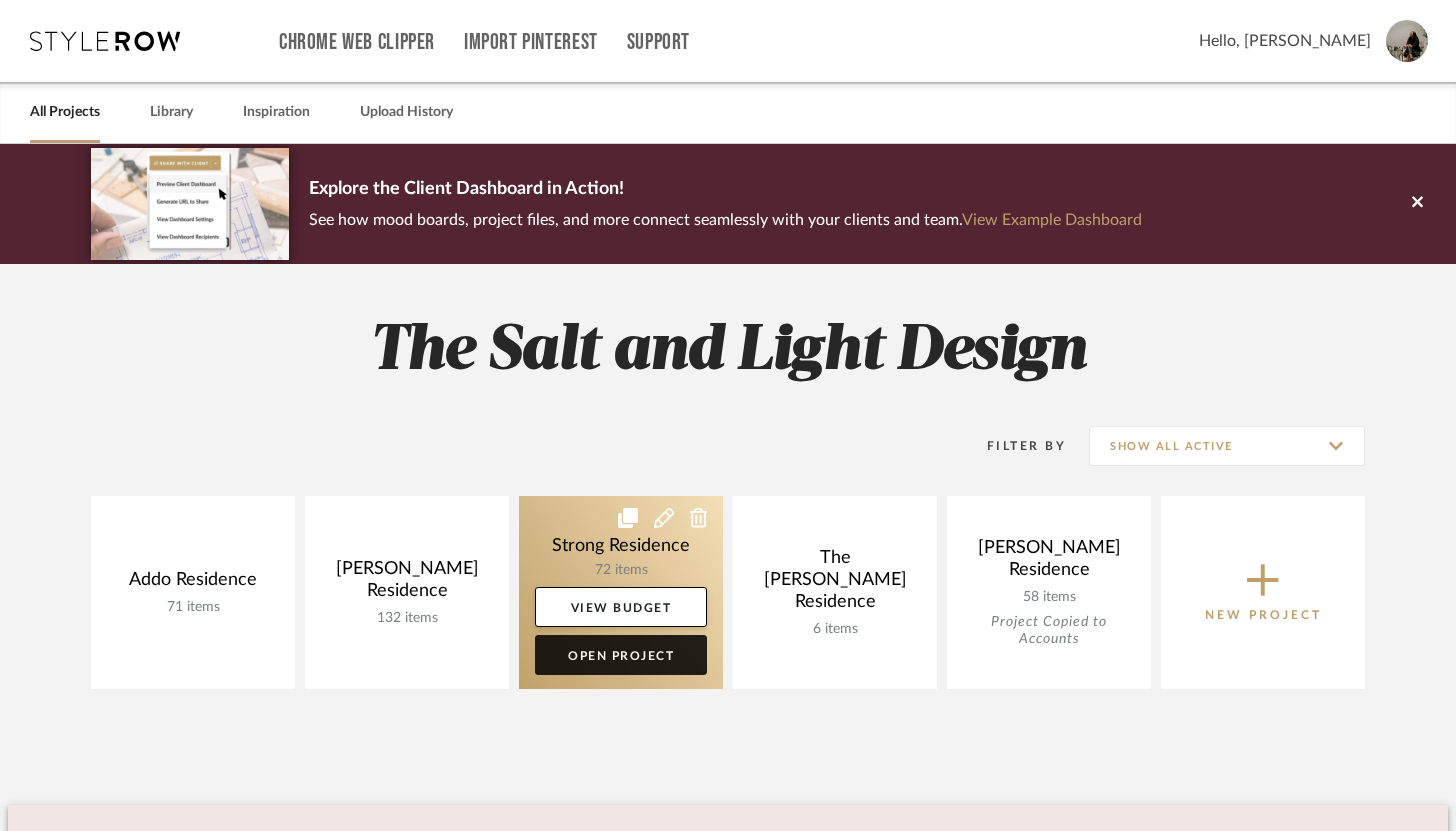 click on "Open Project" 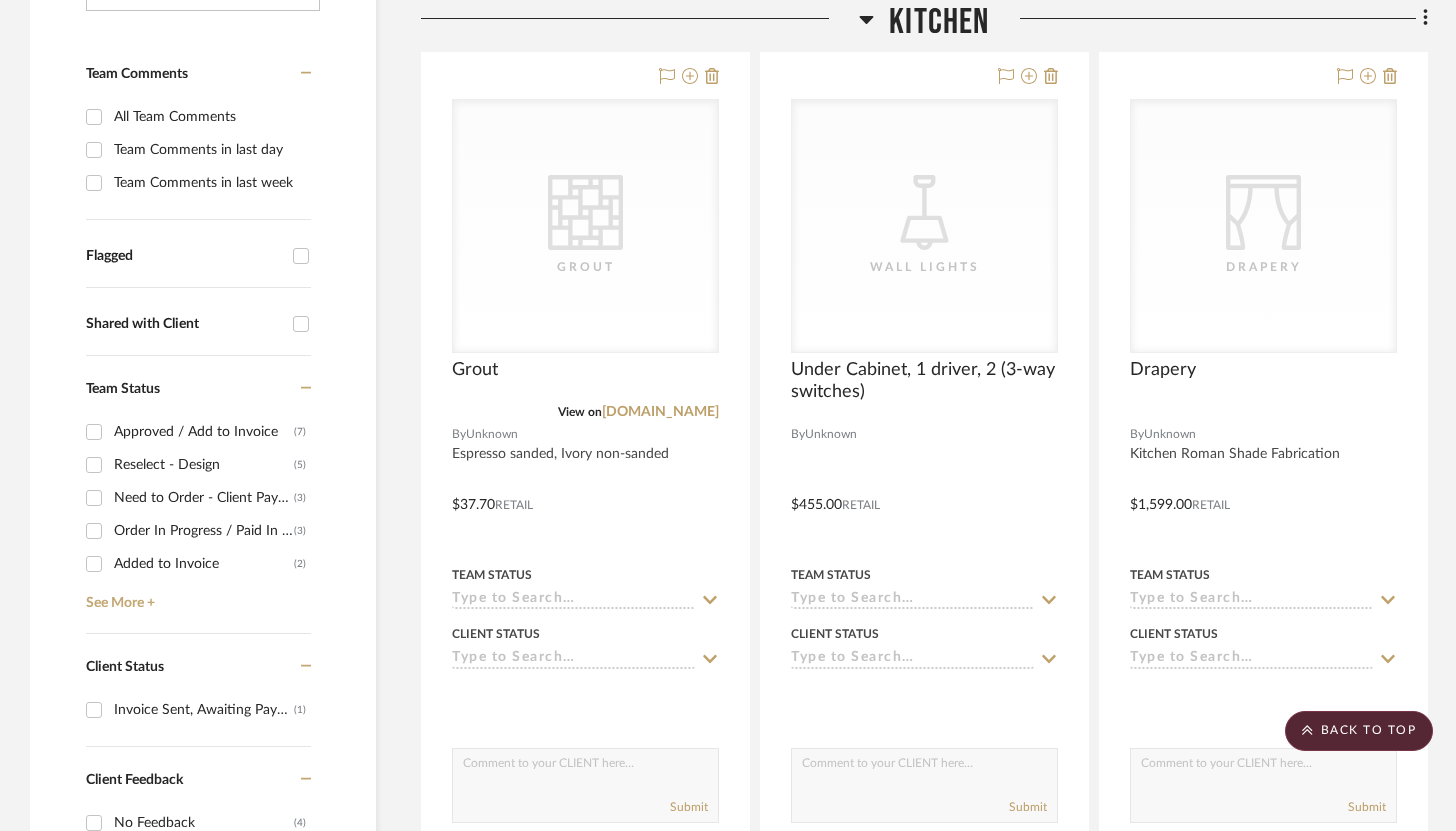scroll, scrollTop: 495, scrollLeft: 0, axis: vertical 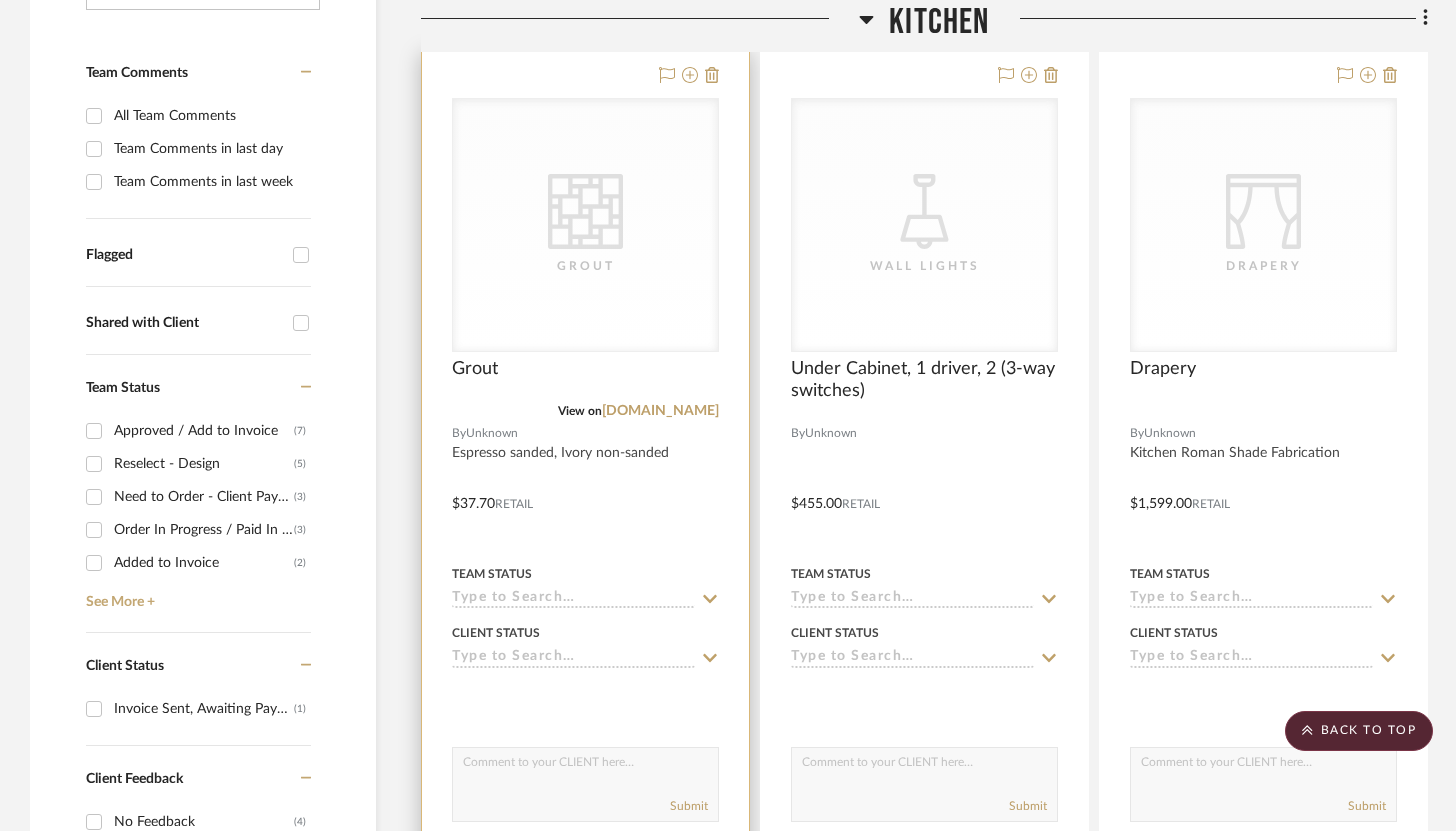click 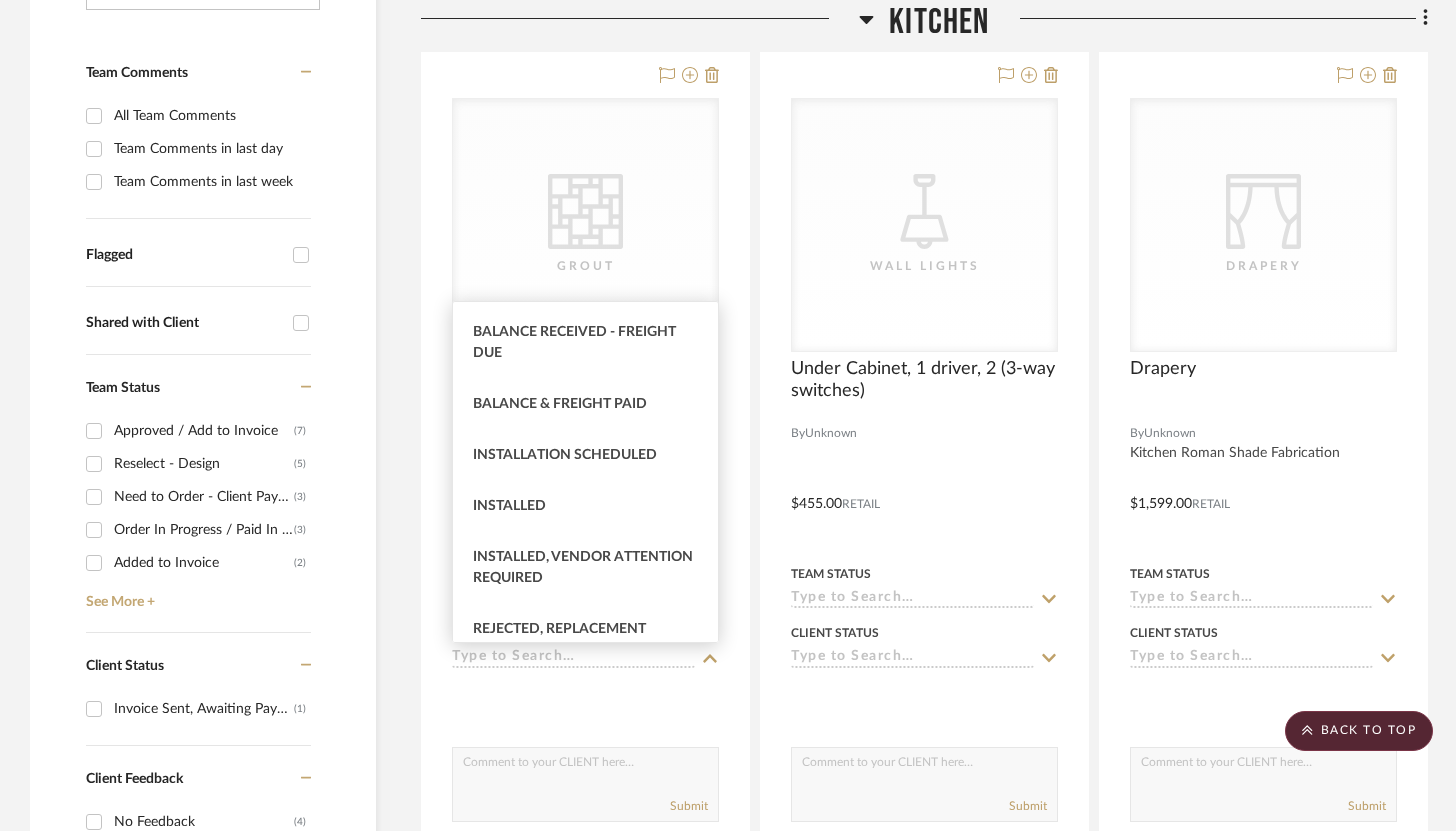 scroll, scrollTop: 470, scrollLeft: 0, axis: vertical 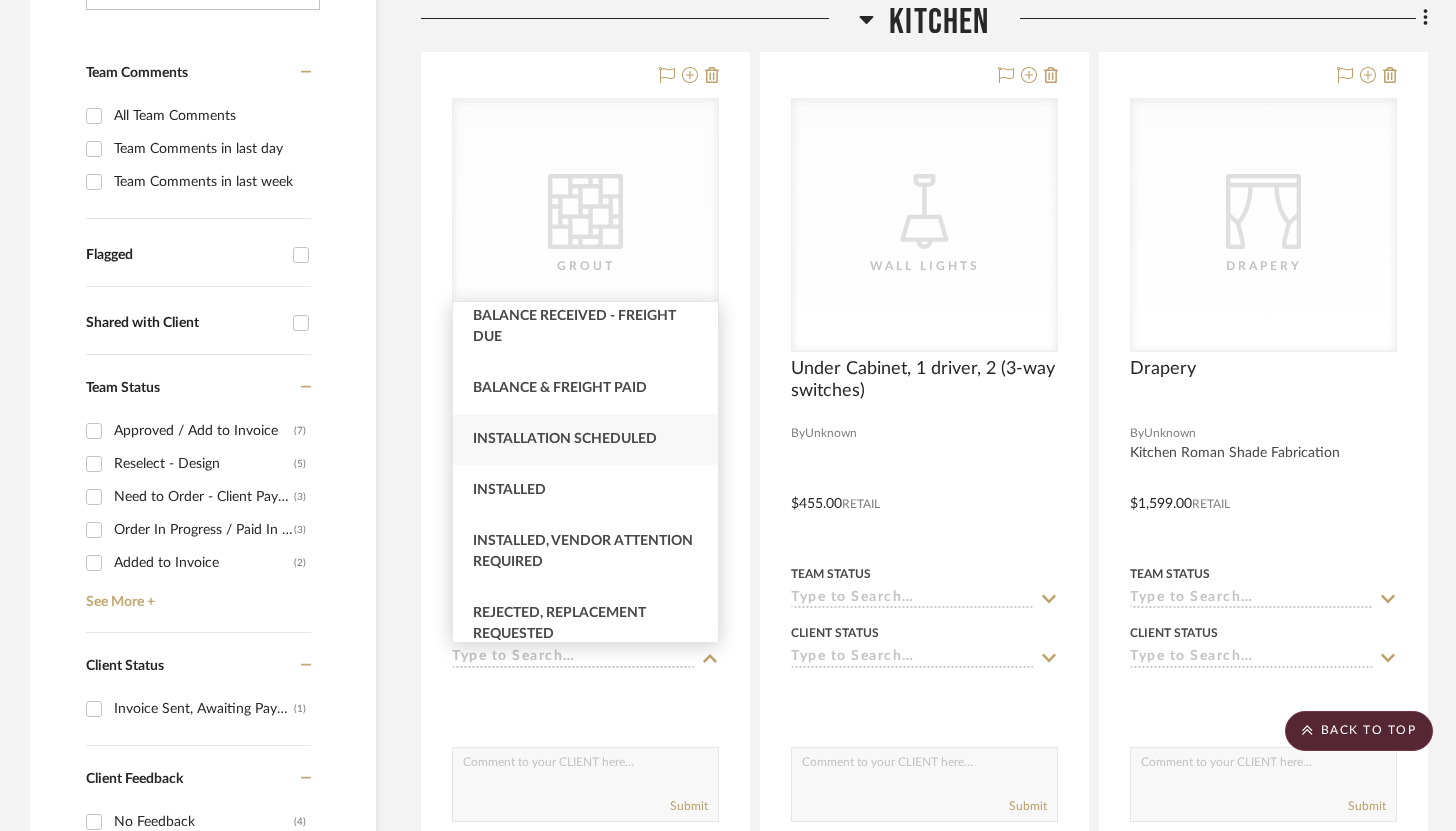 click on "Installation Scheduled" at bounding box center [565, 439] 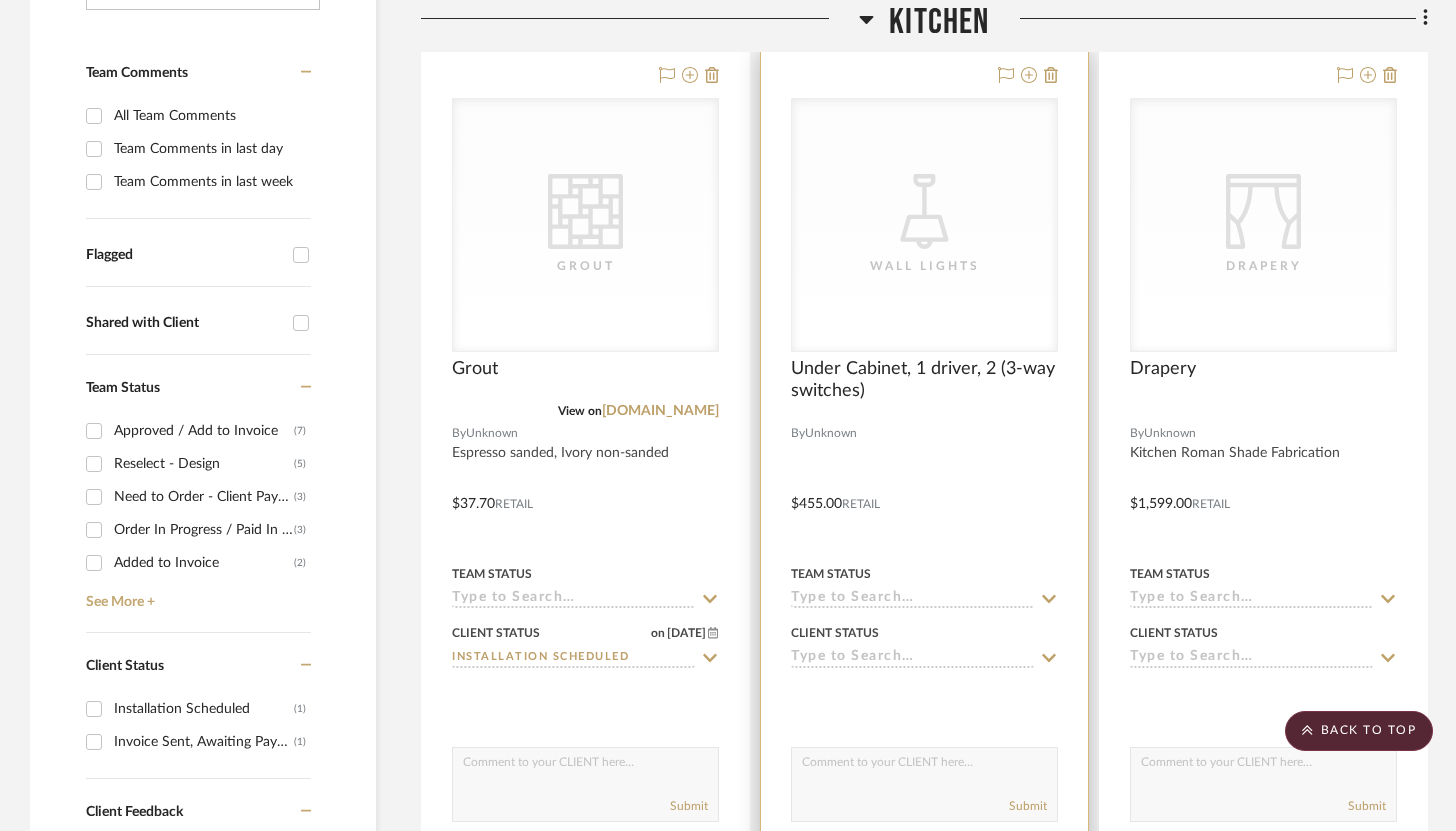 click 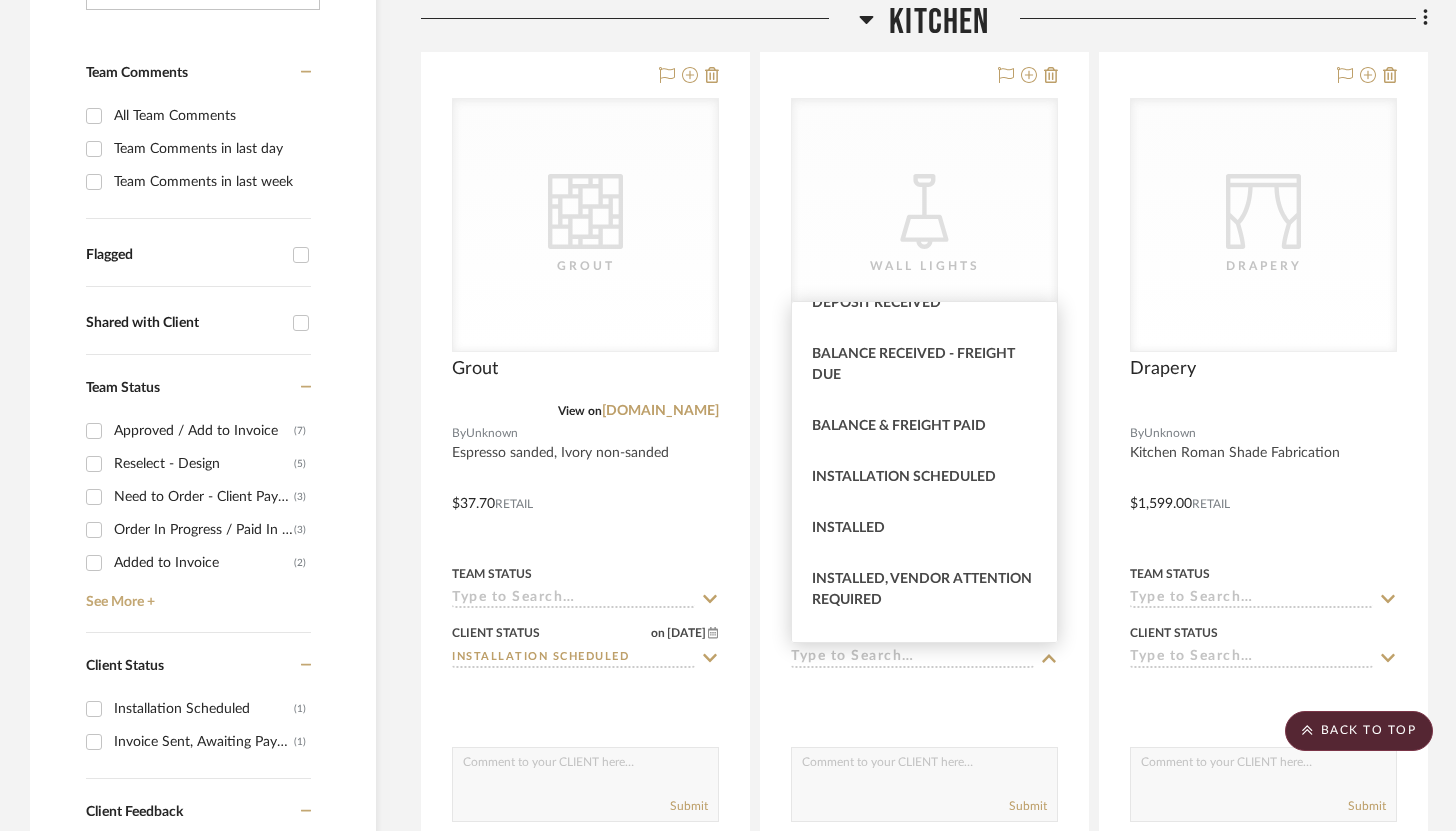 scroll, scrollTop: 451, scrollLeft: 0, axis: vertical 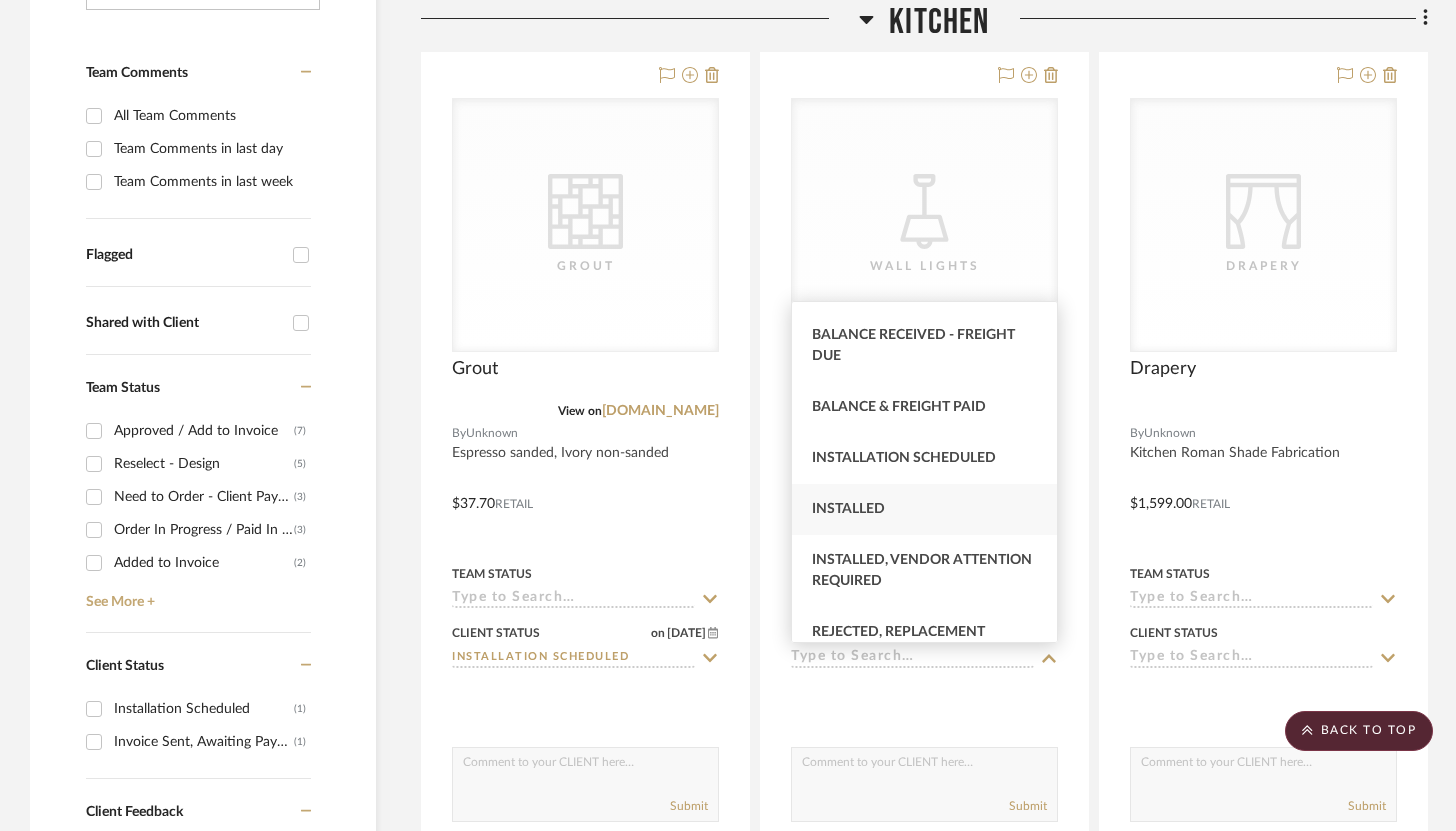 click on "Installed" at bounding box center (848, 509) 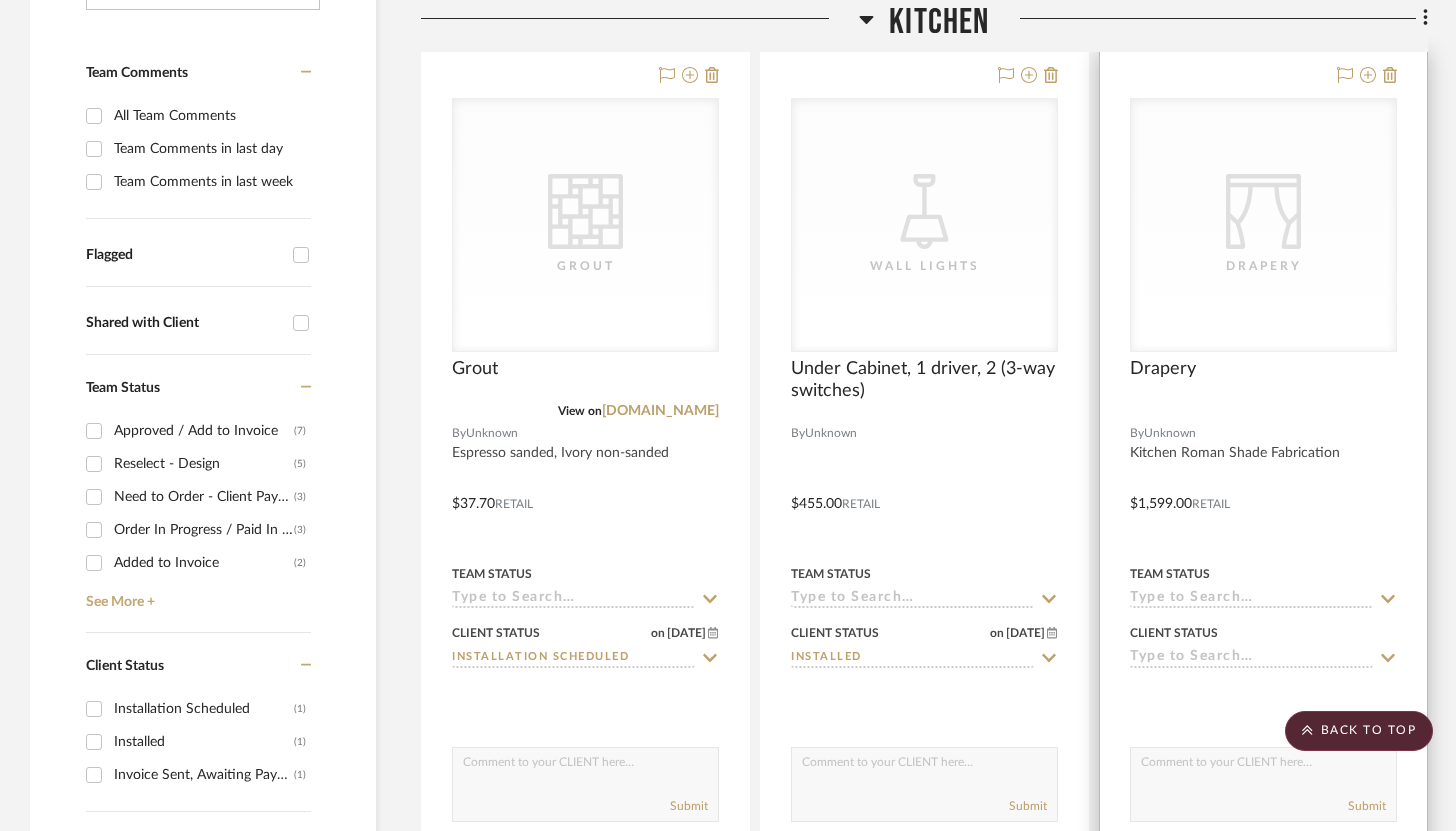 click 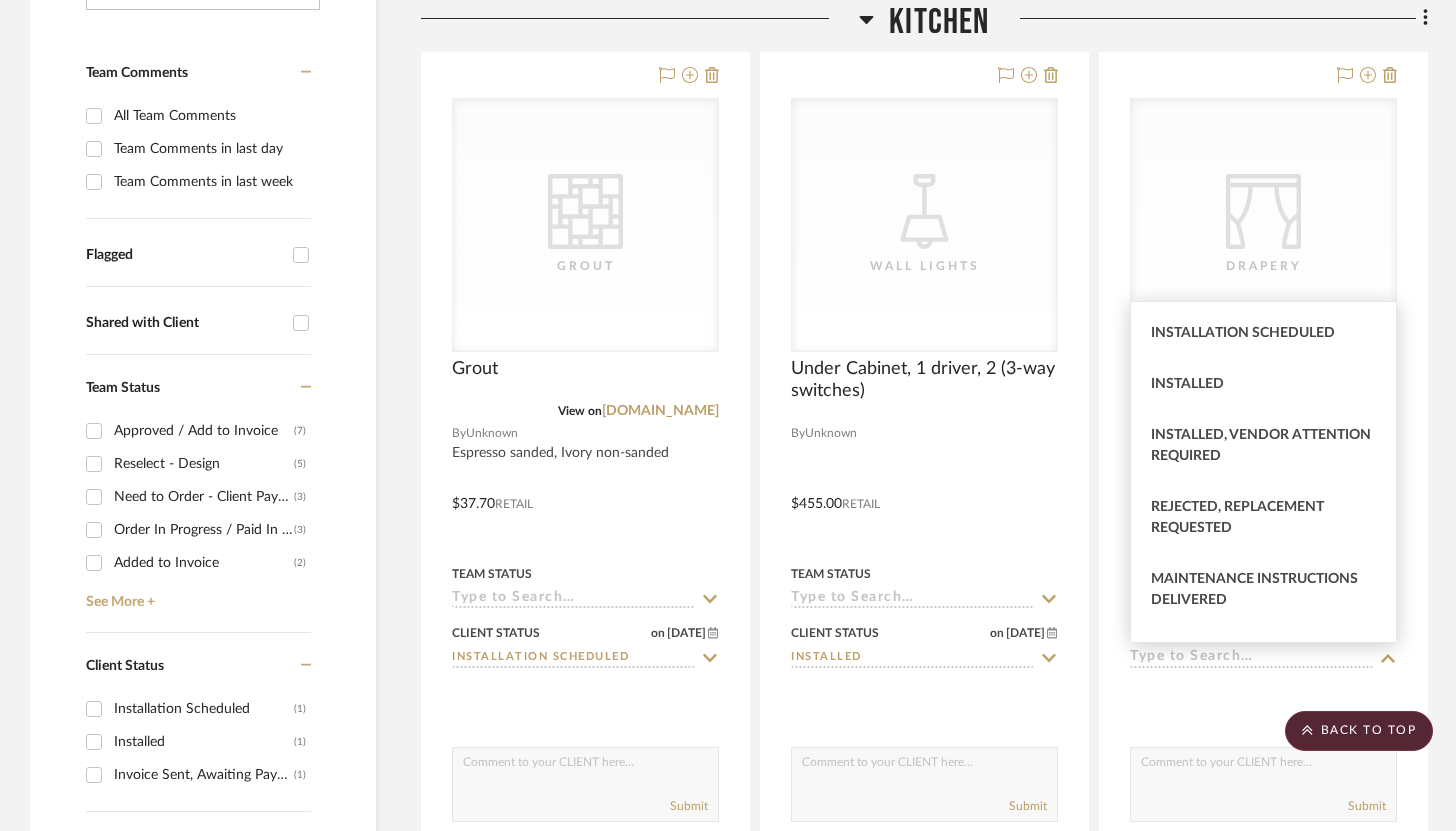 scroll, scrollTop: 582, scrollLeft: 0, axis: vertical 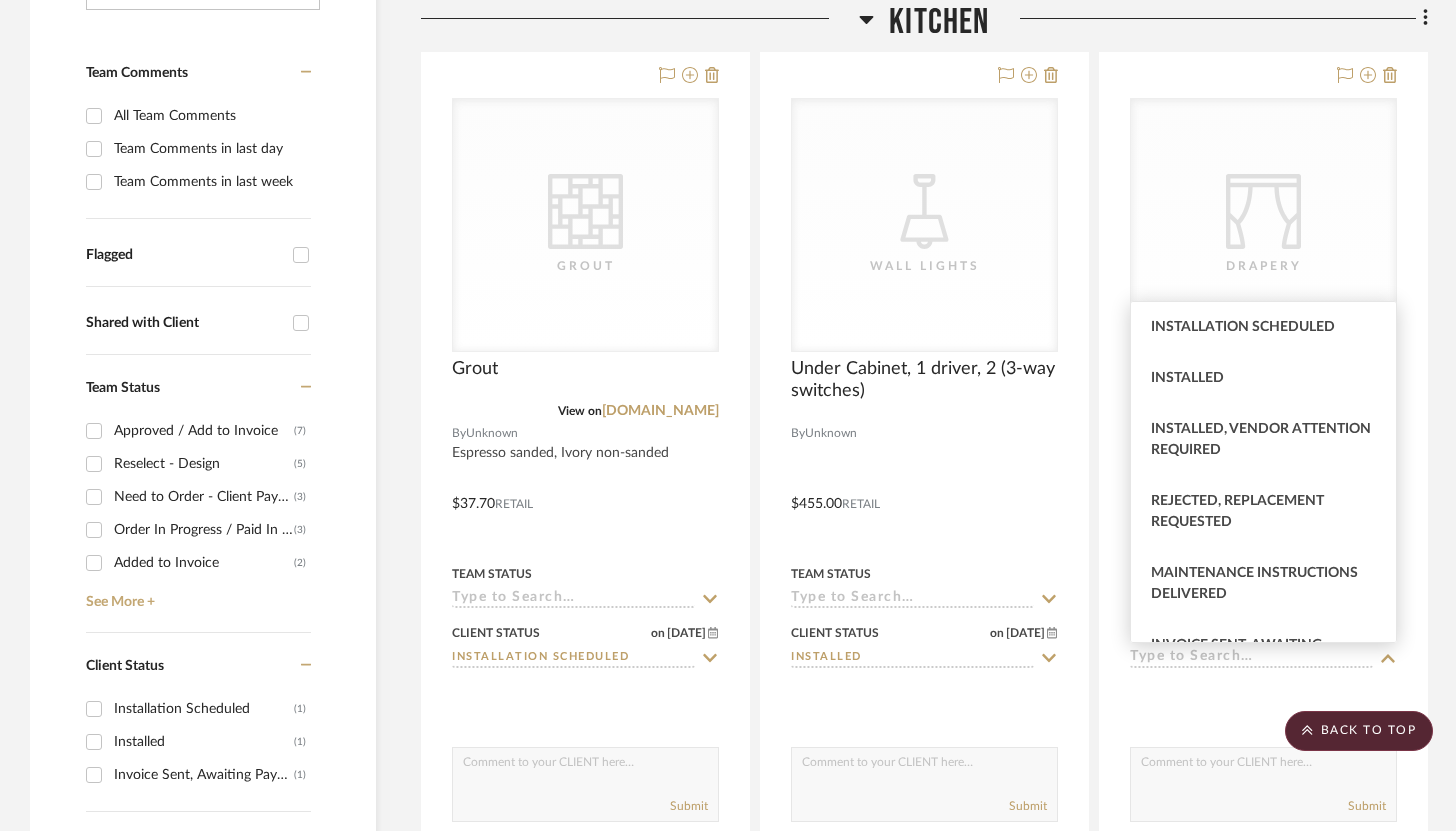 click on "Rejected, Replacement Requested" at bounding box center [1237, 511] 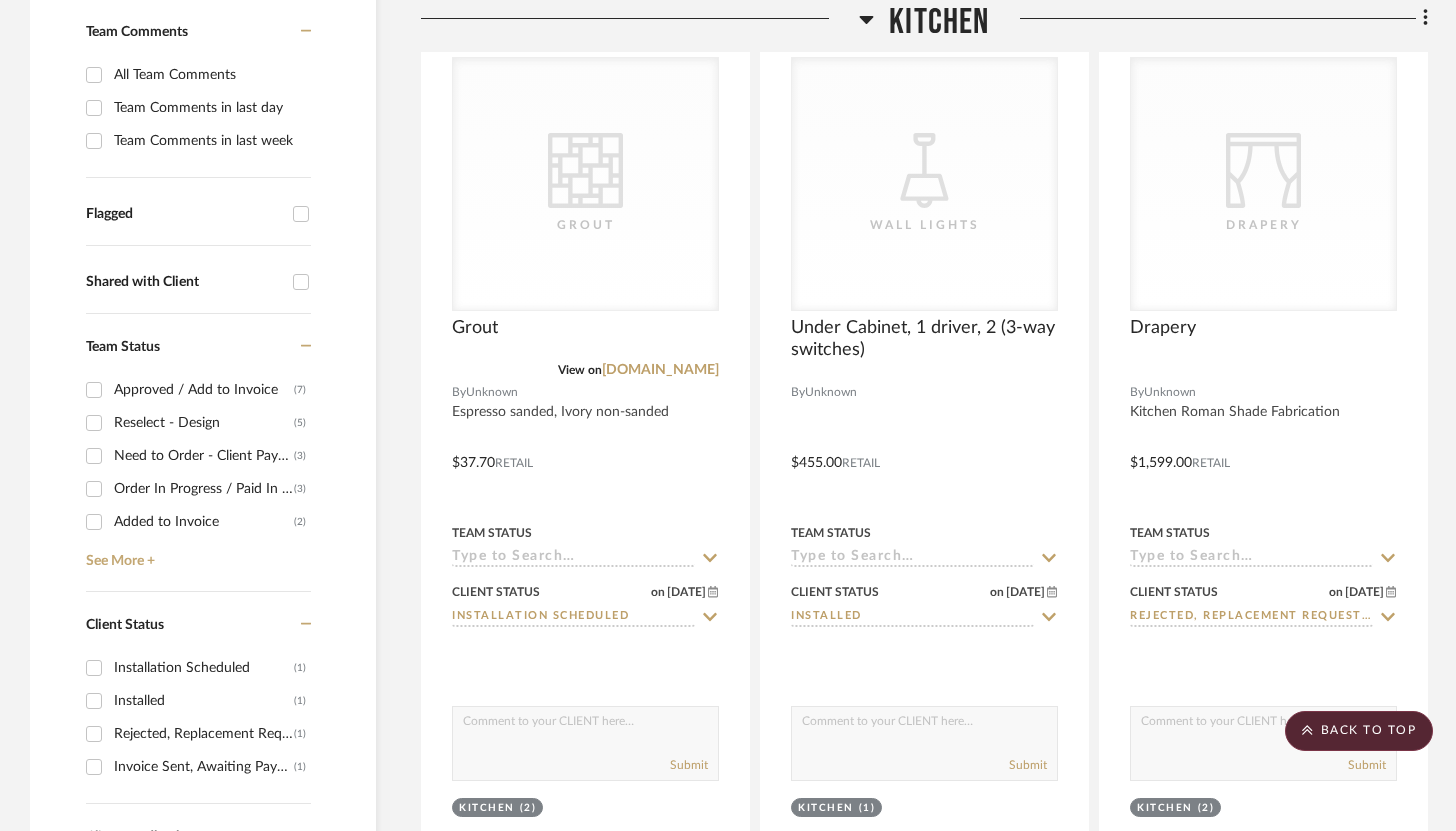 scroll, scrollTop: 546, scrollLeft: 0, axis: vertical 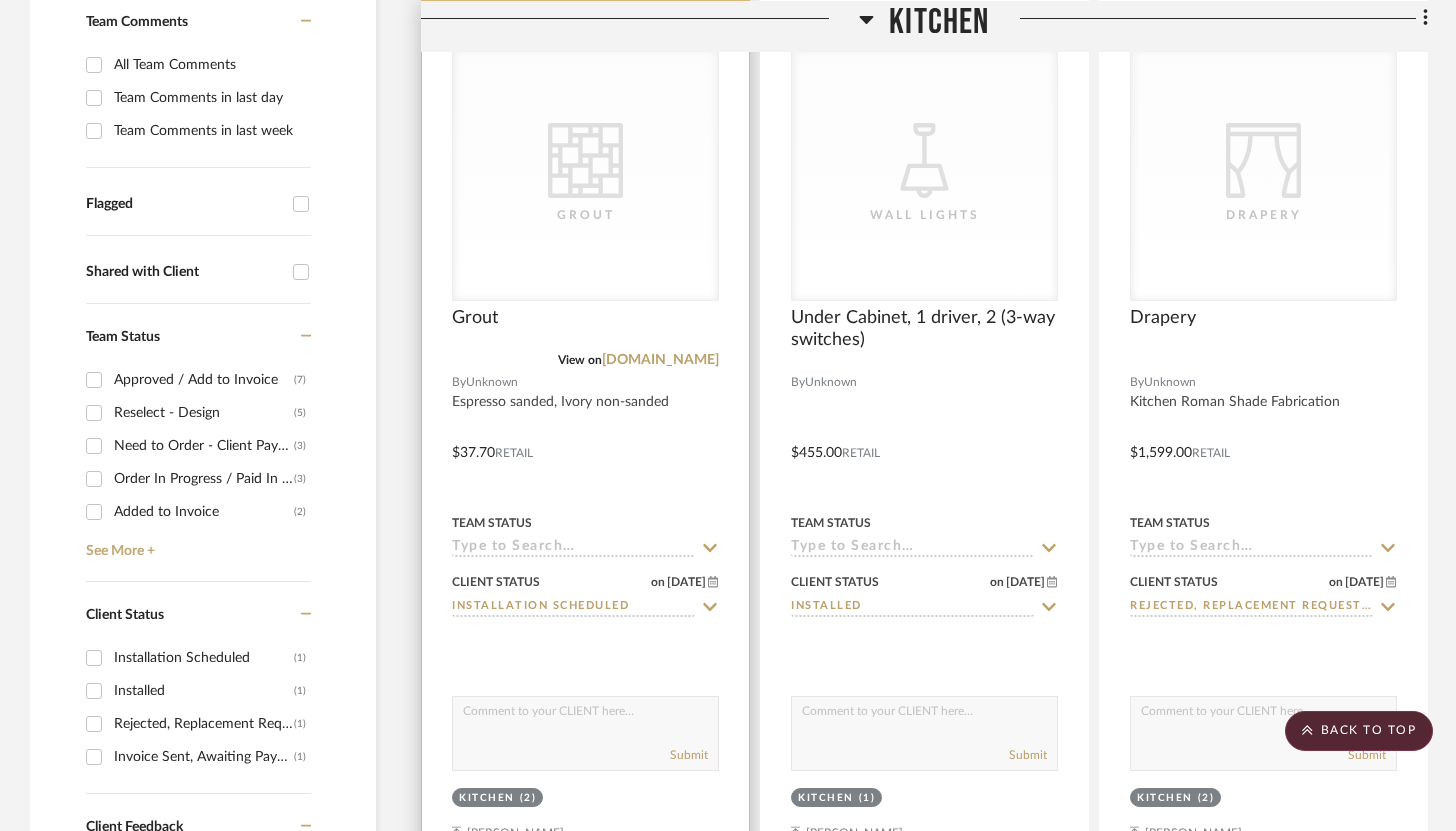 click 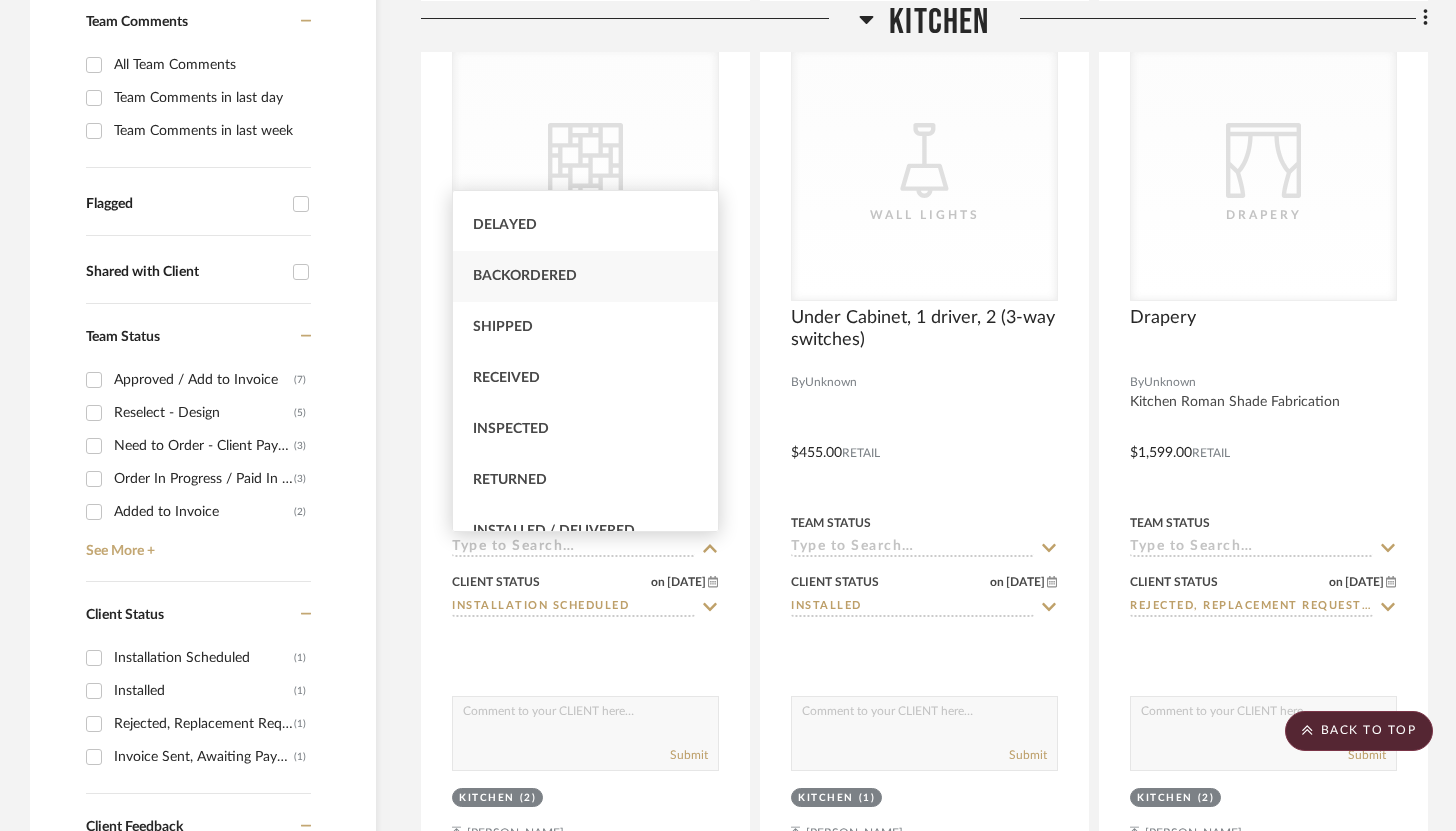 scroll, scrollTop: 222, scrollLeft: 0, axis: vertical 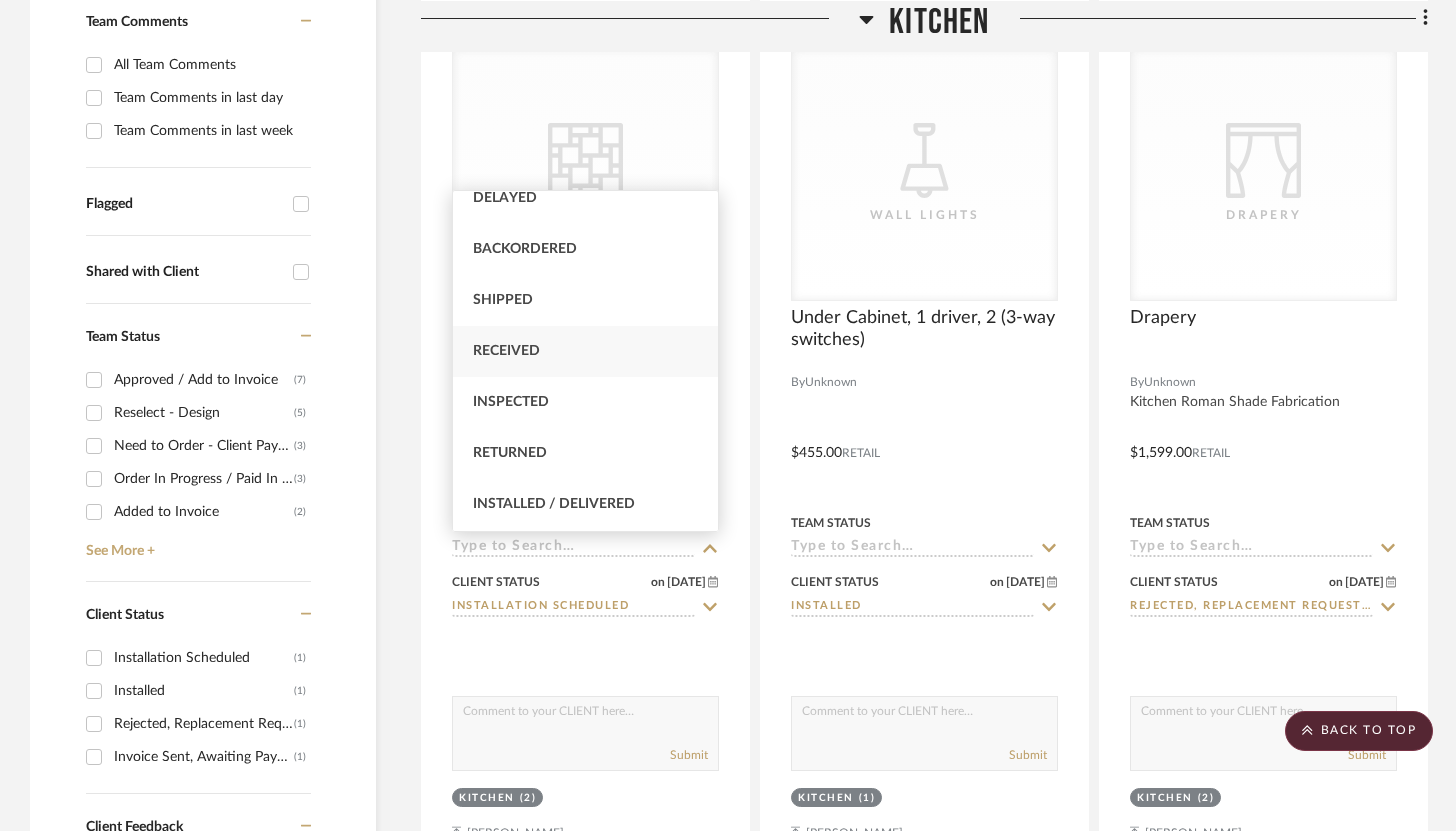 click on "Received" at bounding box center [585, 351] 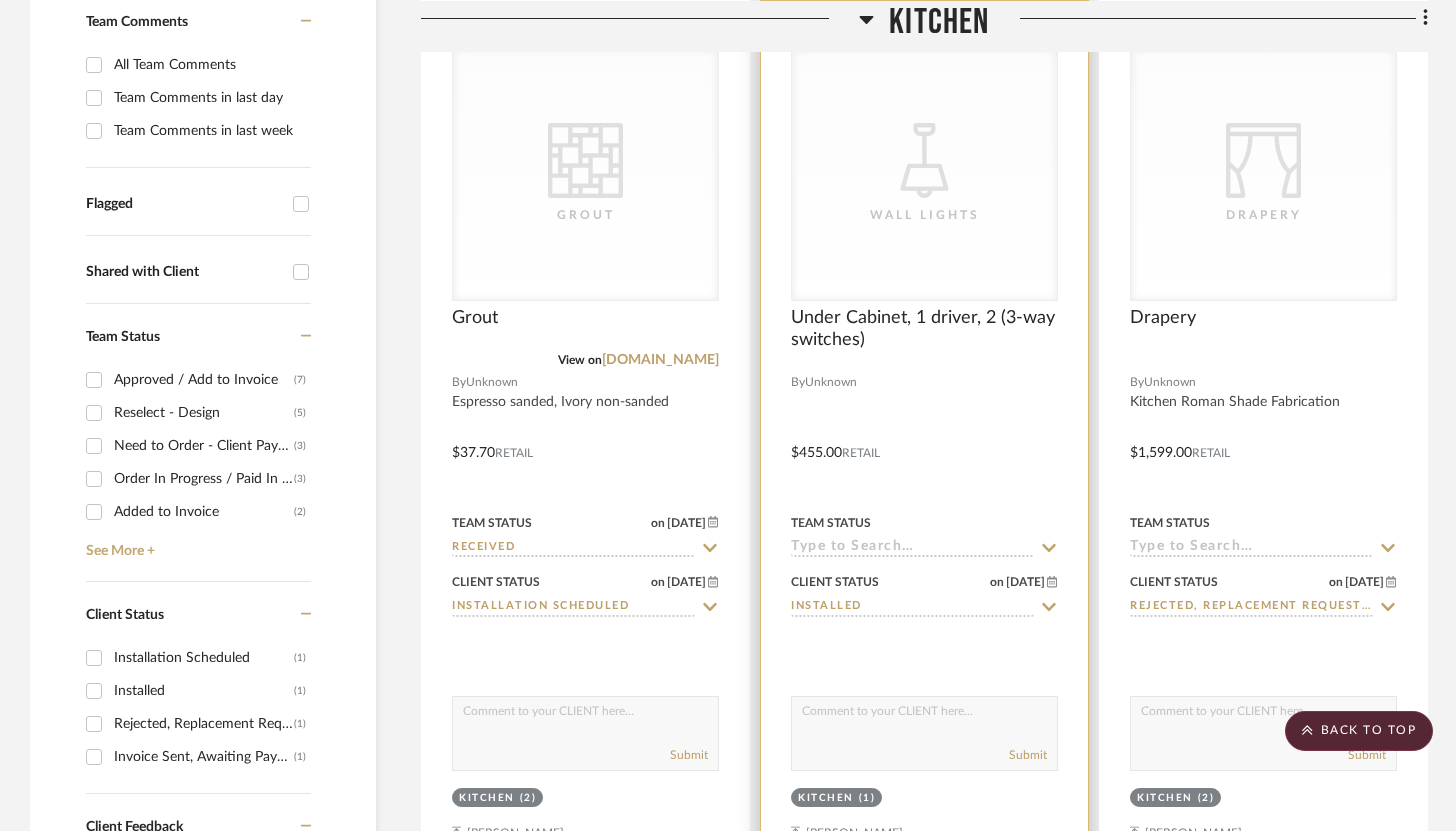 click 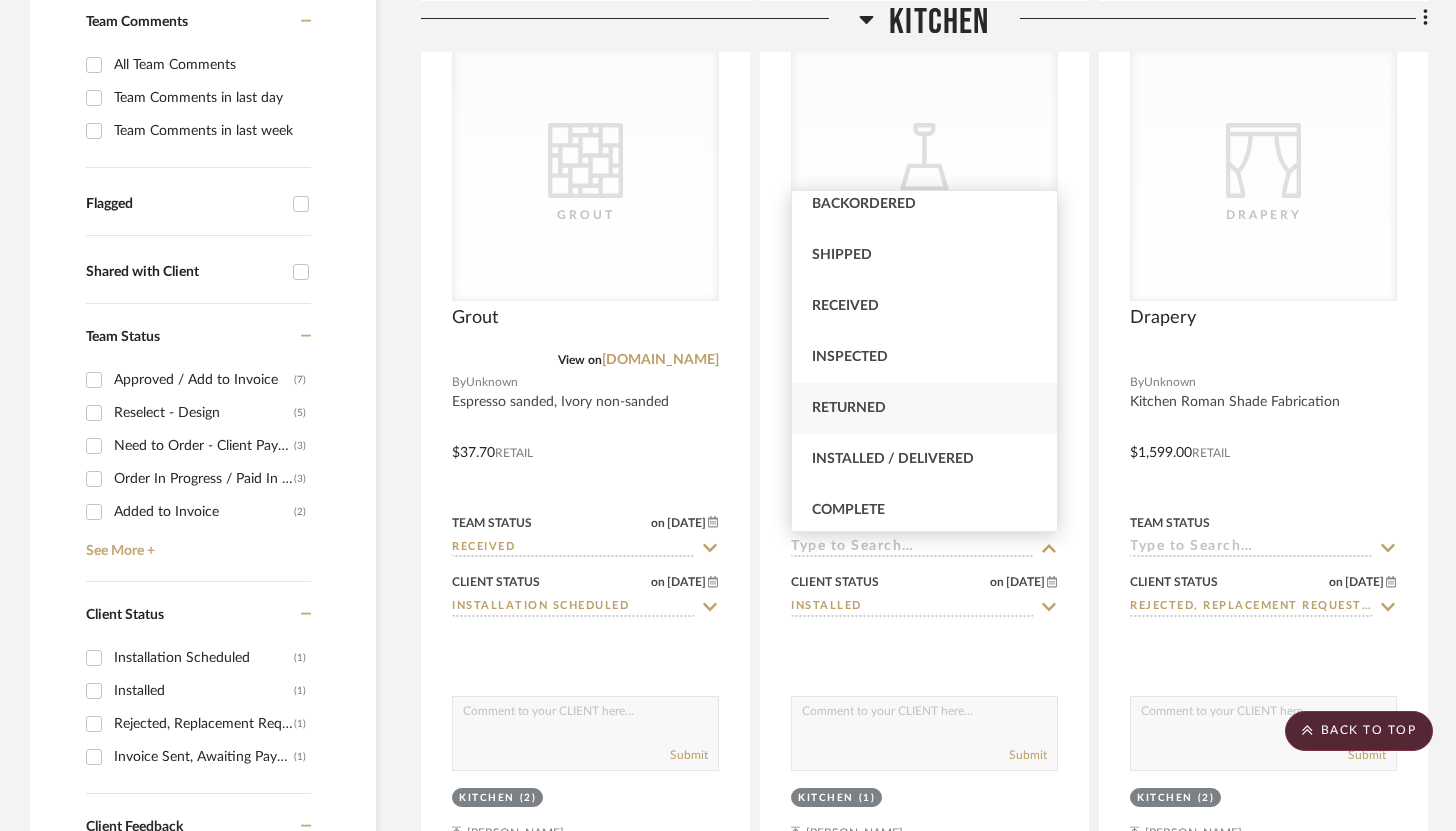 scroll, scrollTop: 265, scrollLeft: 0, axis: vertical 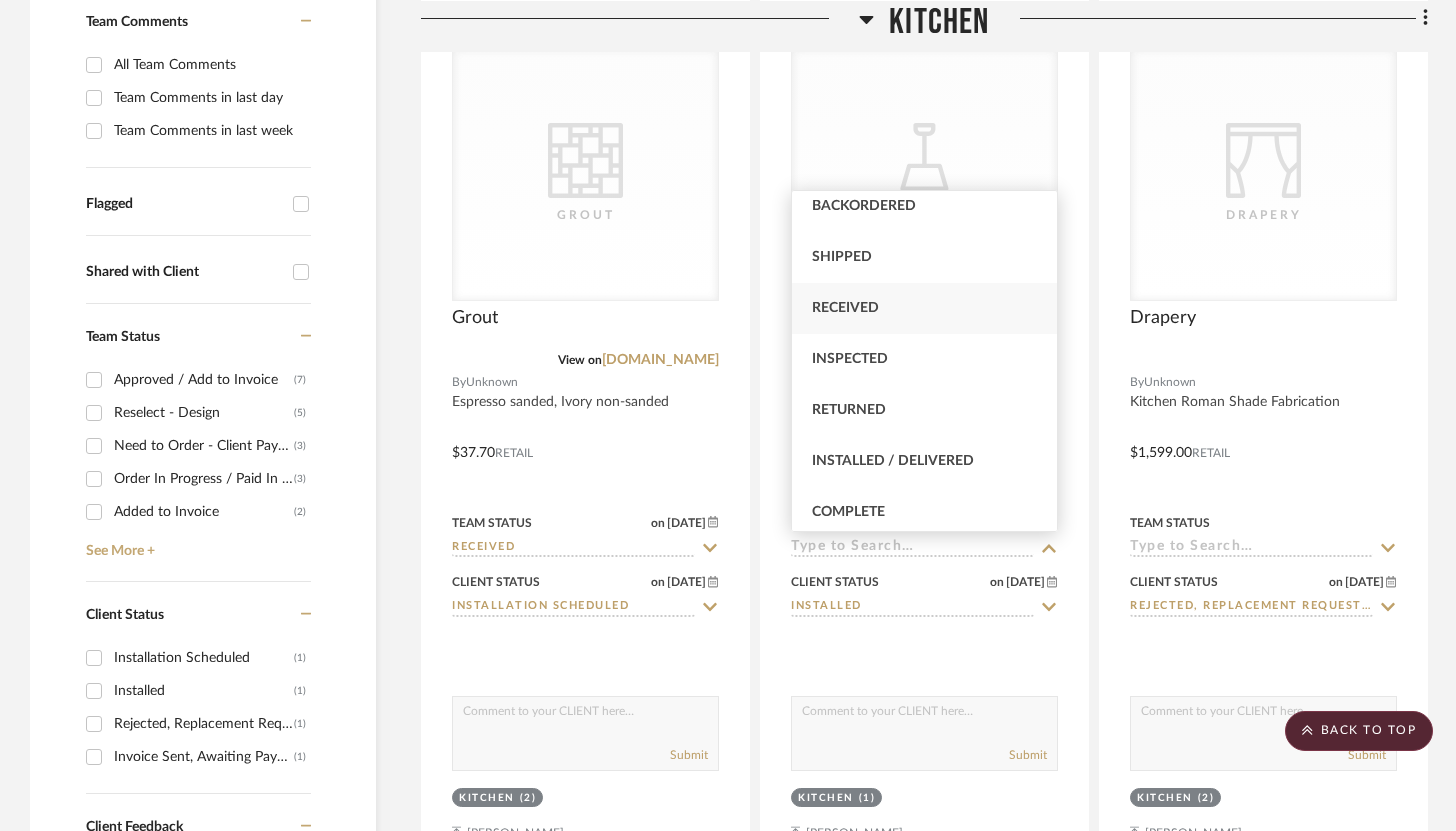 click on "Received" at bounding box center [845, 308] 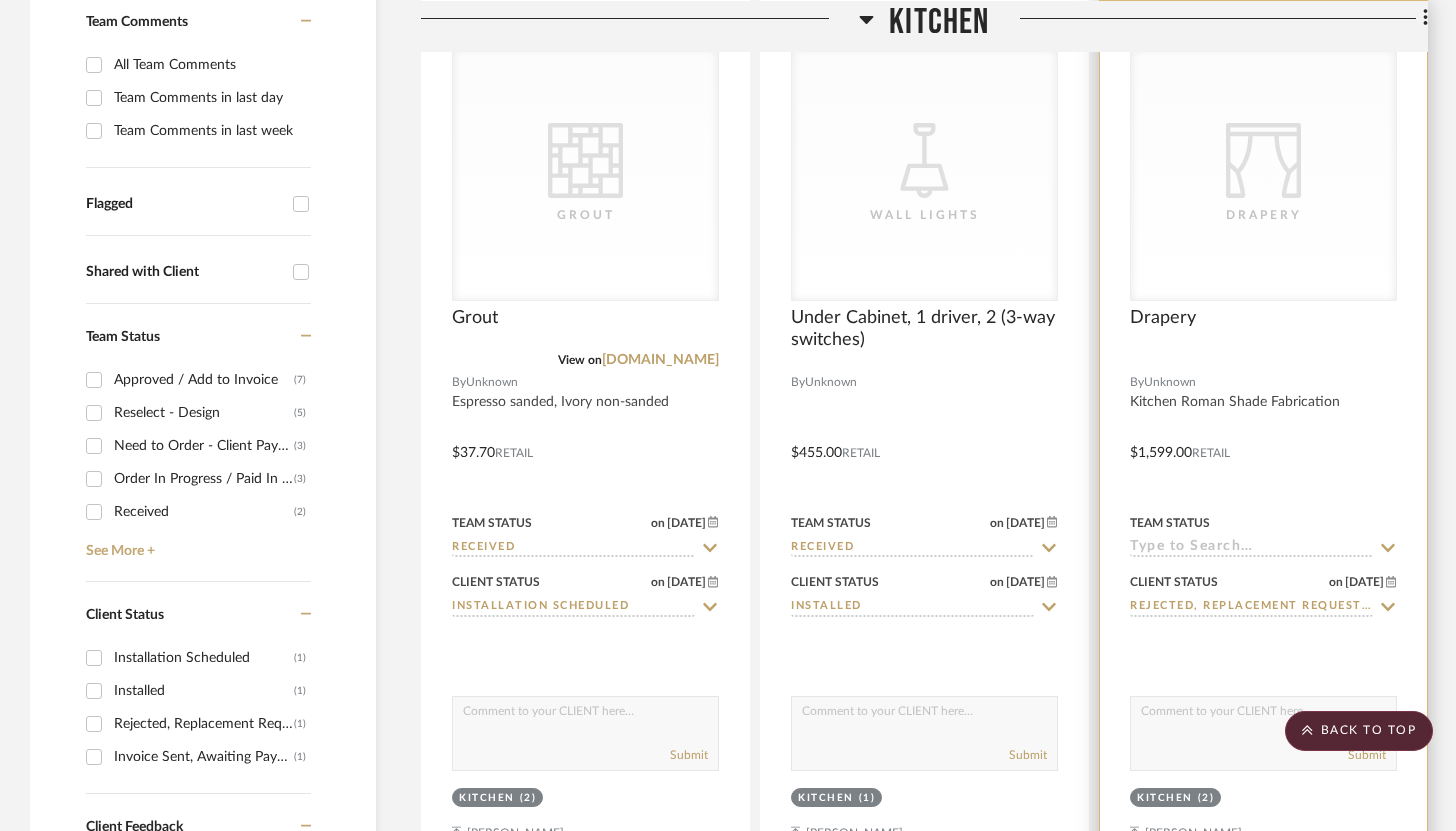 click 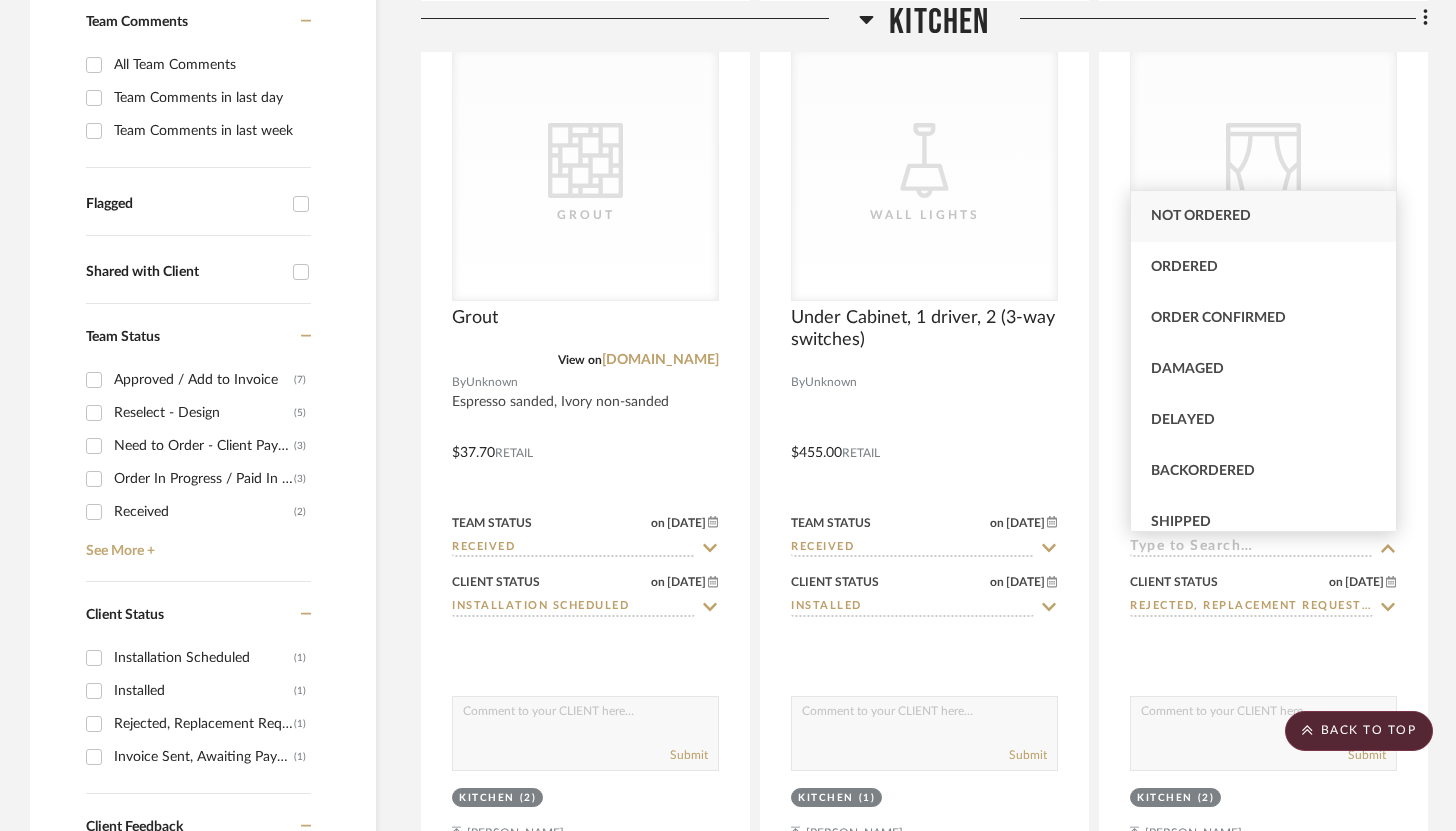click on "Filter by keyword, category or name prior to exporting to Excel or Bulk Actions Team Comments All Team Comments Team Comments in last day Team Comments in last week Flagged Shared with Client Team Status Approved / Add to Invoice  (7)  Reselect - Design  (5)  Need to Order - Client Payment Received  (3)  Order In Progress / Paid In Full w/ Freight, No Balance due  (3)  Received  (2)  See More + Client Status Installation Scheduled  (1)  Installed  (1)  Rejected, Replacement Requested  (1)  Invoice Sent, Awaiting Payment  (1)  Client Feedback No Feedback  (4)  Client Comments All Client Comments Client Comments in last day Client Comments in last week Added To PO Category  Seating   (1)   Tables   (1)   Tile & Stone   (10)   Appliances   (8)   Hardware   (8)   Architectural Elements   (7)   Lighting   (7)   Paint   (7)   Wallcoverings   (6)   Fabric & Textiles   (5)   Kitchen   (5)   Rugs   (3)   Window Coverings   (2)   Accessories    (1)   Mirrors   (1)  Brand Best Hoods  (1)  Bosch  (1)  Coordone  (2)  0" 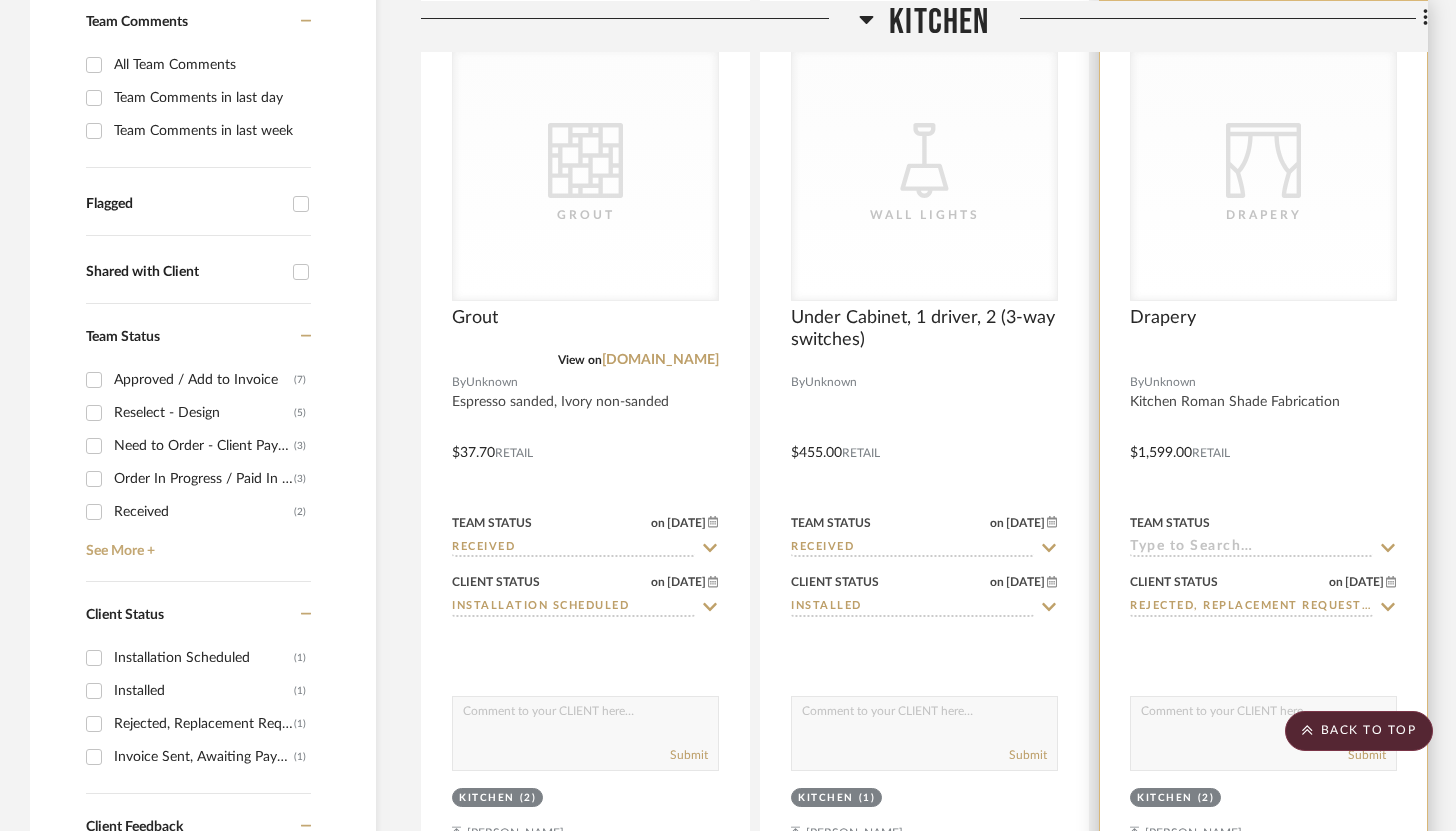 click 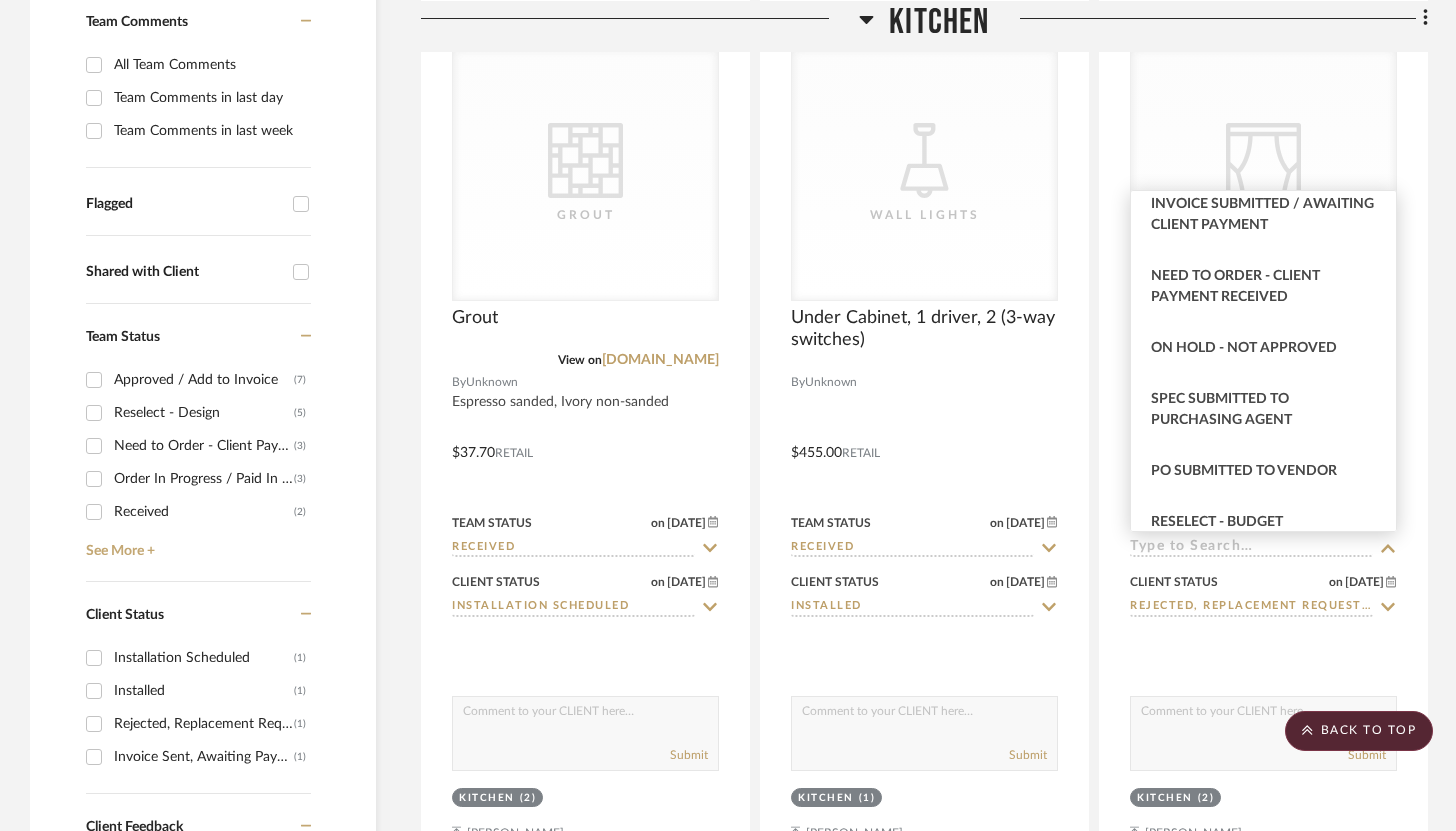 scroll, scrollTop: 1463, scrollLeft: 0, axis: vertical 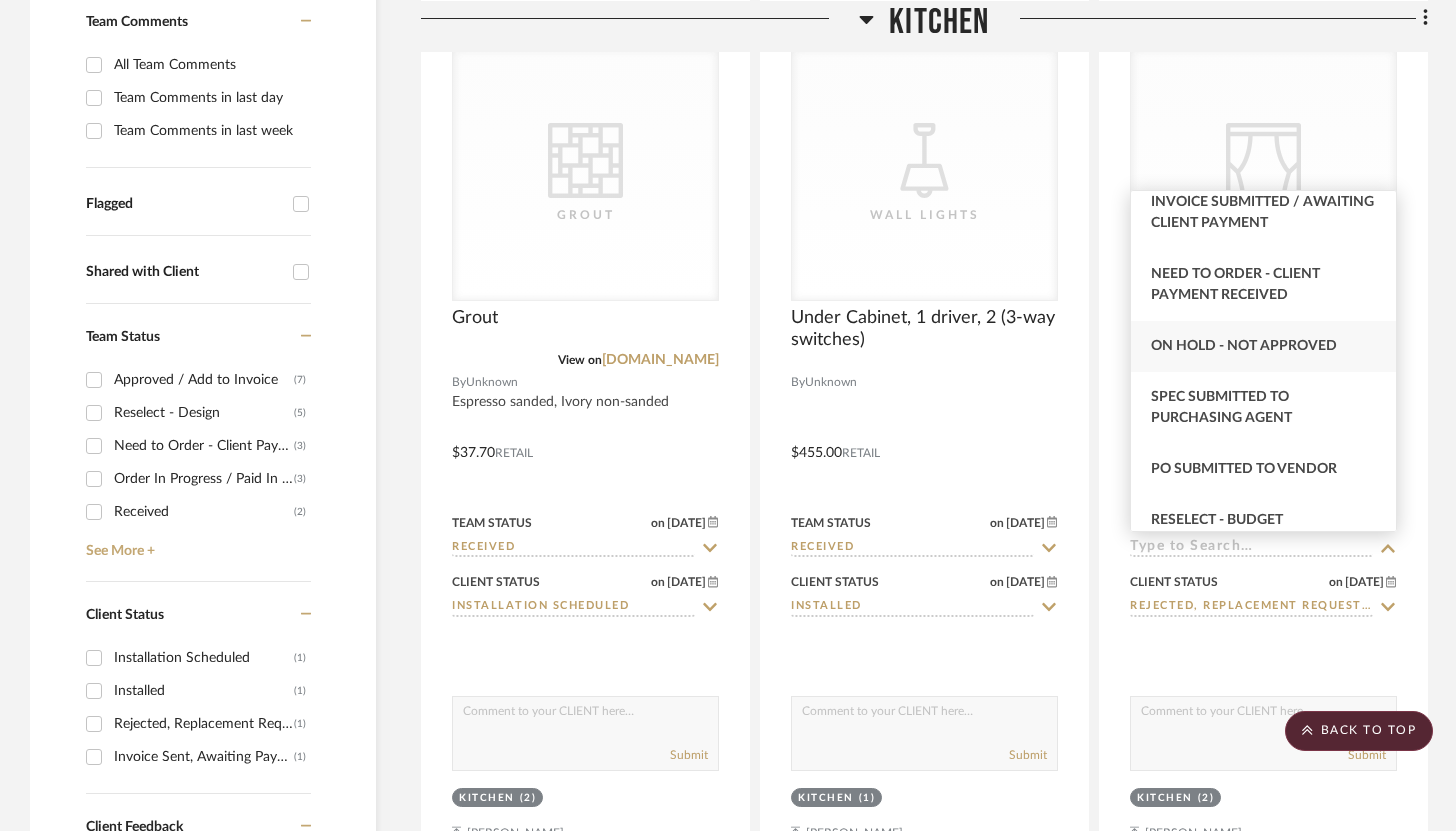 click on "On Hold - Not Approved" at bounding box center [1244, 346] 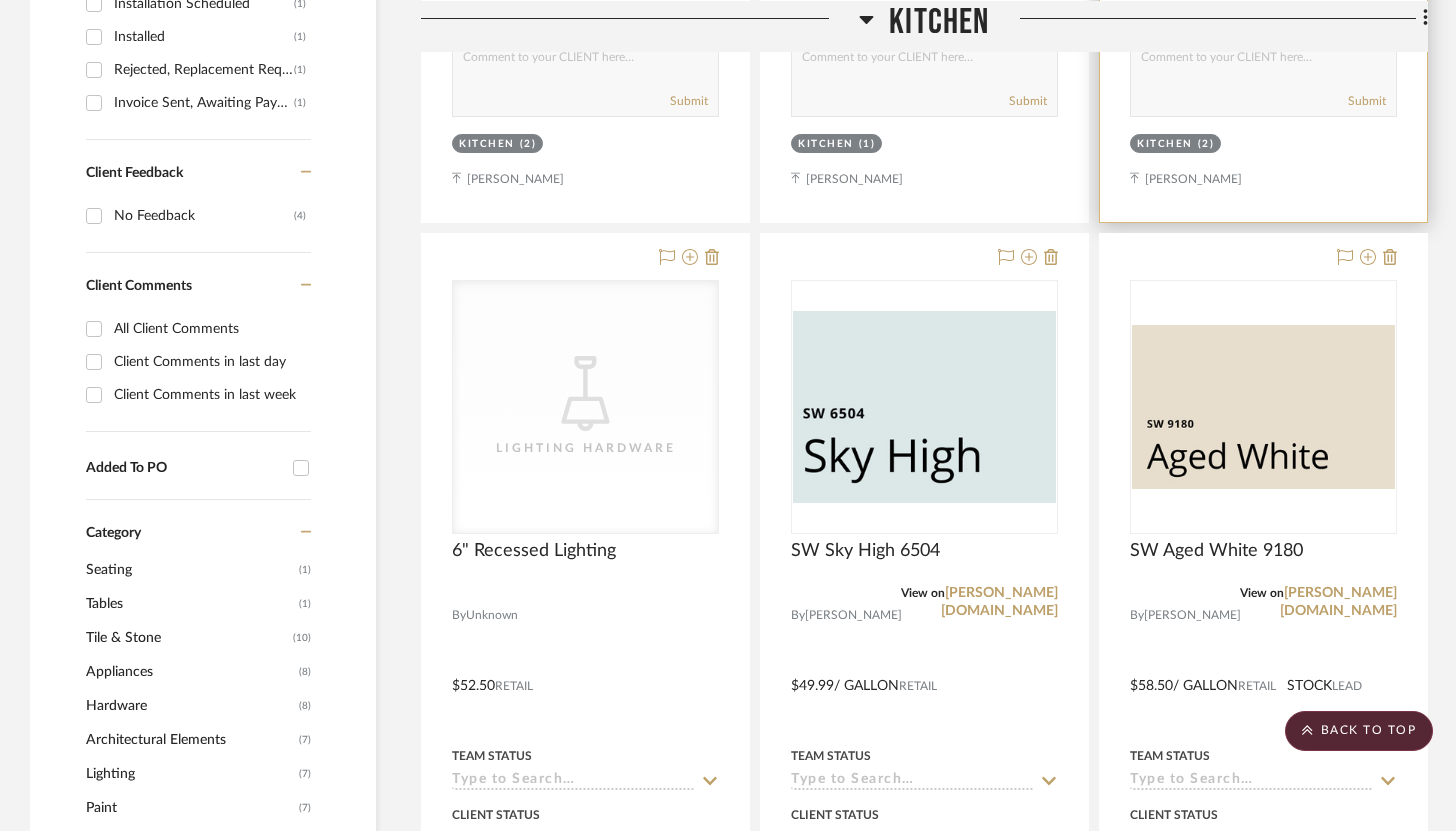 scroll, scrollTop: 1214, scrollLeft: 0, axis: vertical 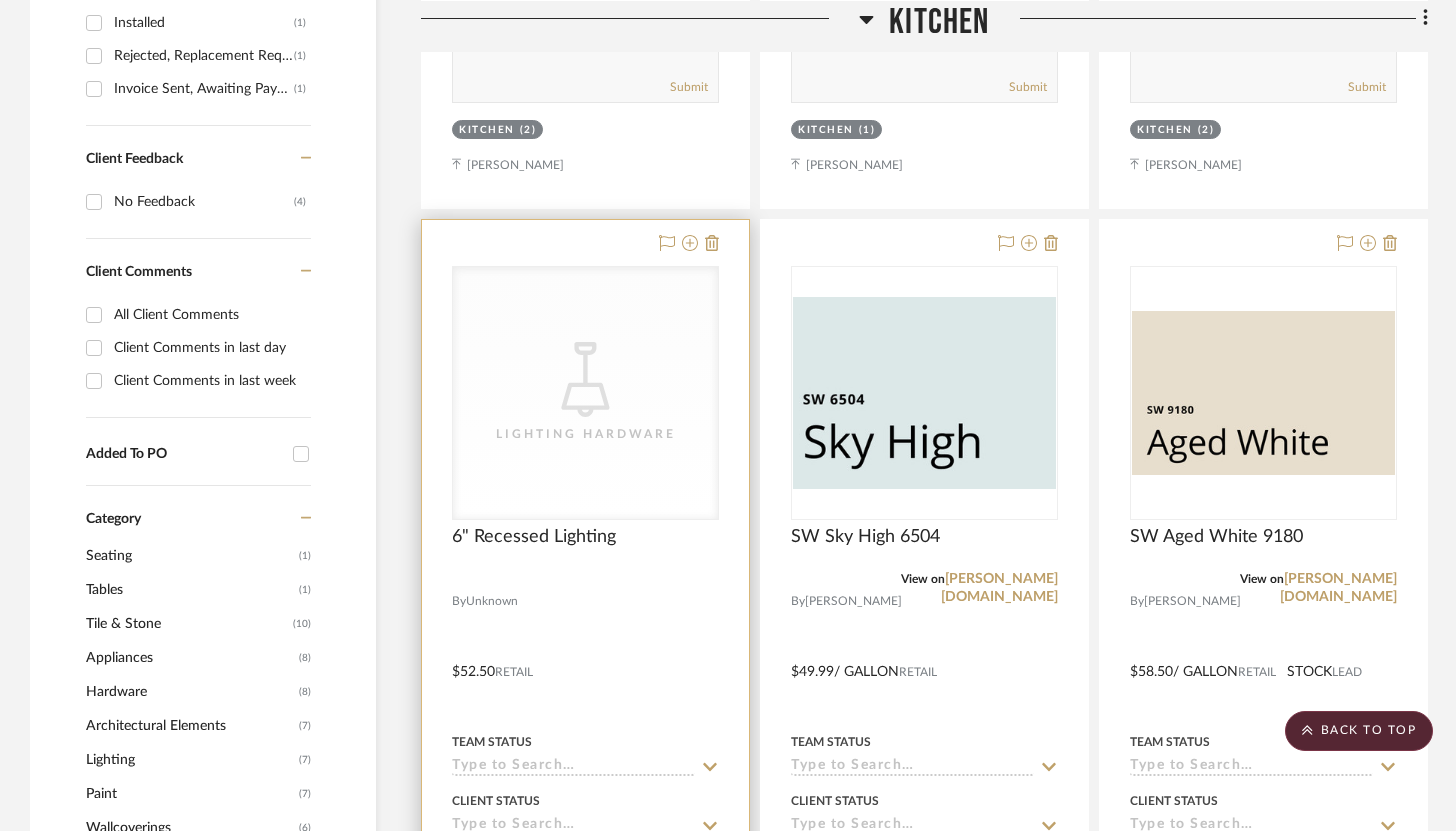 click 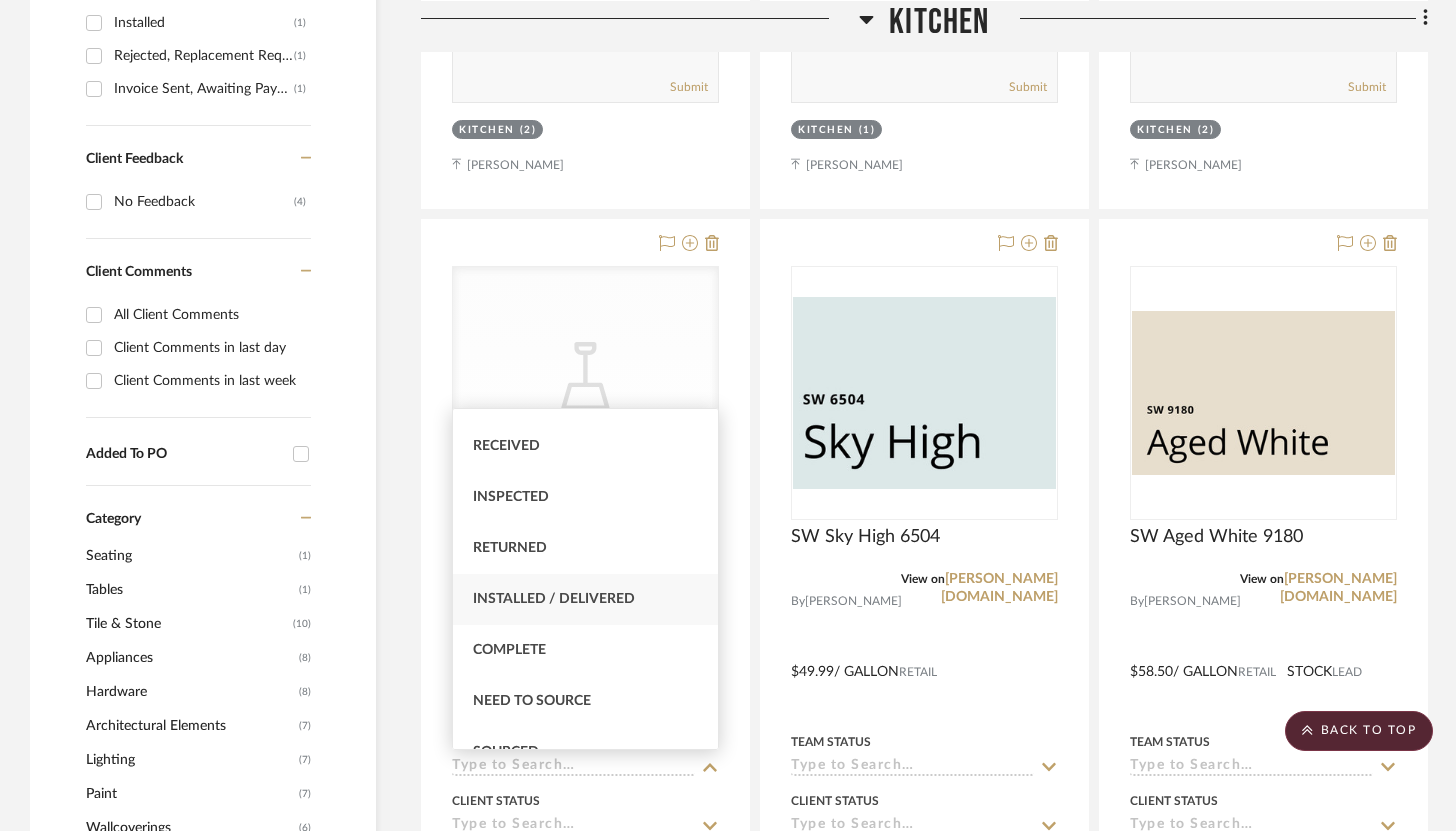 scroll, scrollTop: 351, scrollLeft: 0, axis: vertical 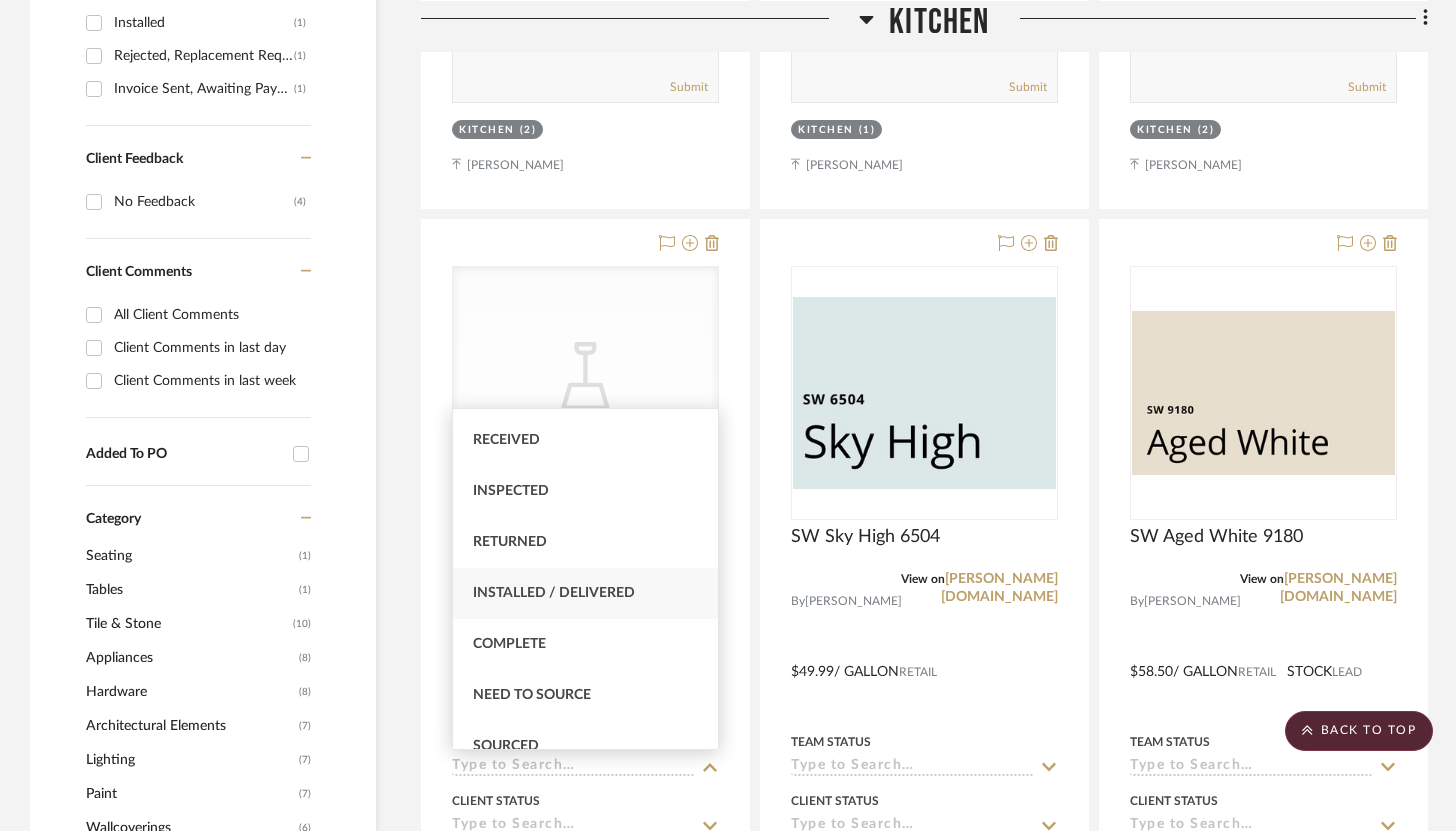 click on "Installed / Delivered" at bounding box center [585, 593] 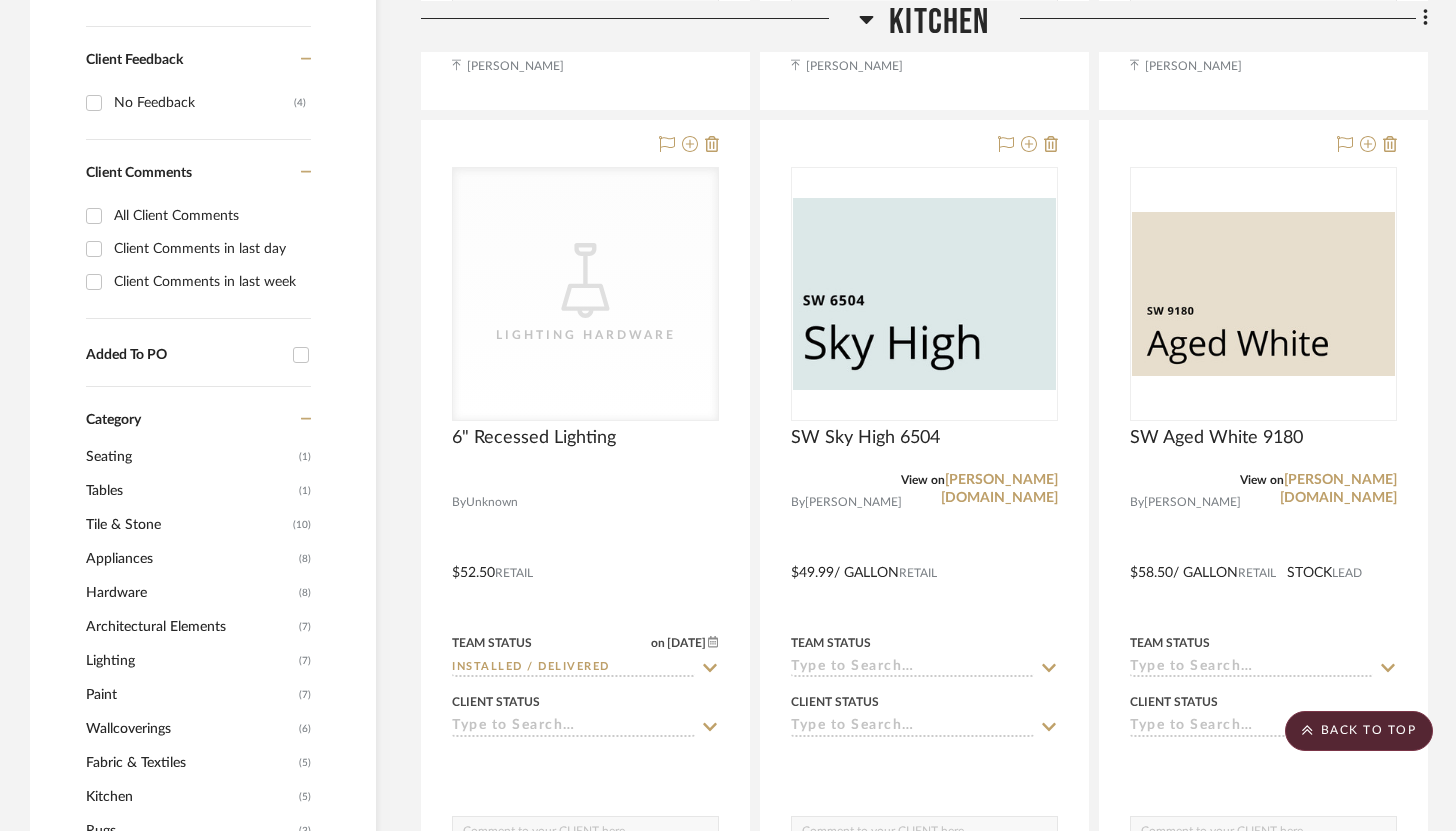 scroll, scrollTop: 1453, scrollLeft: 0, axis: vertical 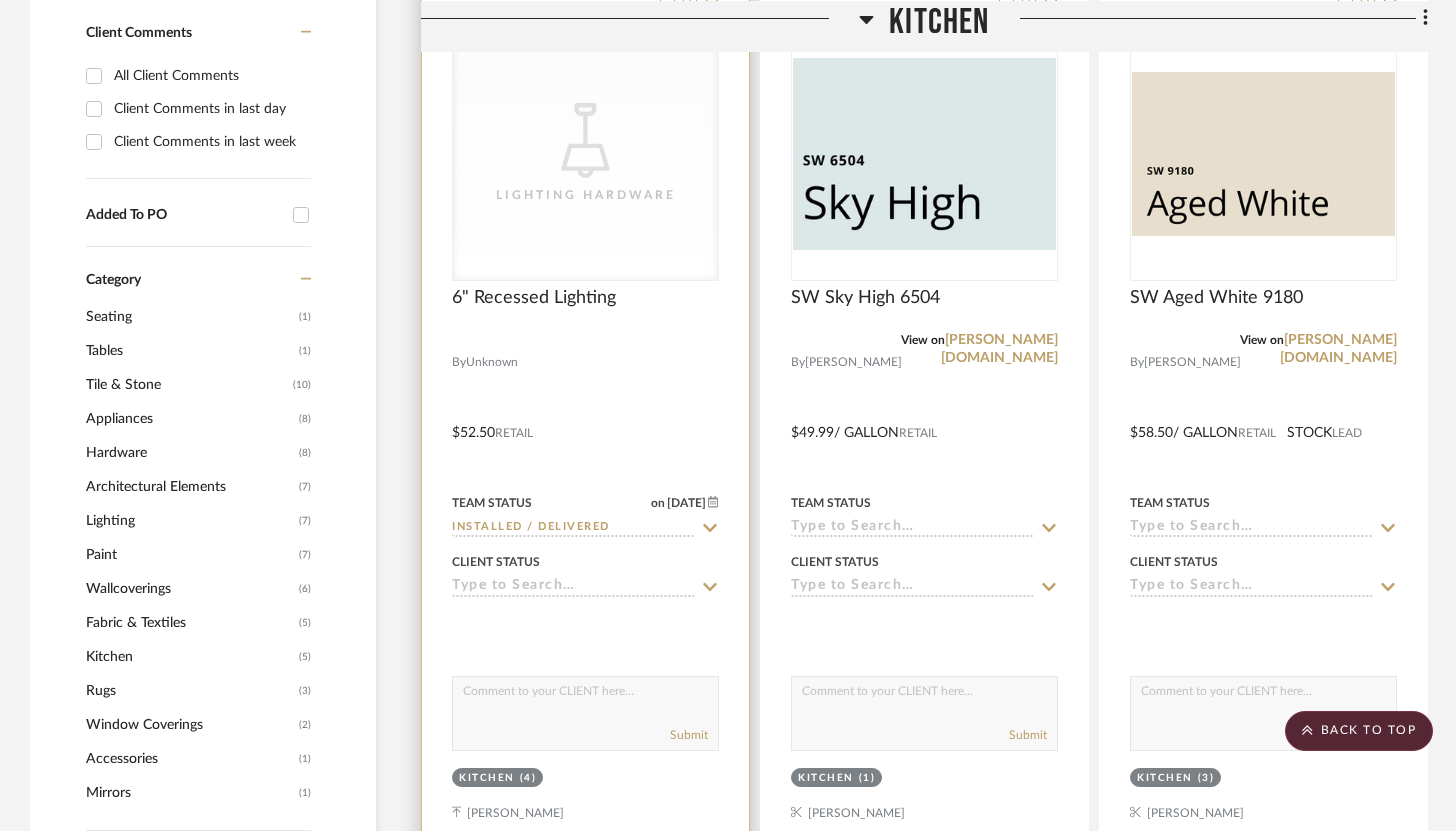 click 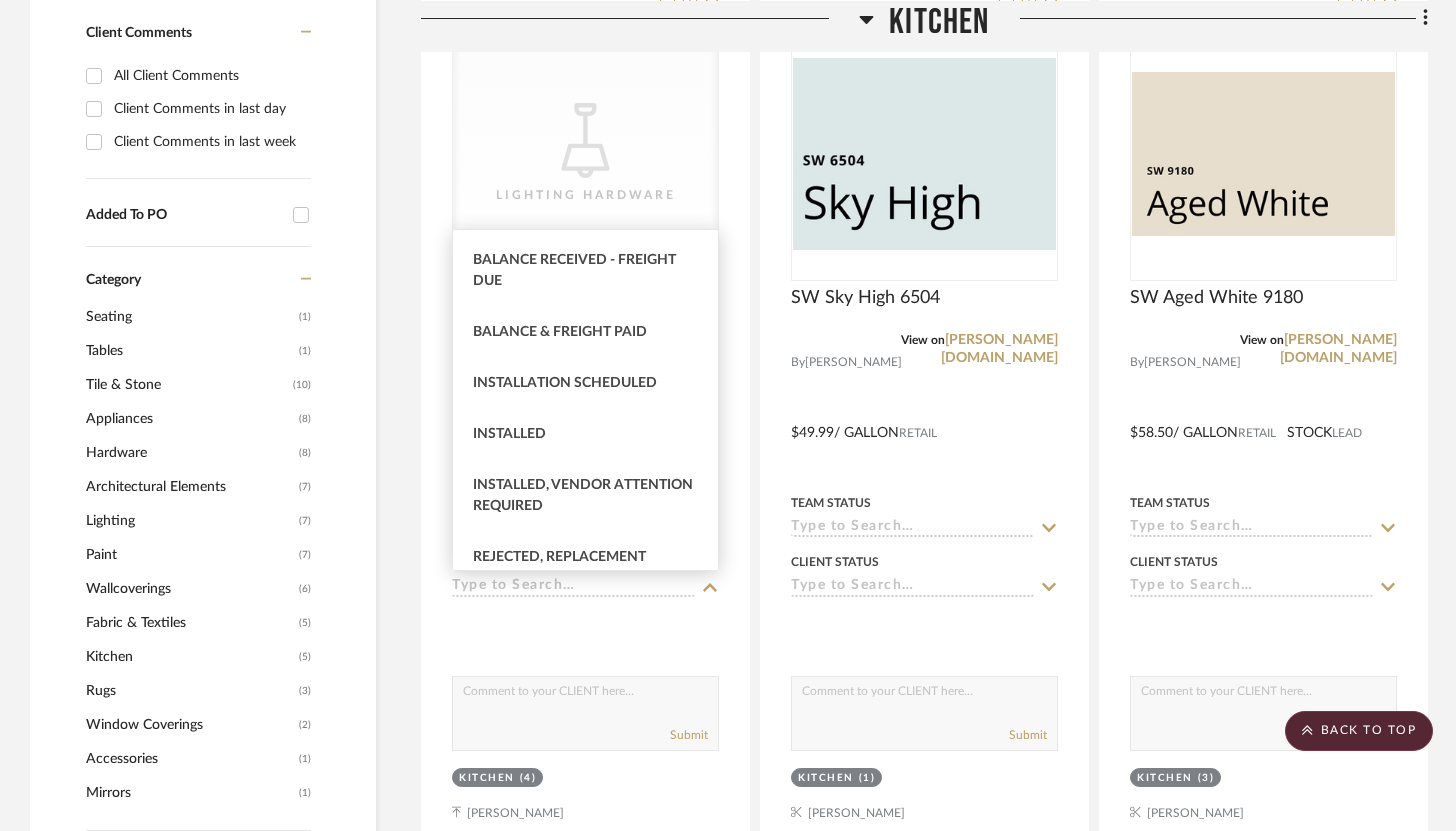 scroll, scrollTop: 457, scrollLeft: 0, axis: vertical 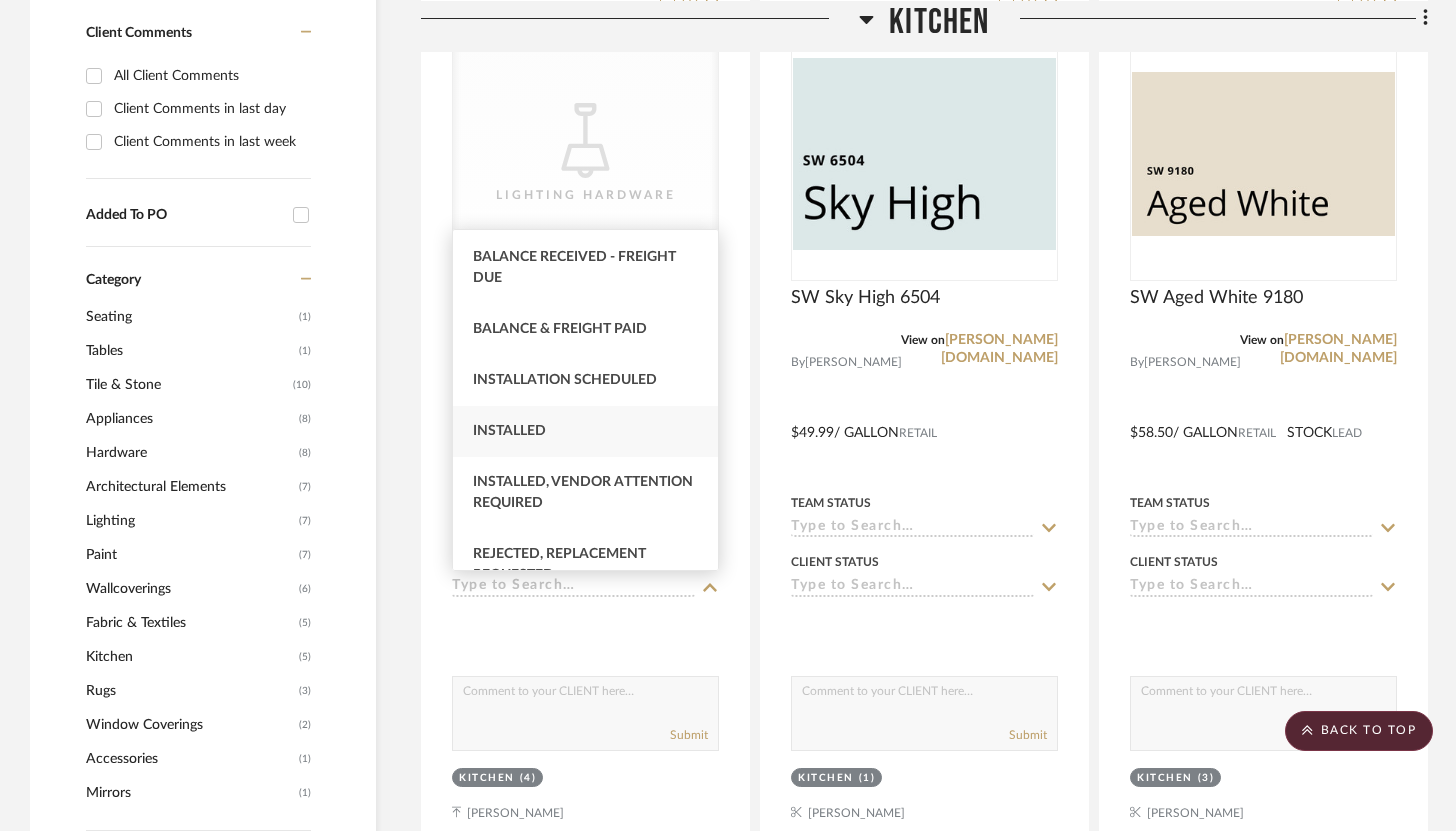 click on "Installed" at bounding box center [585, 431] 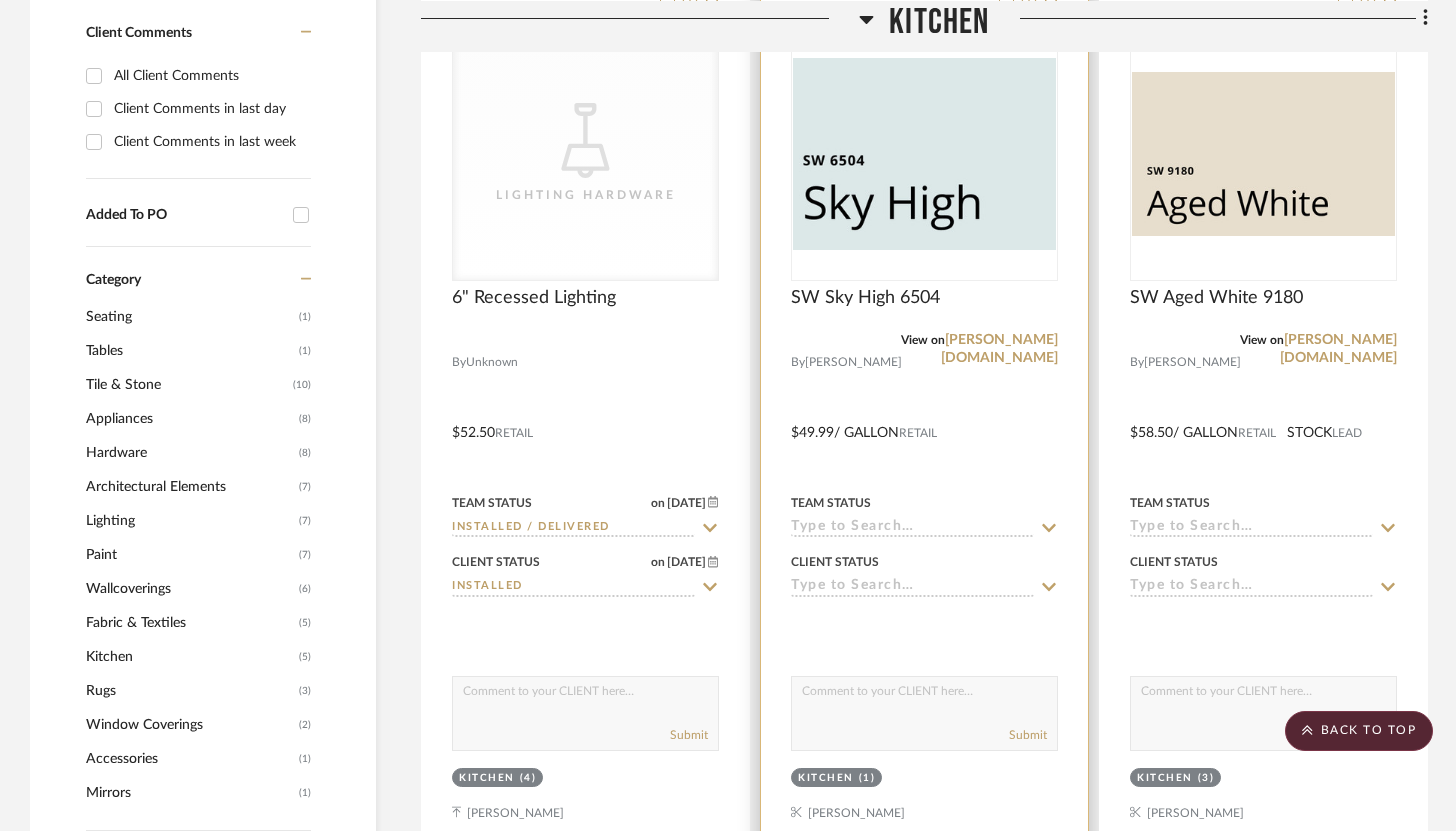 click 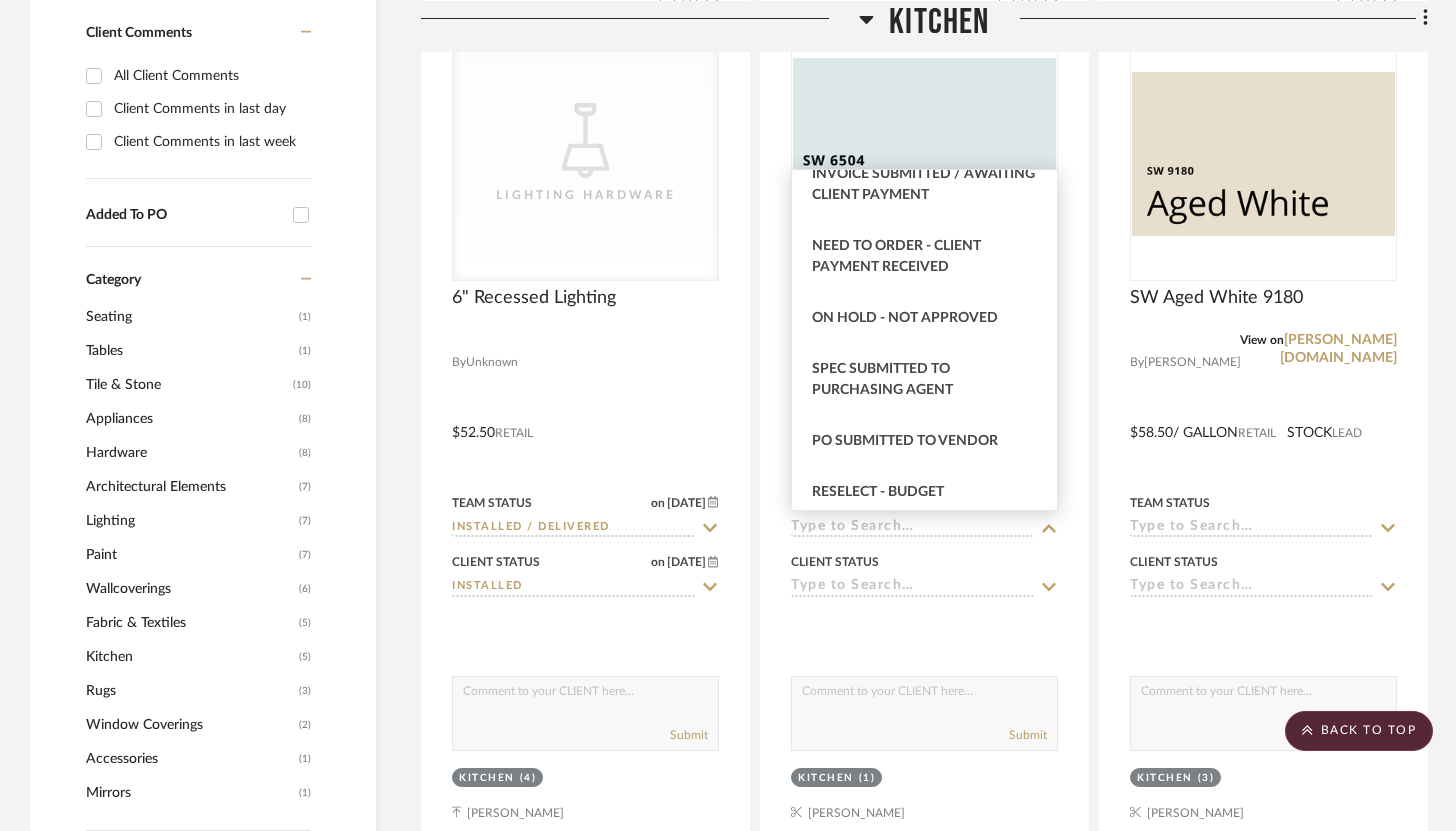 scroll, scrollTop: 1480, scrollLeft: 0, axis: vertical 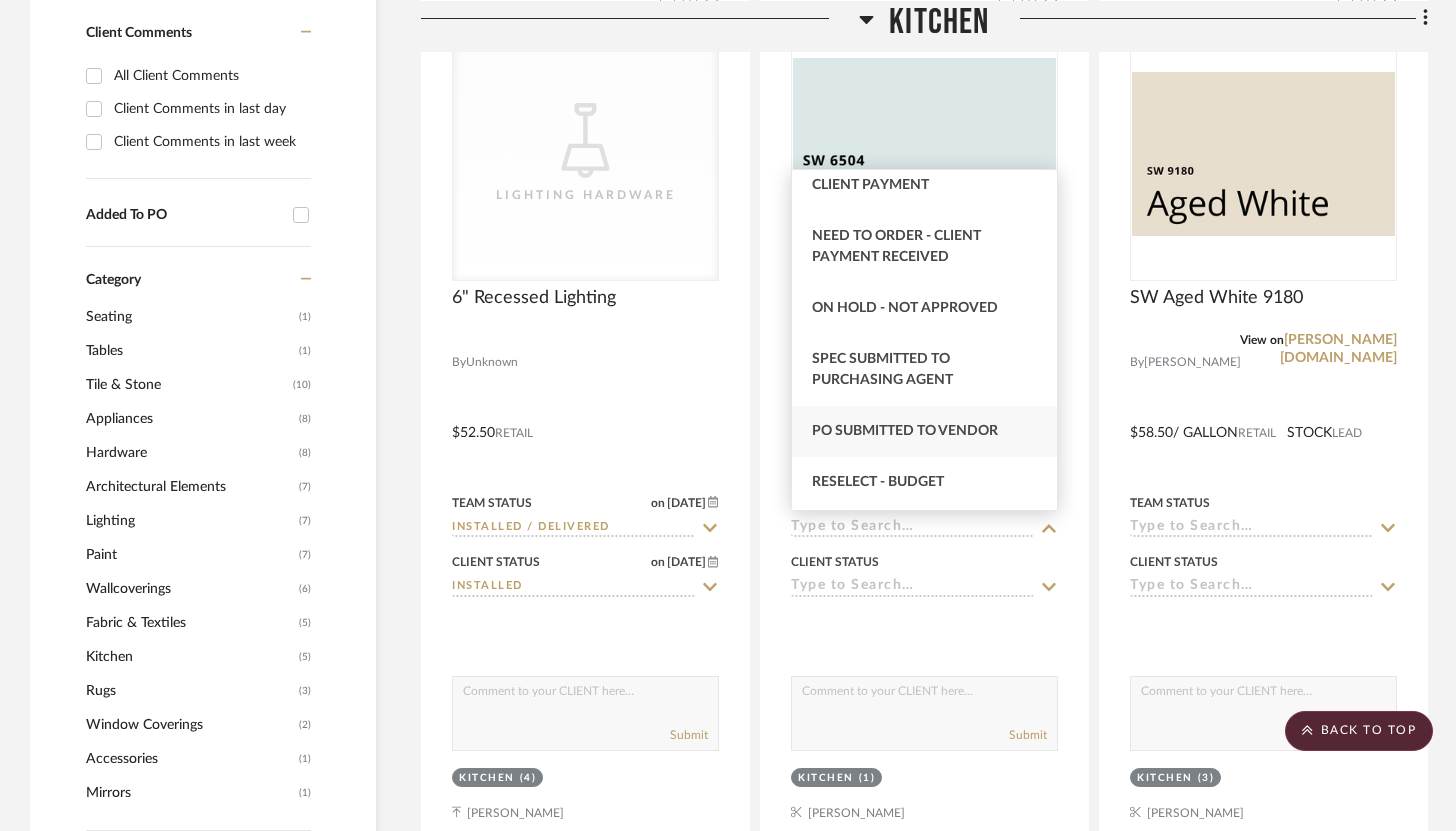 click on "PO Submitted to Vendor" at bounding box center (905, 431) 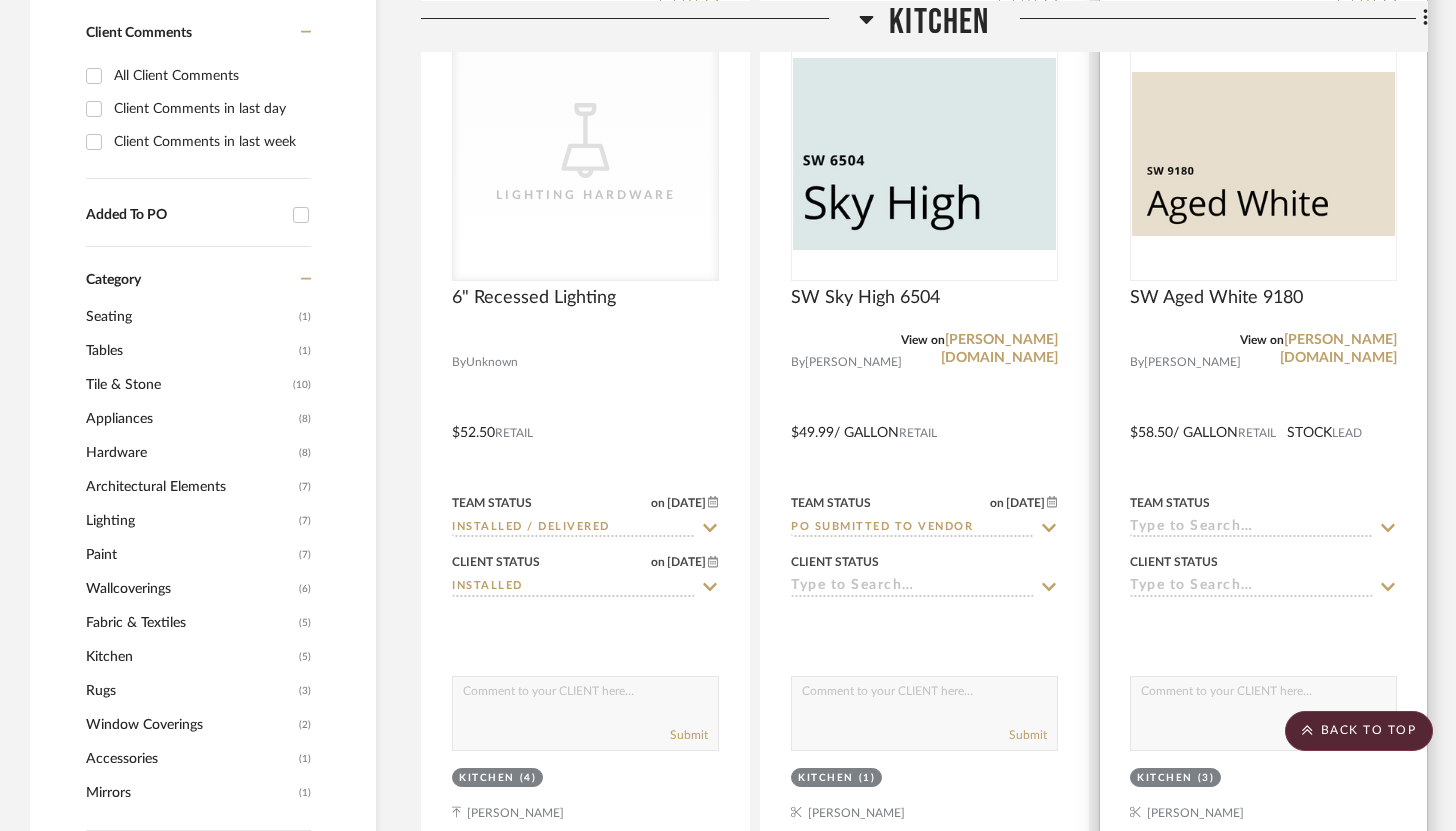 click 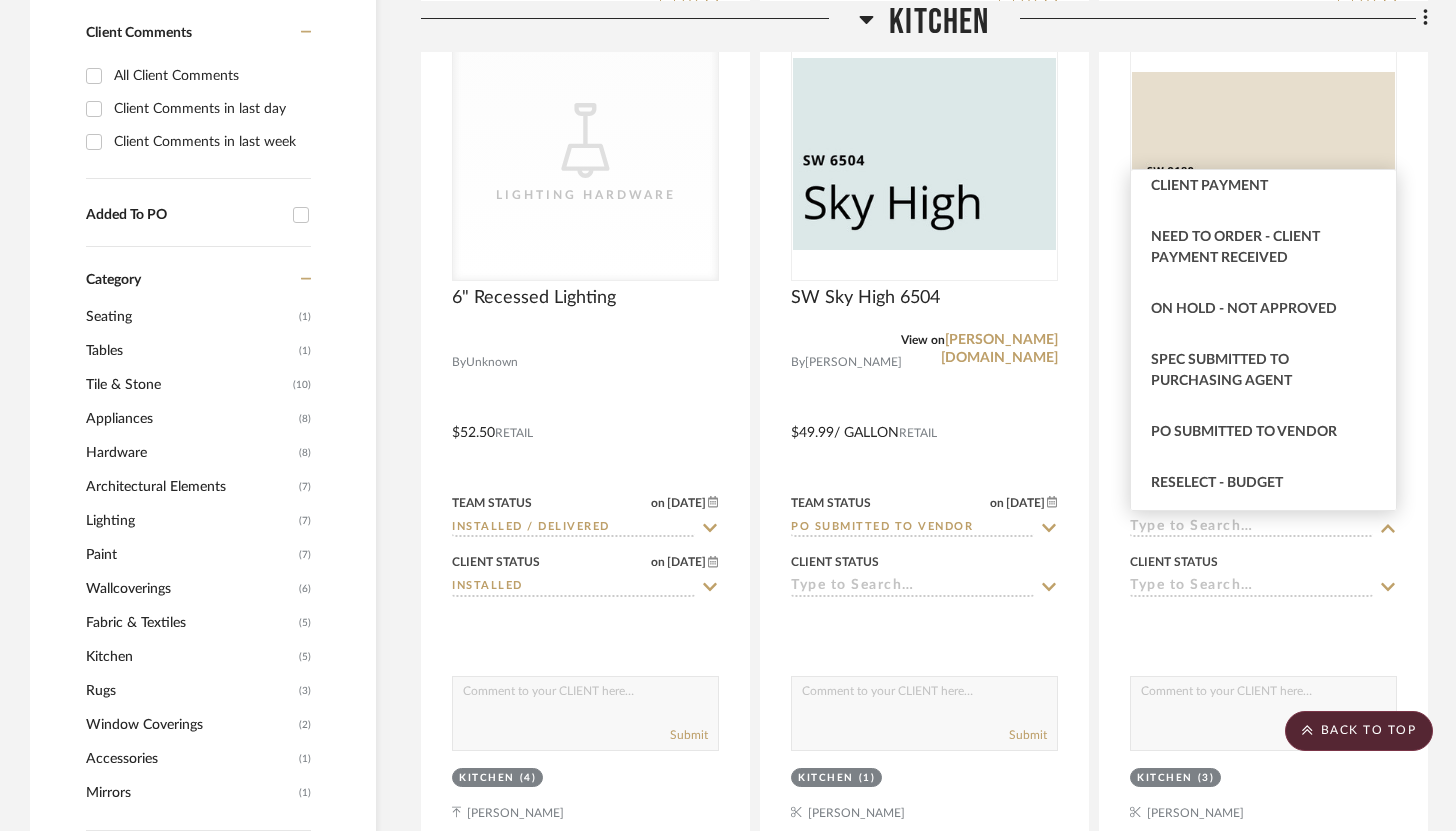 scroll, scrollTop: 1481, scrollLeft: 0, axis: vertical 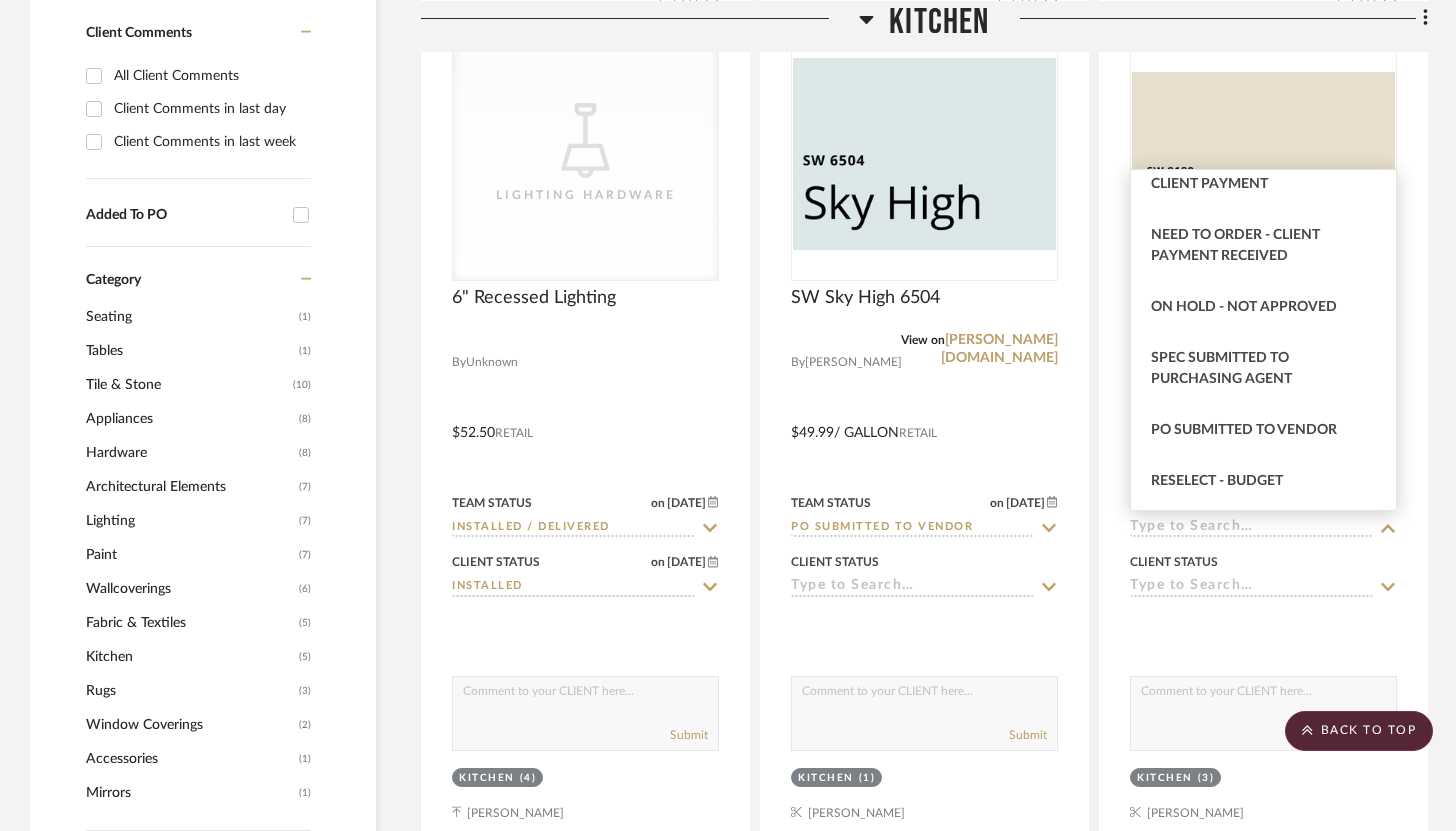 click on "PO Submitted to Vendor" at bounding box center [1263, 430] 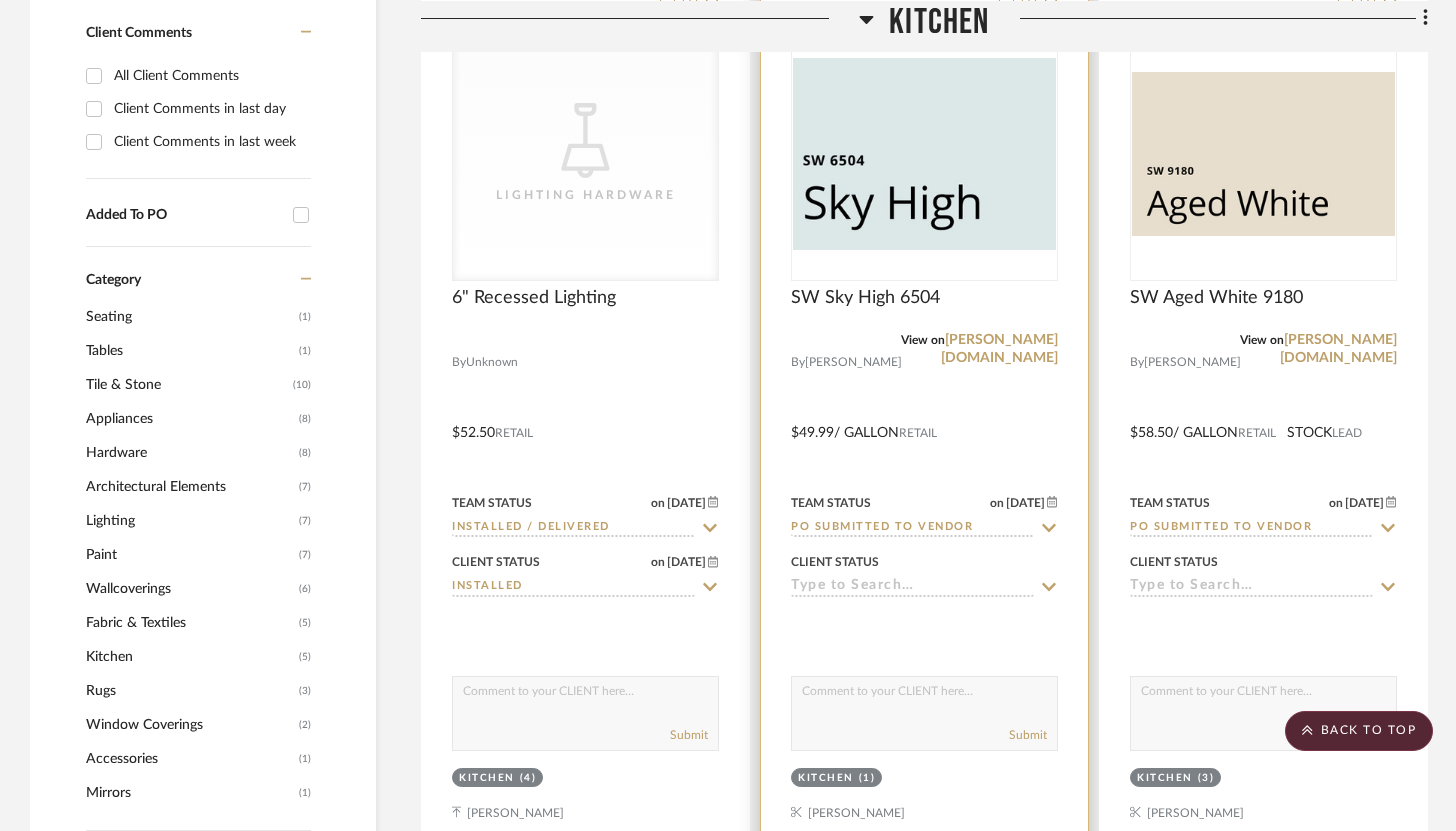 click 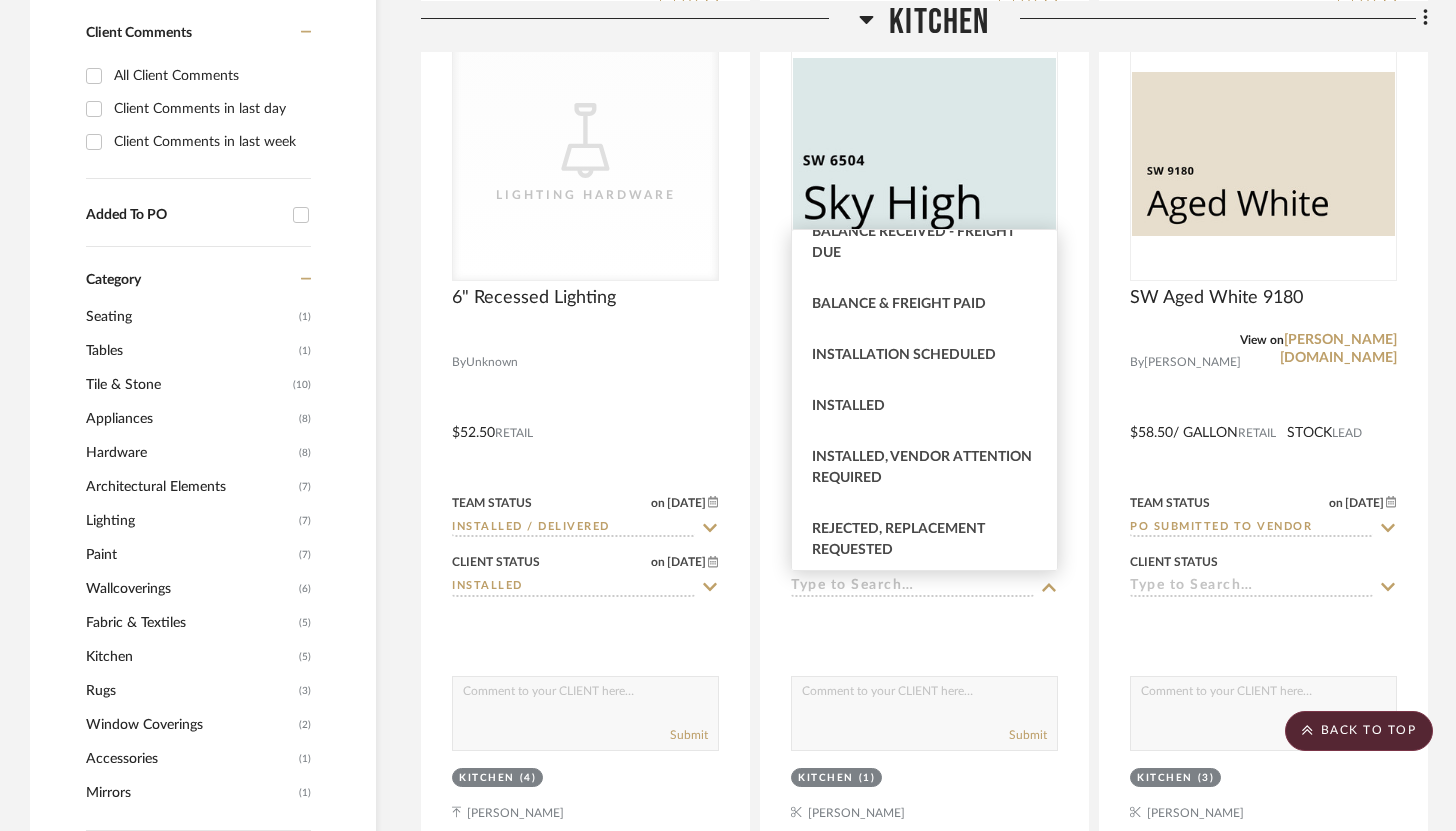 scroll, scrollTop: 485, scrollLeft: 0, axis: vertical 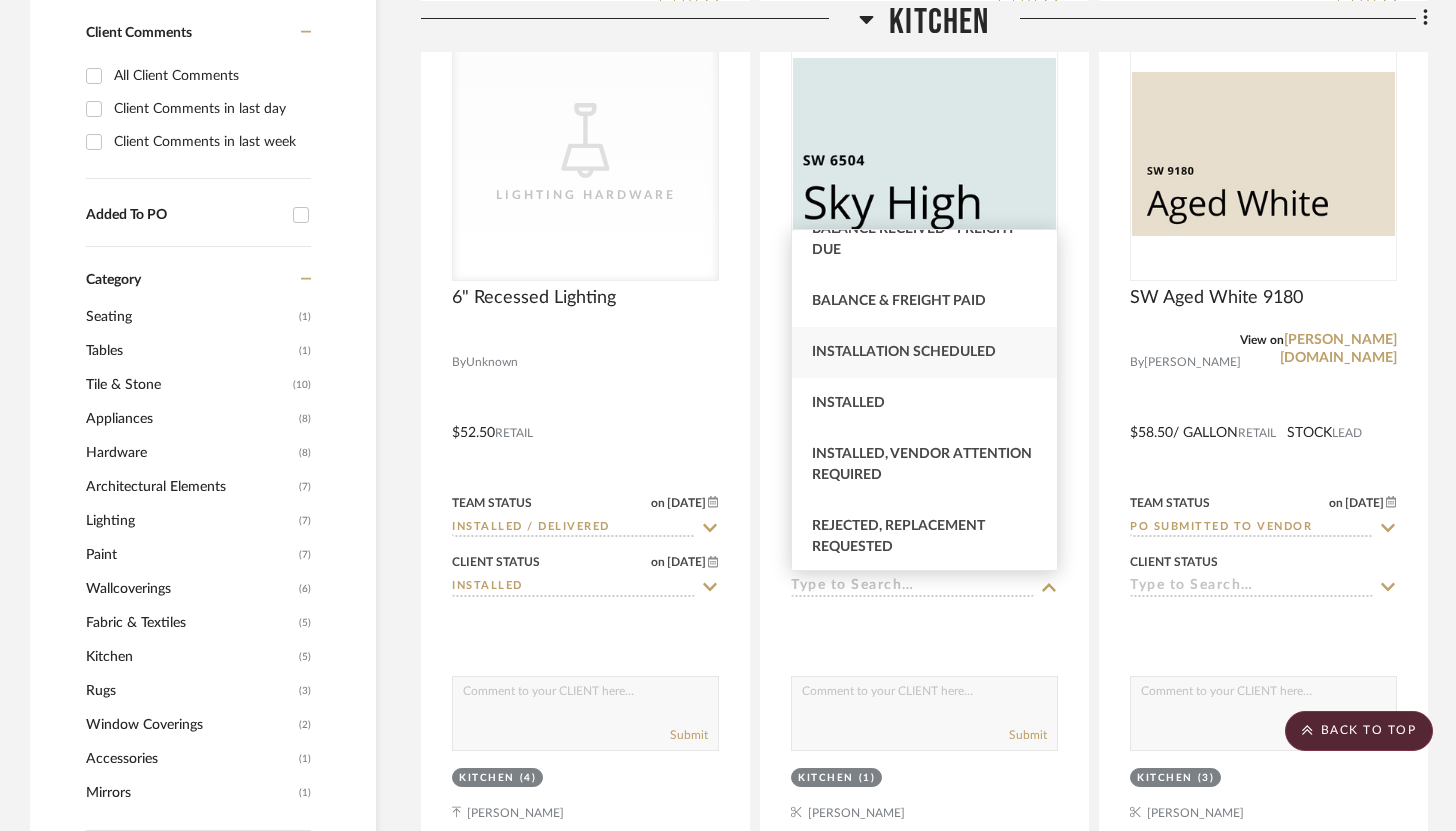click on "Installation Scheduled" at bounding box center (904, 352) 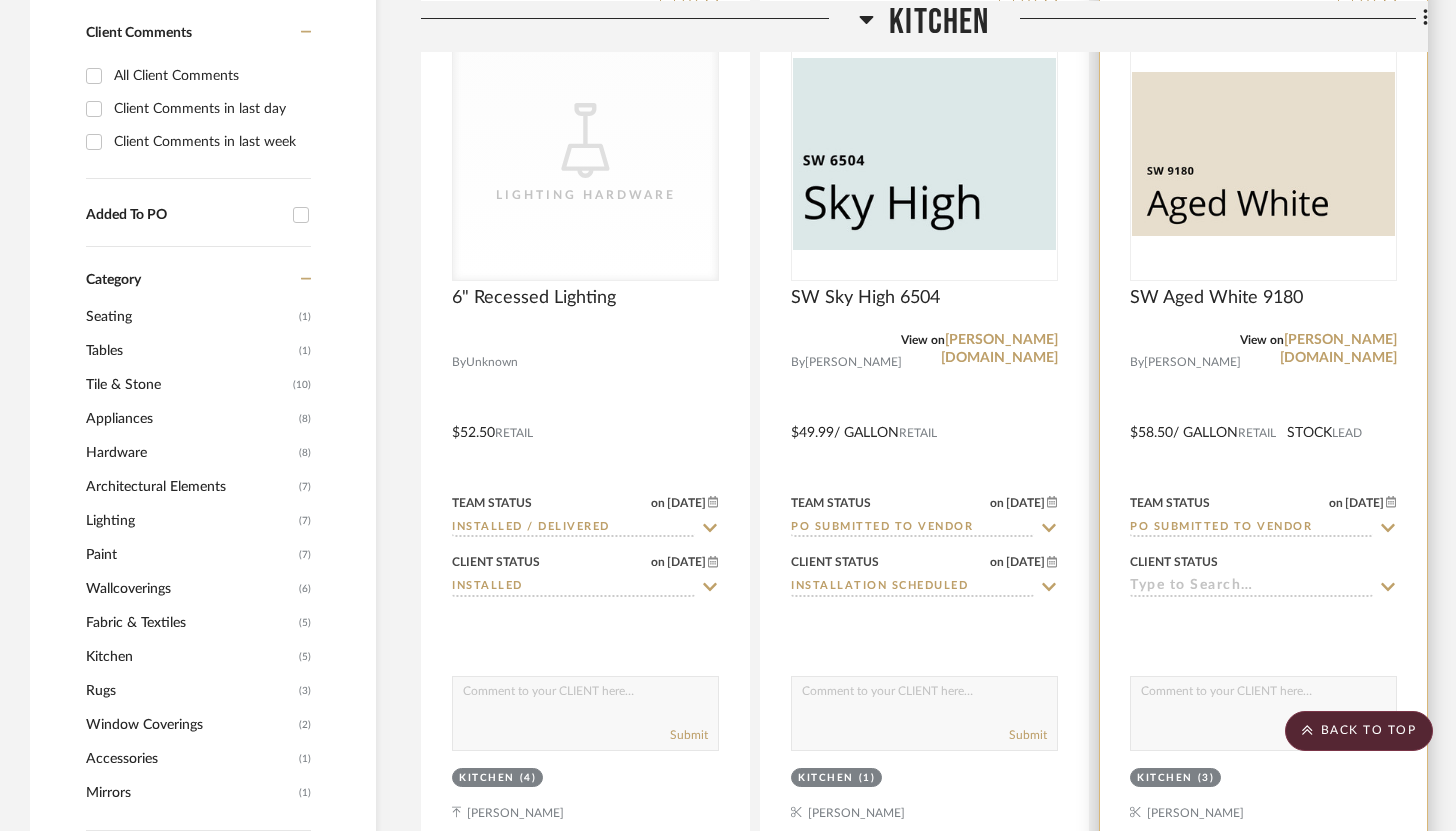 click 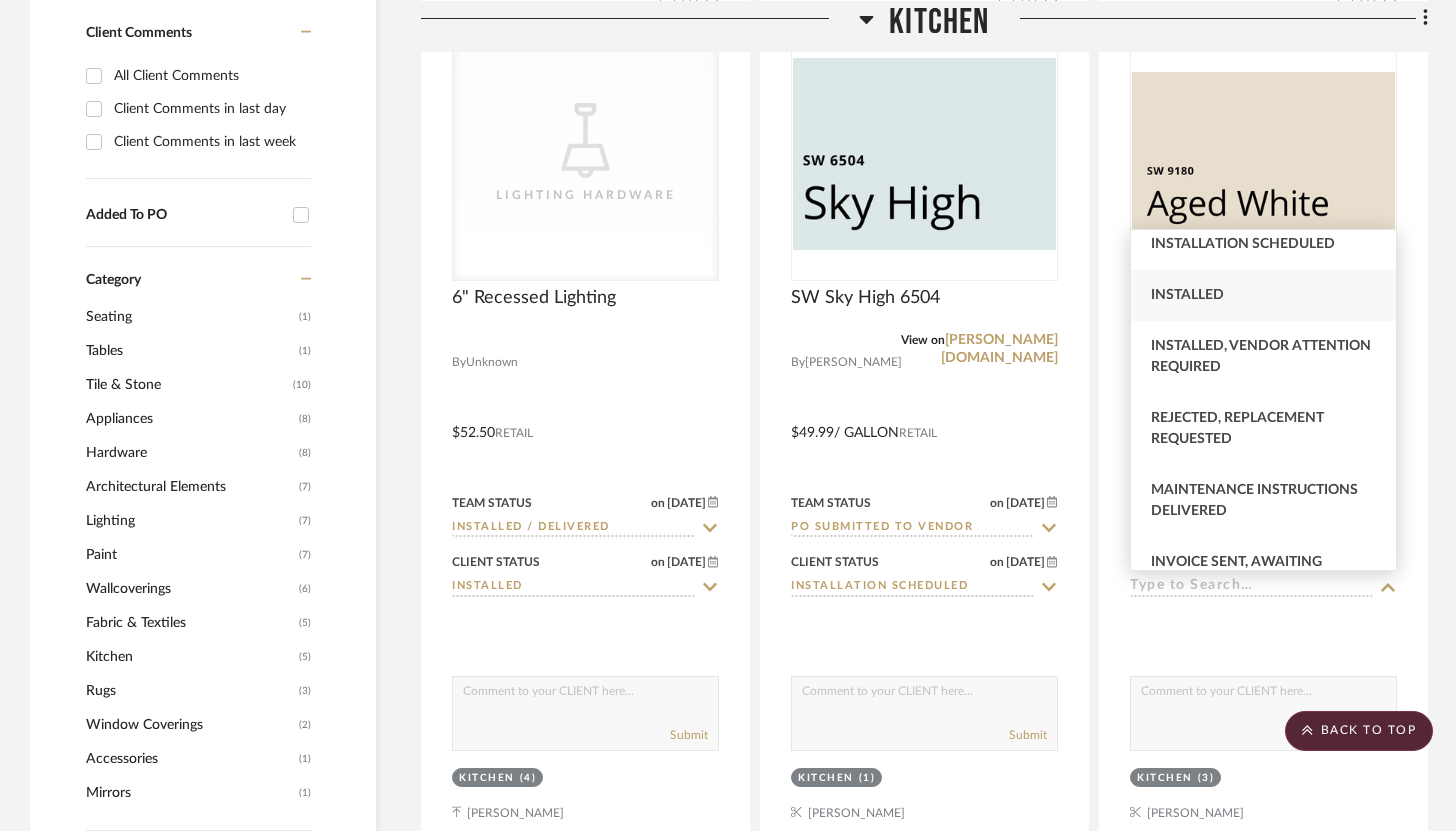 scroll, scrollTop: 597, scrollLeft: 0, axis: vertical 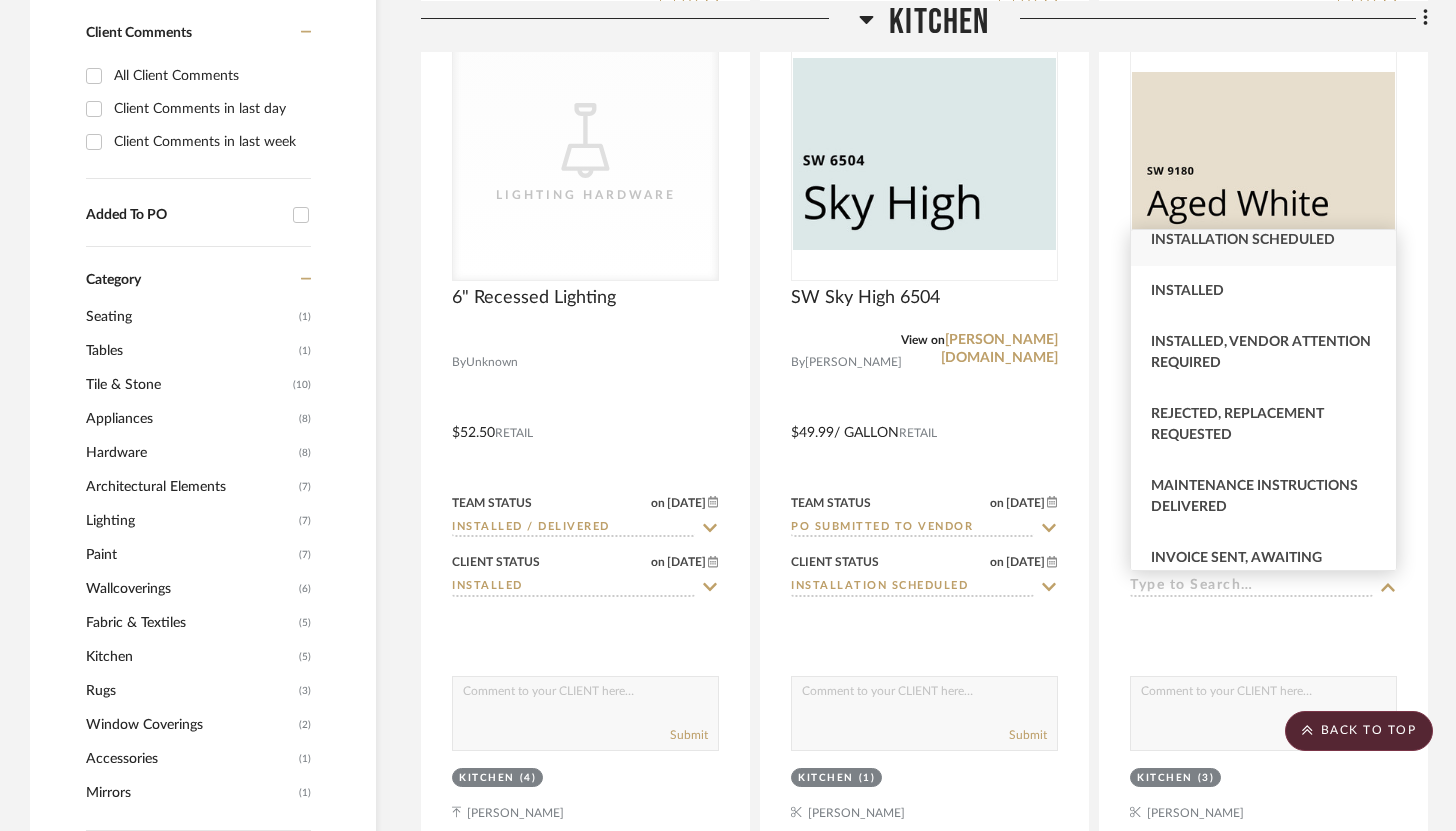click on "Installation Scheduled" at bounding box center [1263, 240] 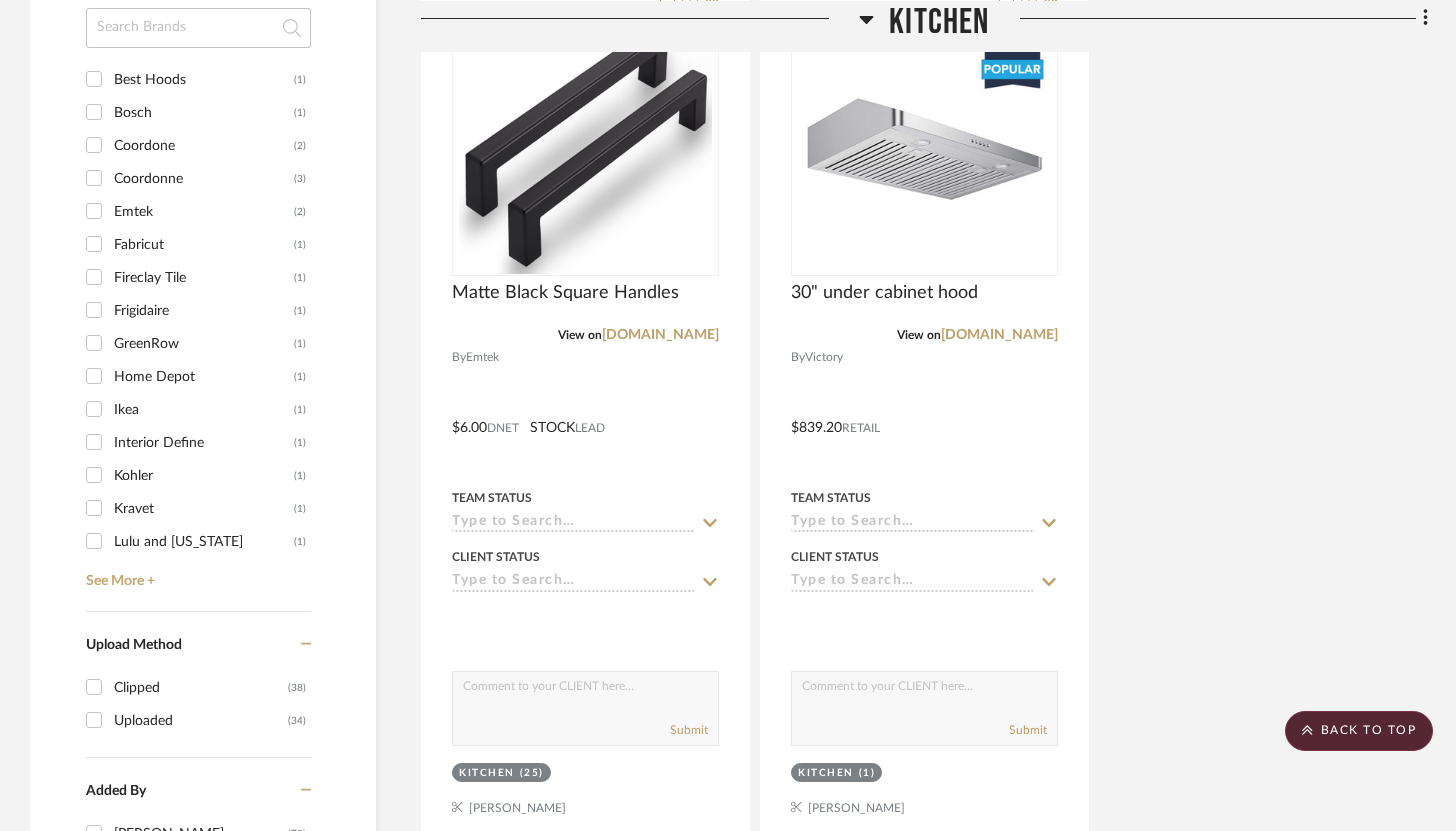 scroll, scrollTop: 2351, scrollLeft: 0, axis: vertical 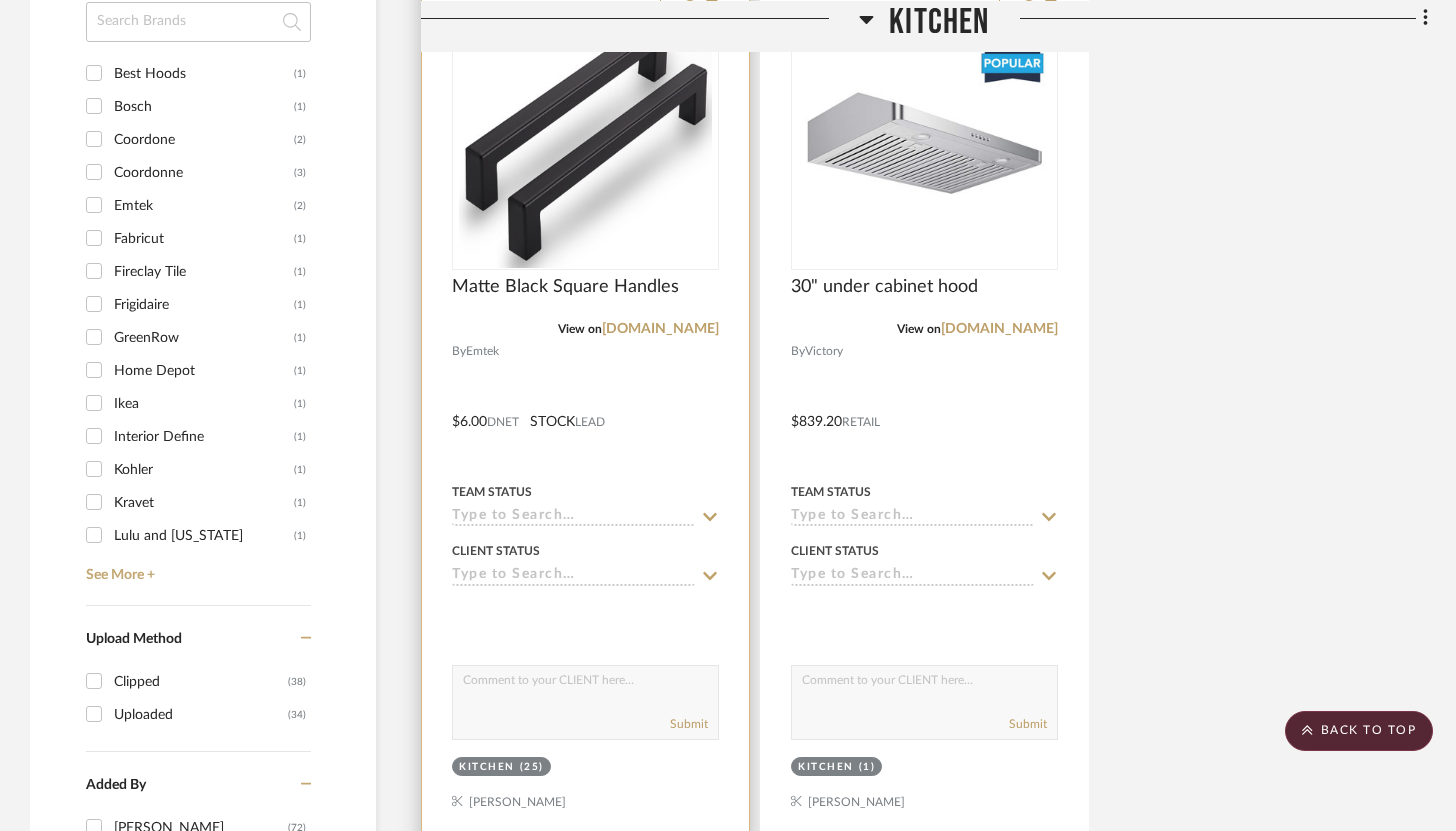 click 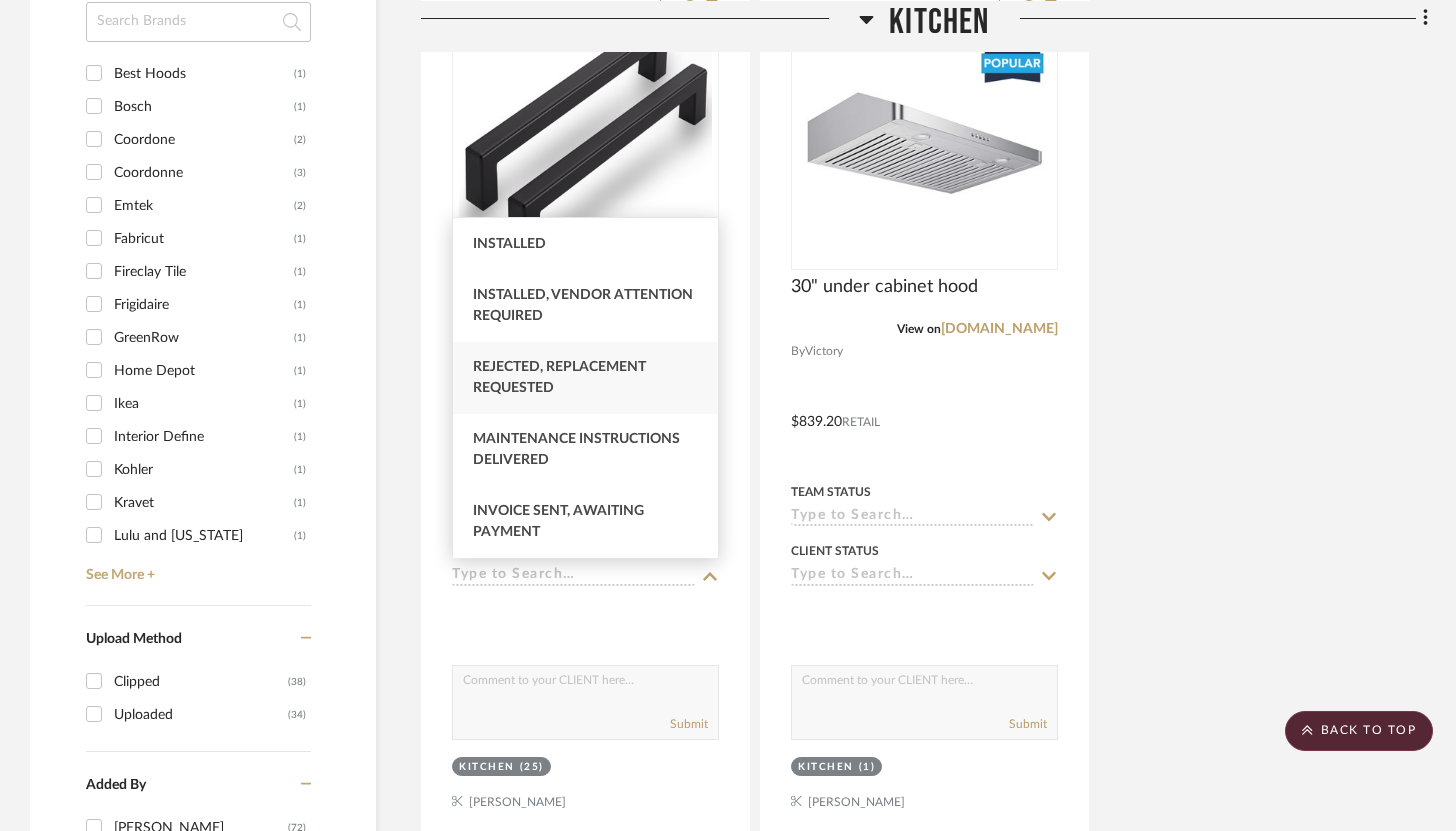 scroll, scrollTop: 653, scrollLeft: 0, axis: vertical 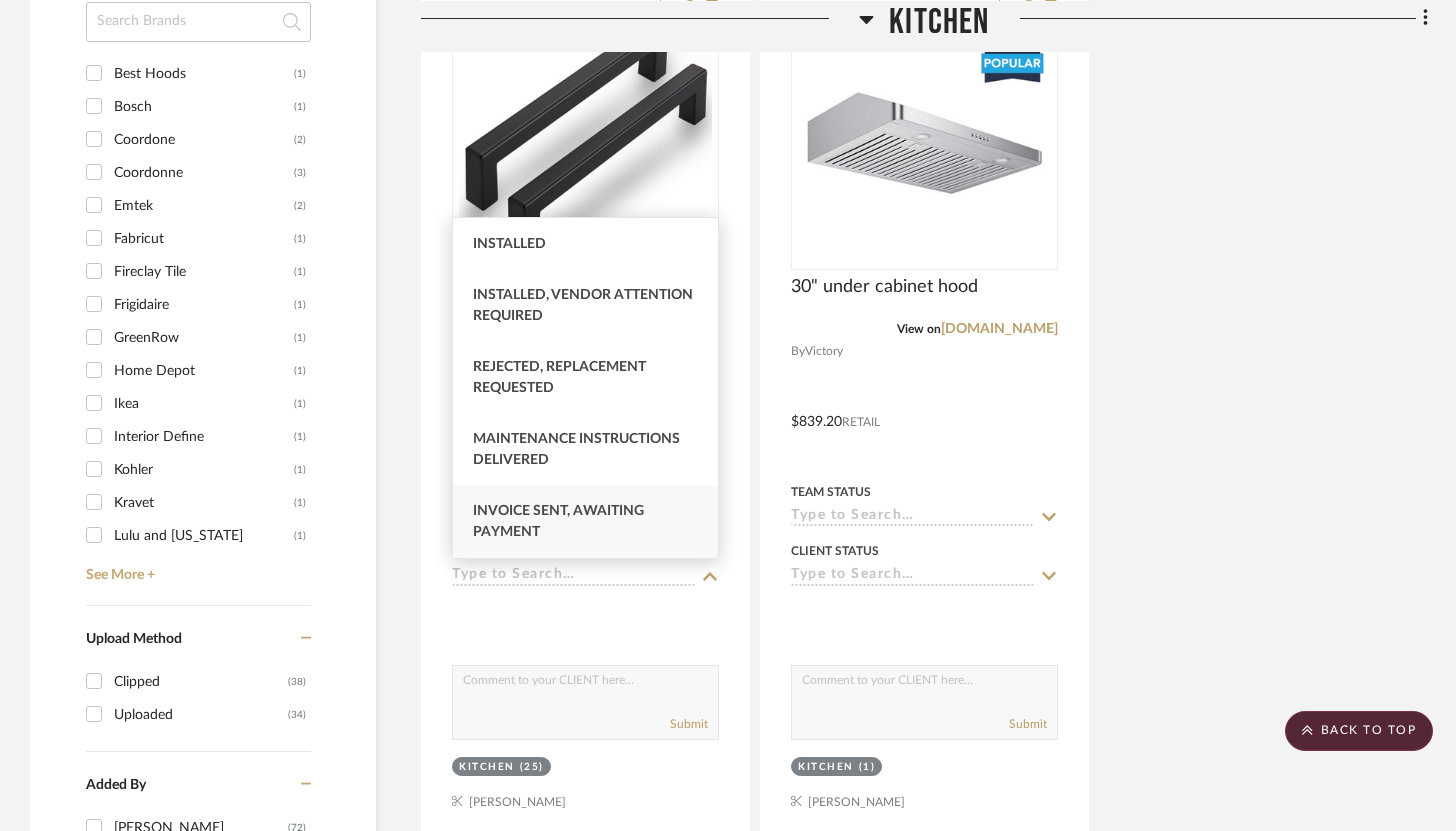 click on "Invoice Sent, Awaiting Payment" at bounding box center [558, 521] 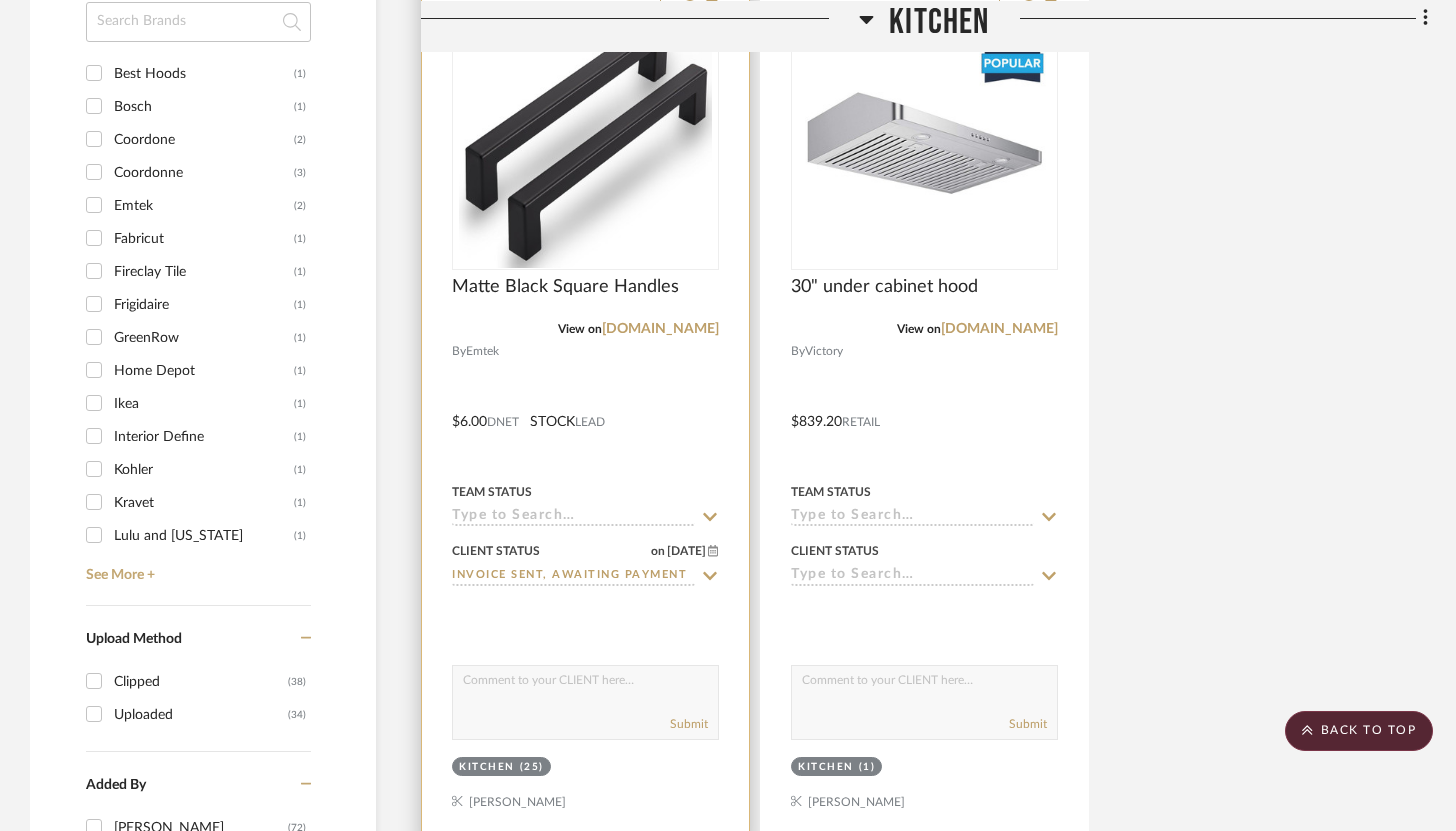 click 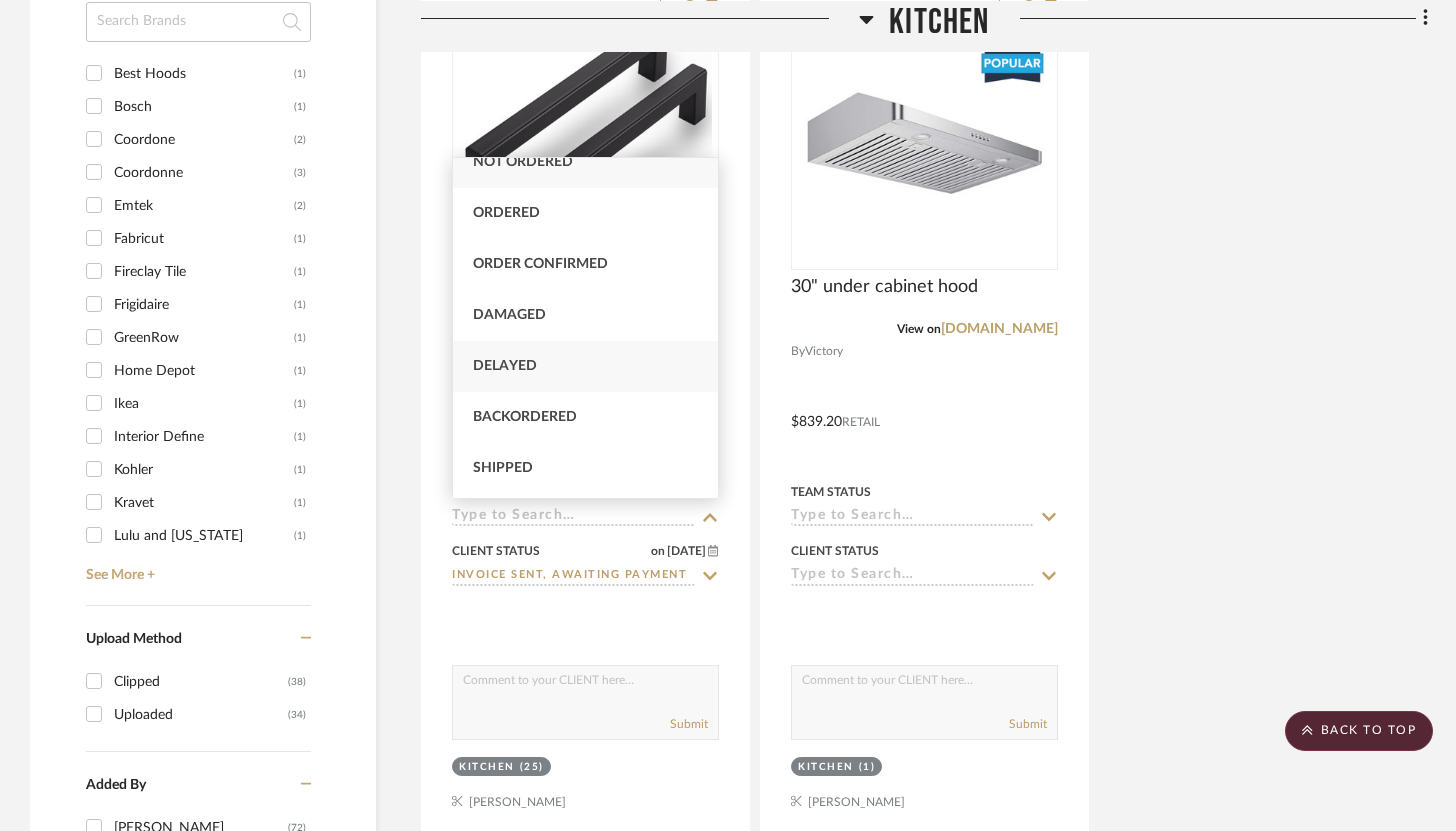 scroll, scrollTop: 0, scrollLeft: 0, axis: both 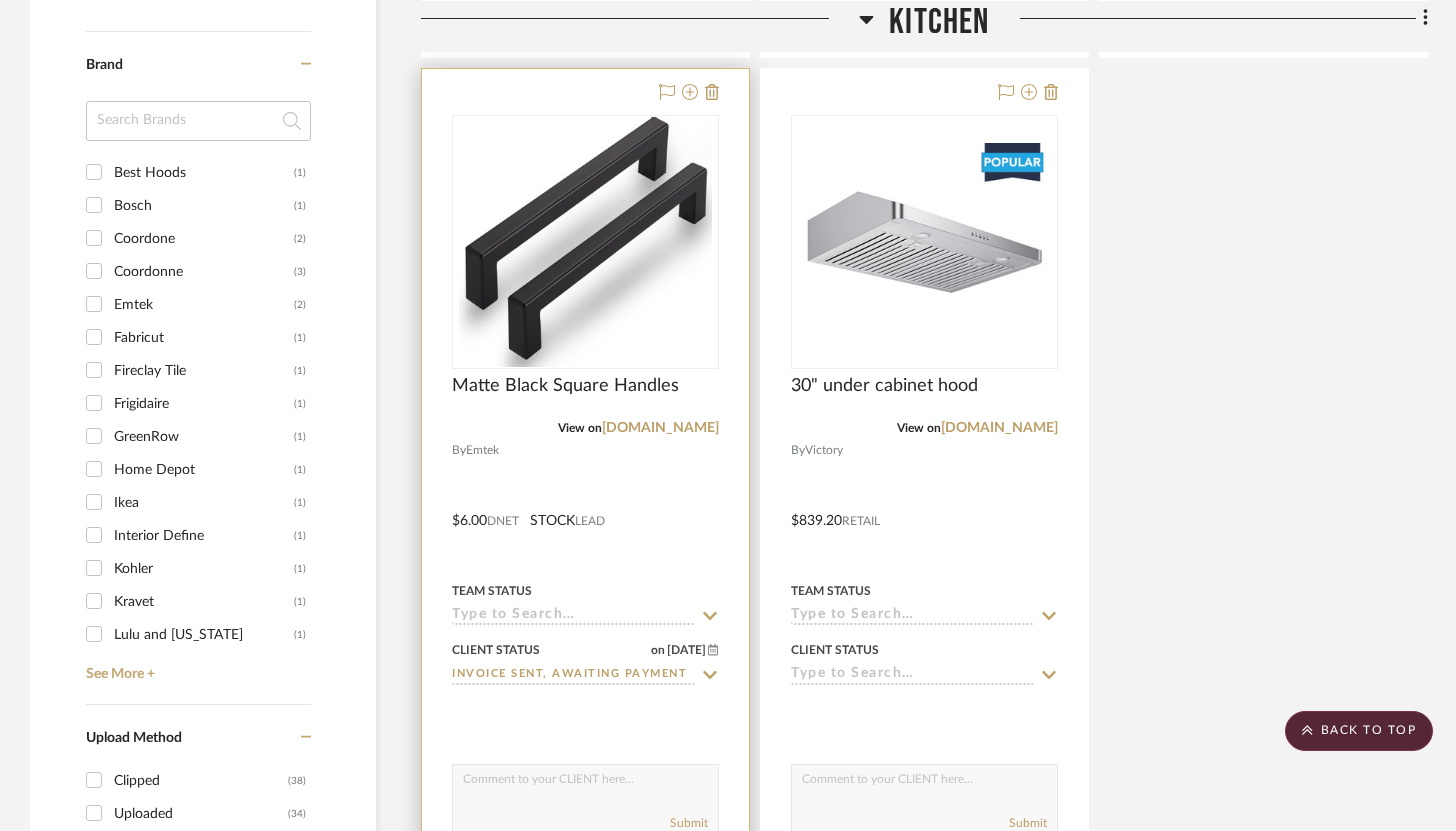 click 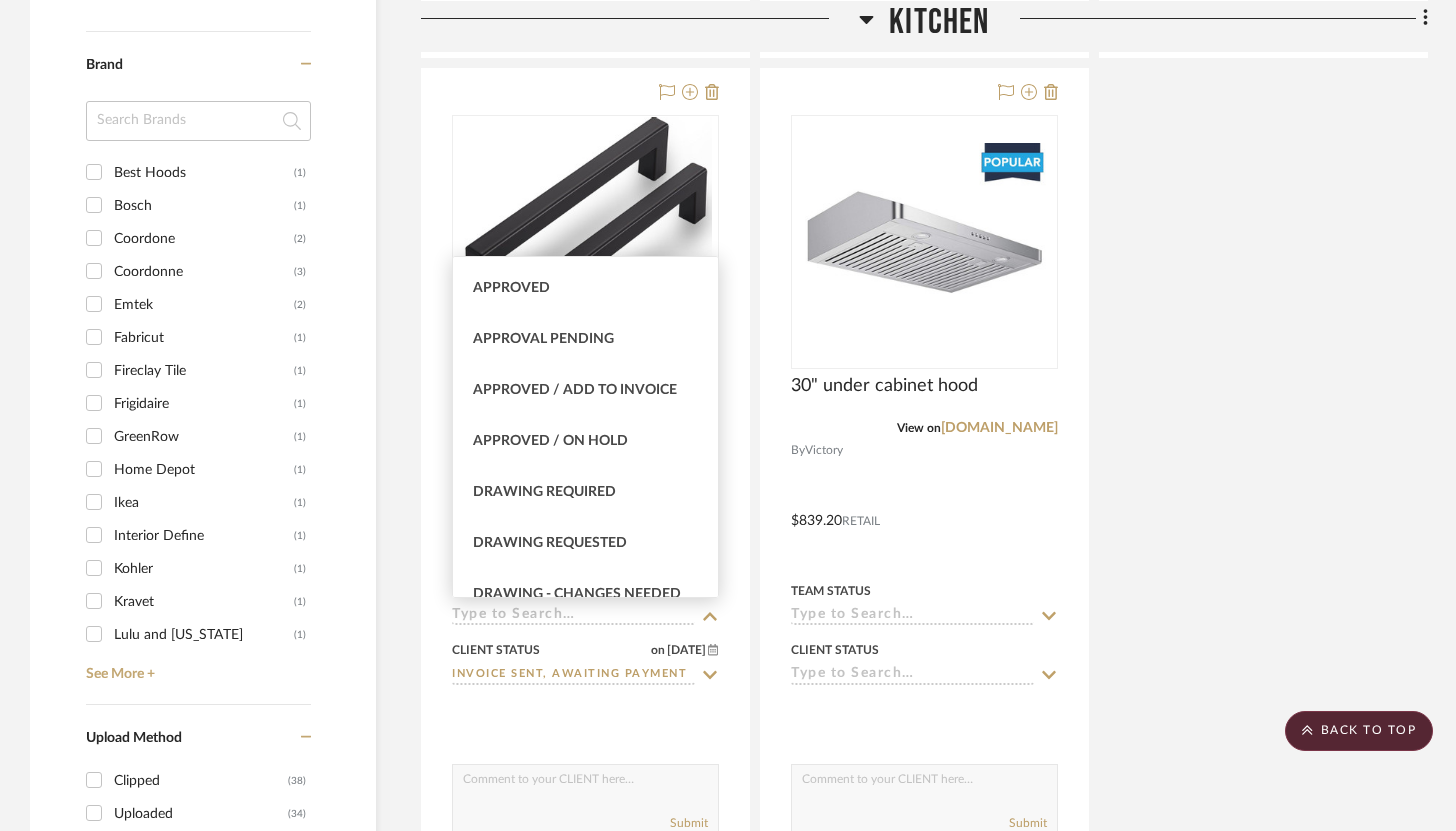 scroll, scrollTop: 1045, scrollLeft: 0, axis: vertical 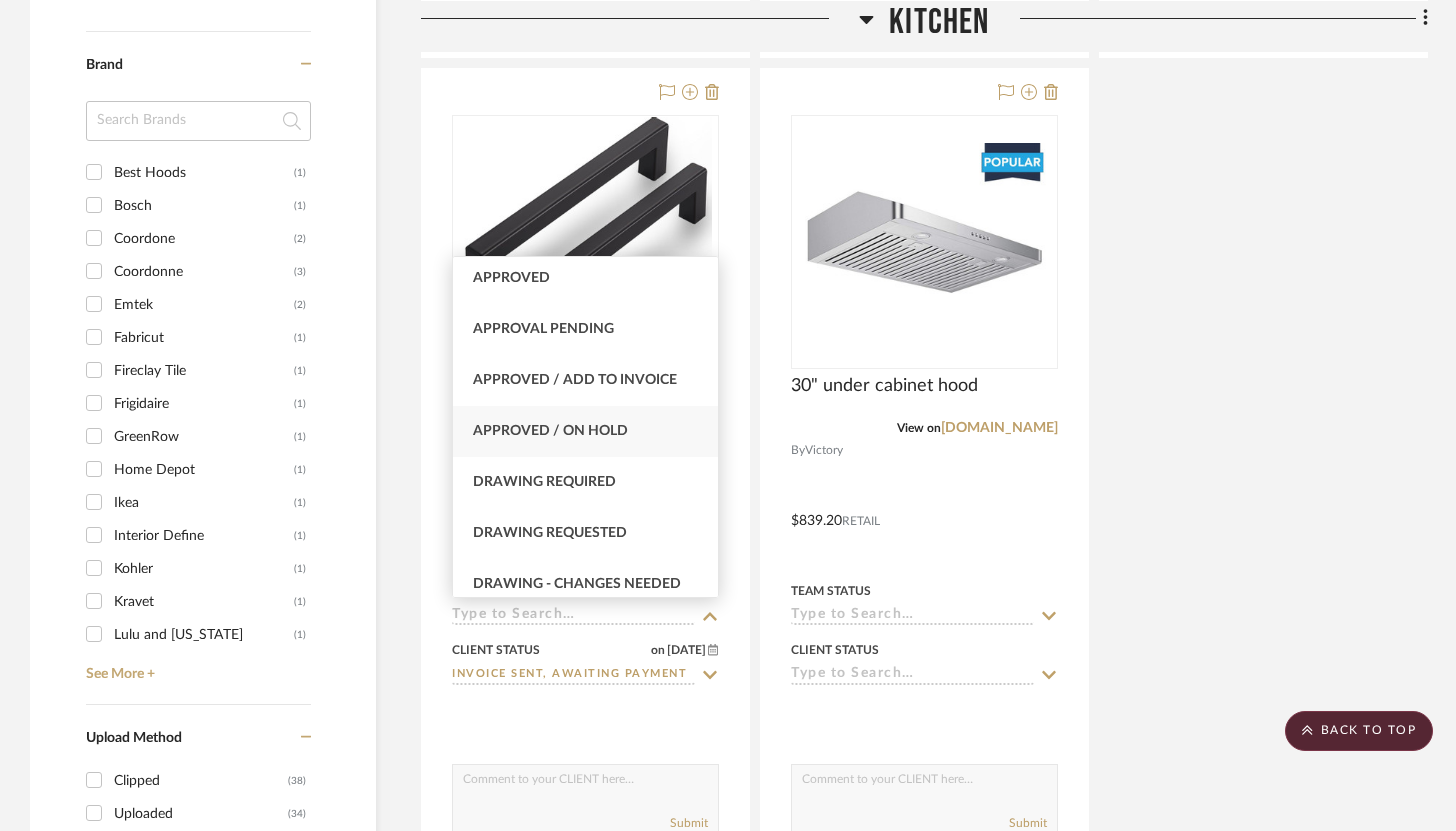 click on "Approved / On Hold" at bounding box center (550, 431) 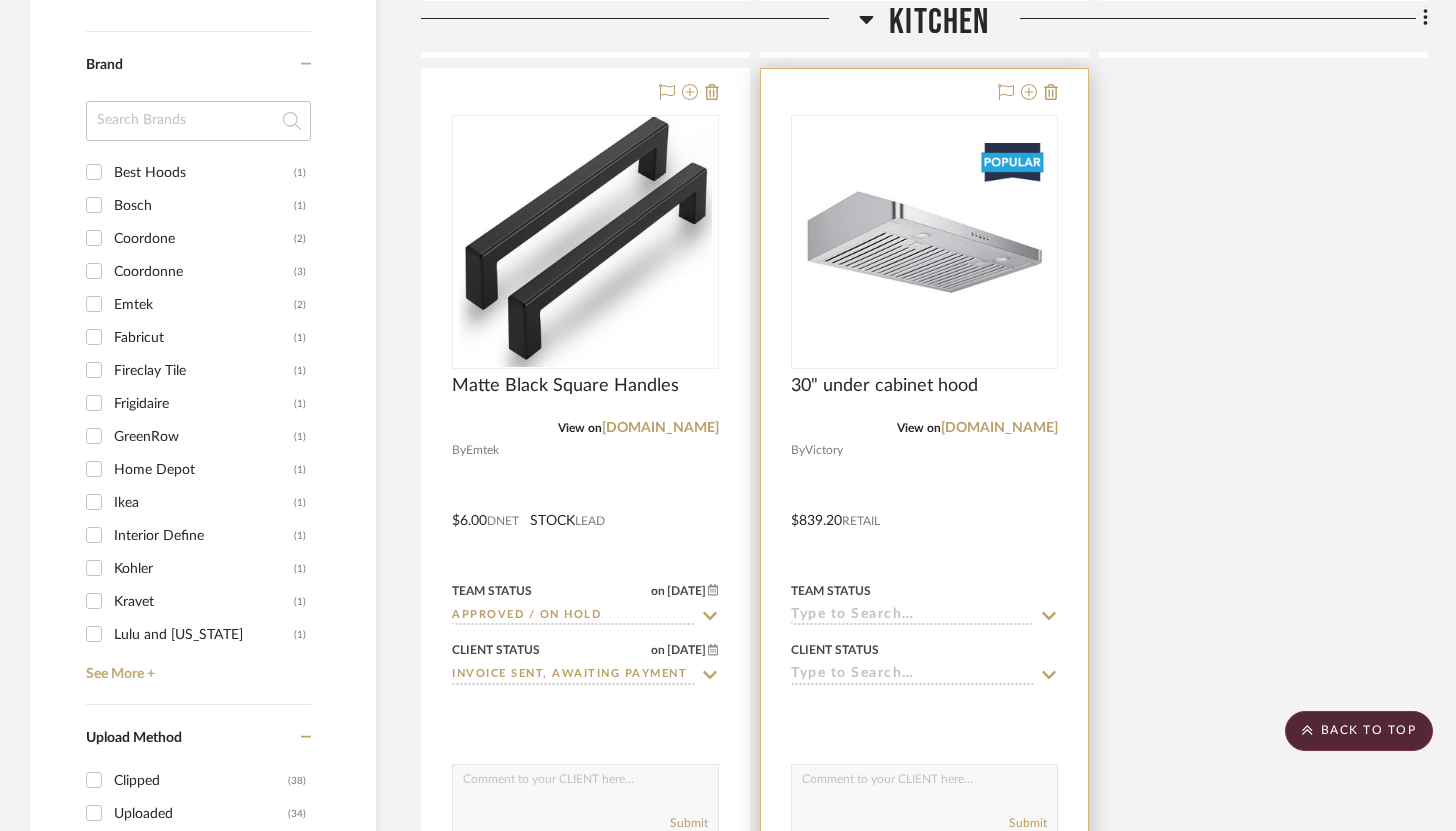 click 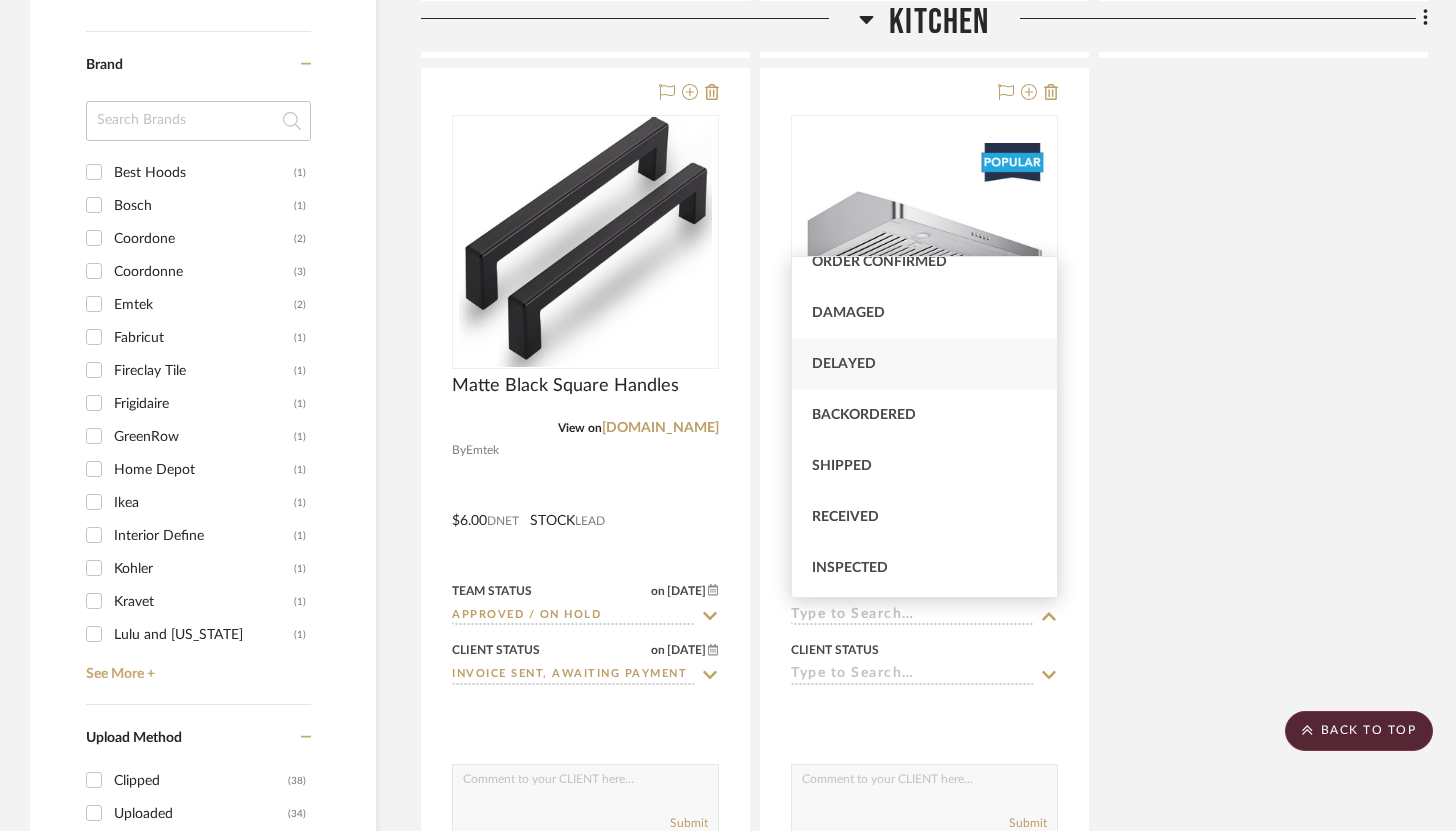 scroll, scrollTop: 127, scrollLeft: 0, axis: vertical 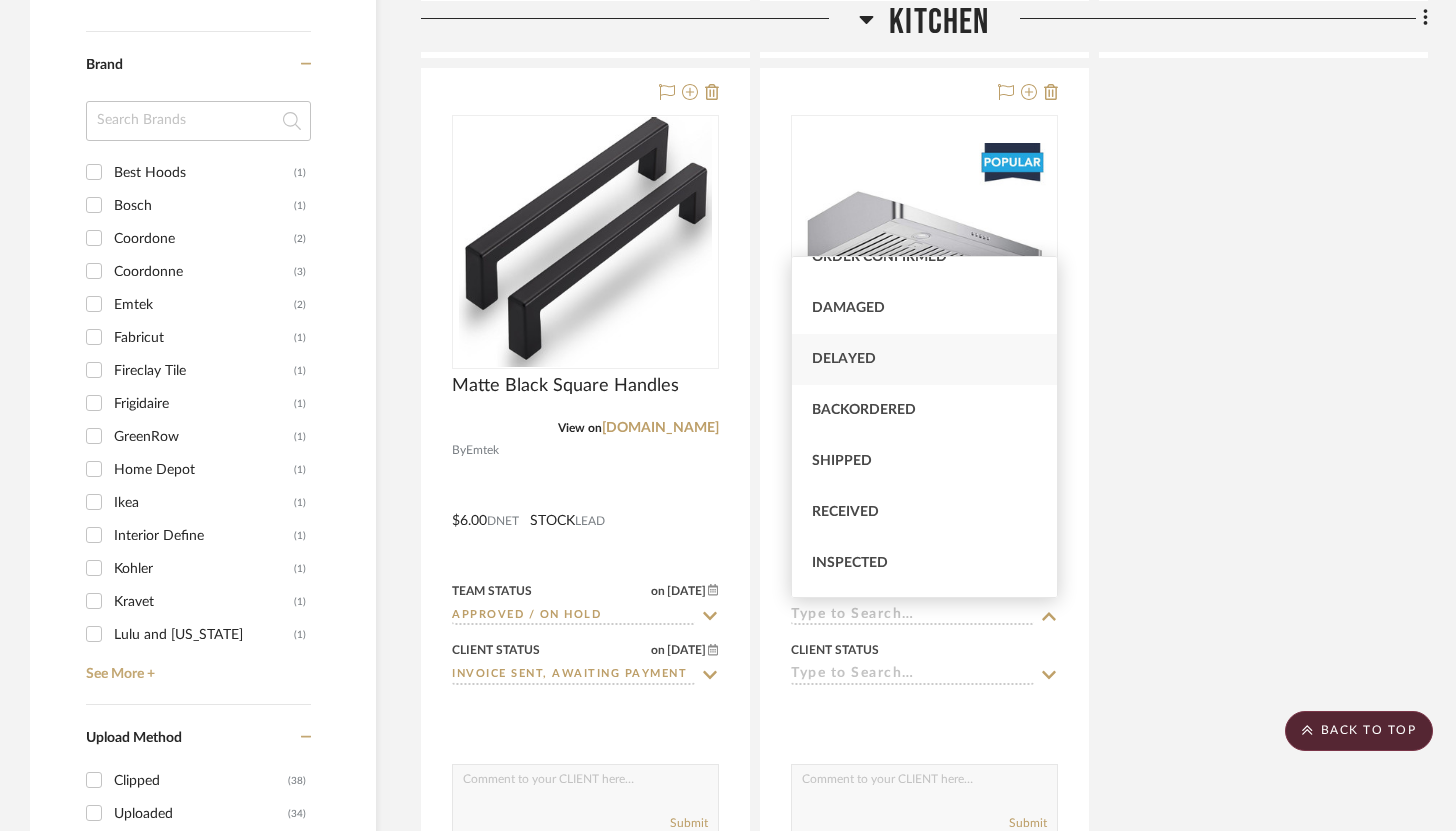 click on "Shipped" at bounding box center (924, 461) 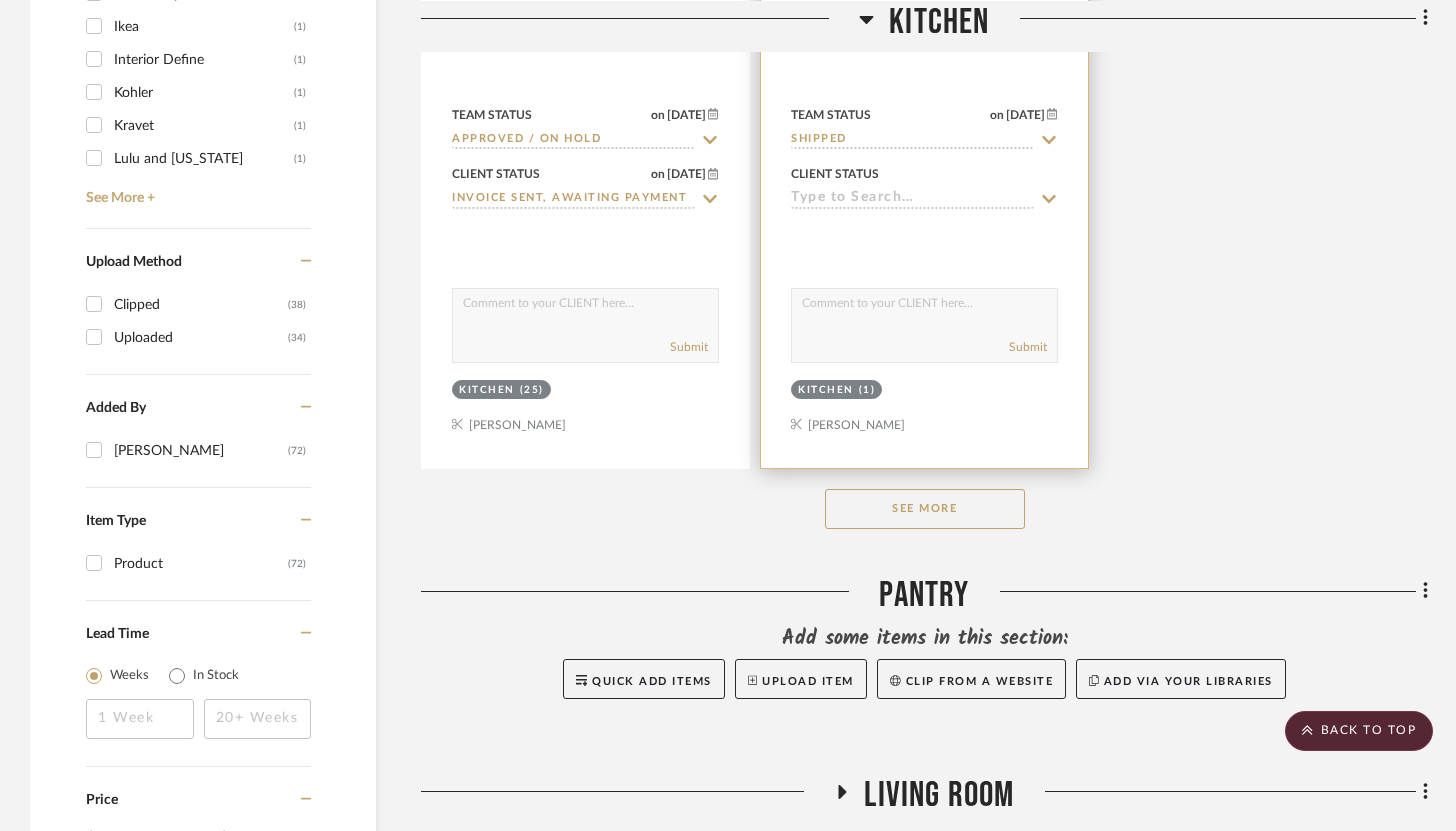 scroll, scrollTop: 2732, scrollLeft: 0, axis: vertical 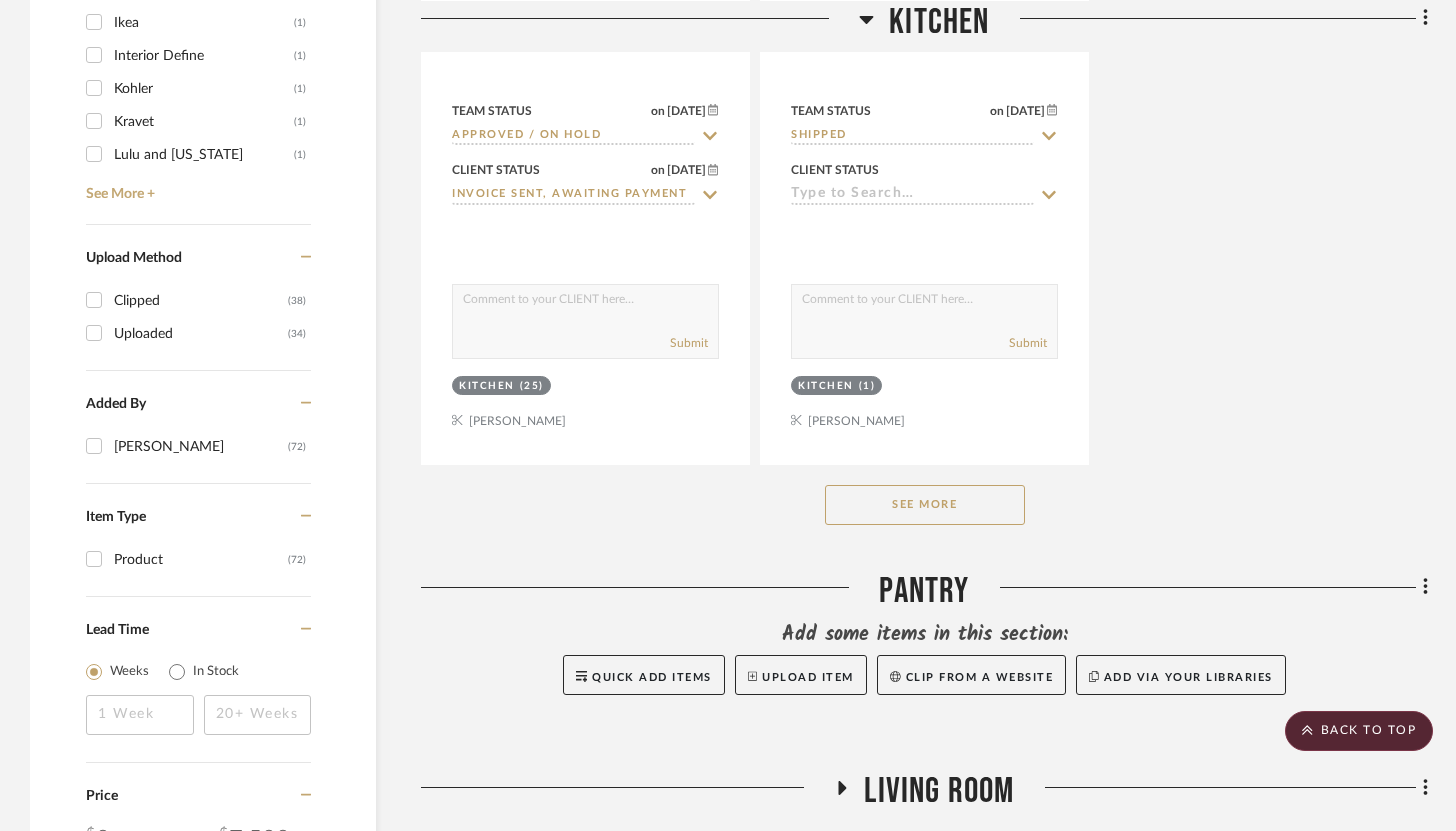 click on "See More" 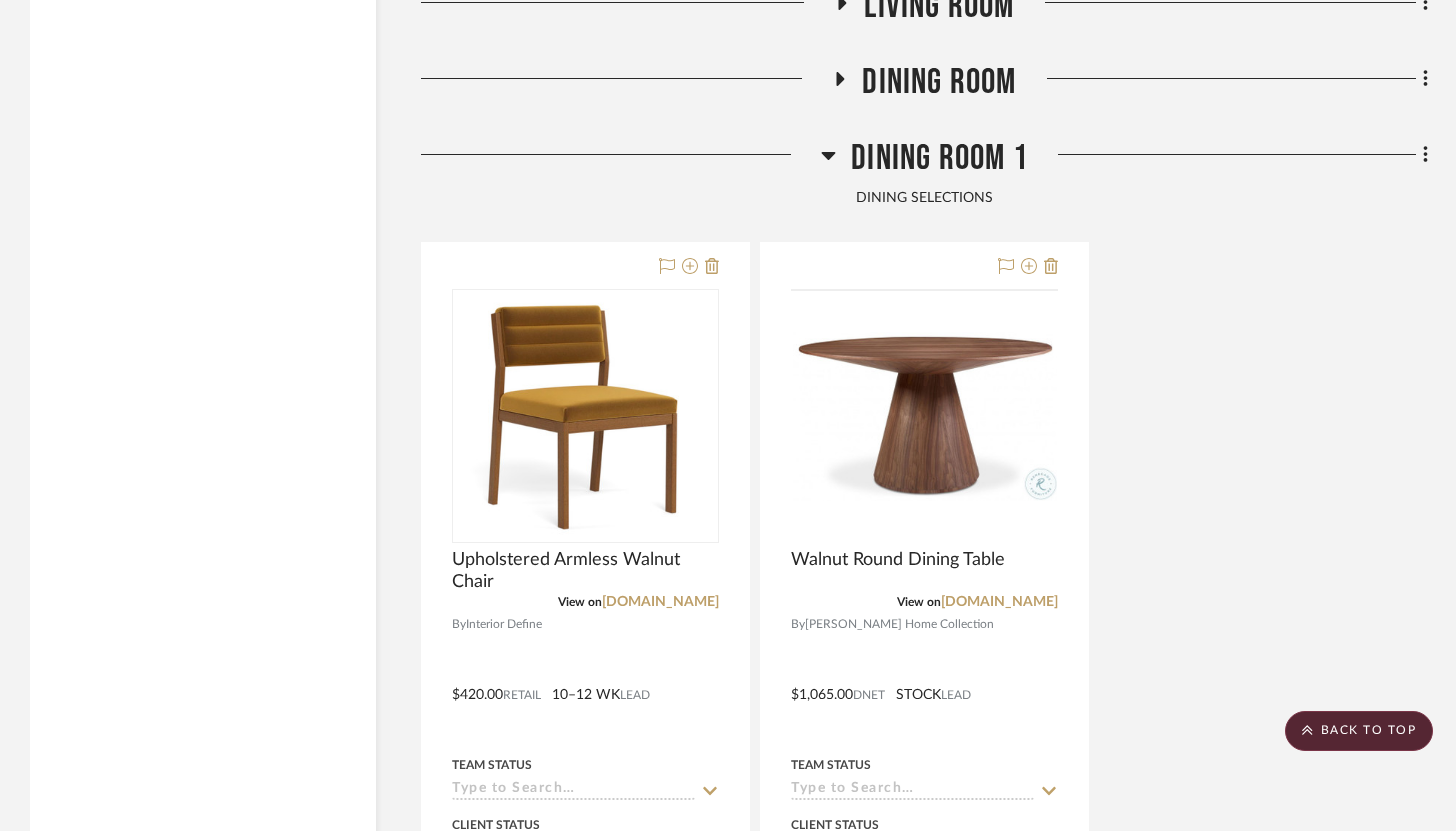scroll, scrollTop: 8857, scrollLeft: 0, axis: vertical 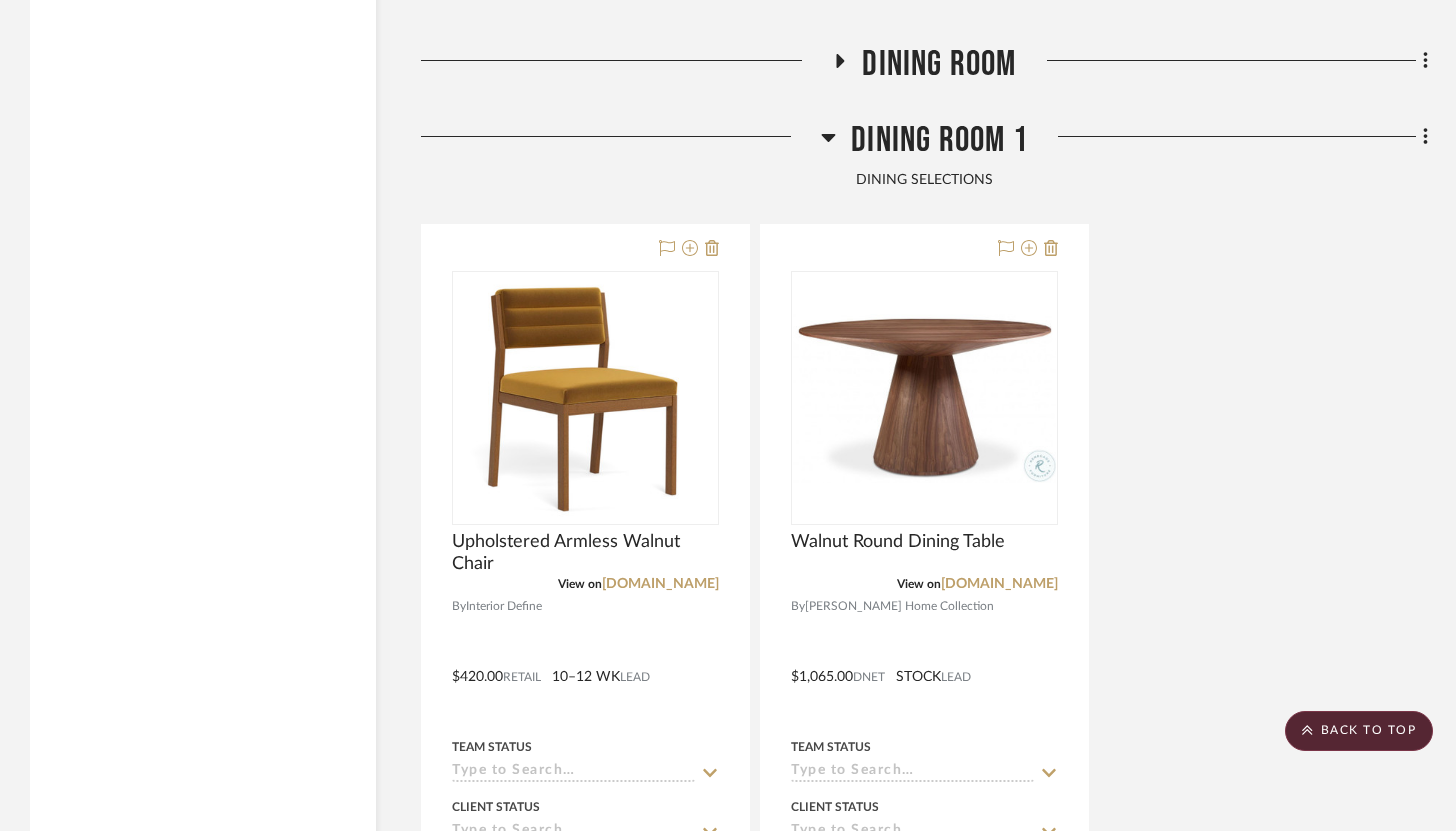 click 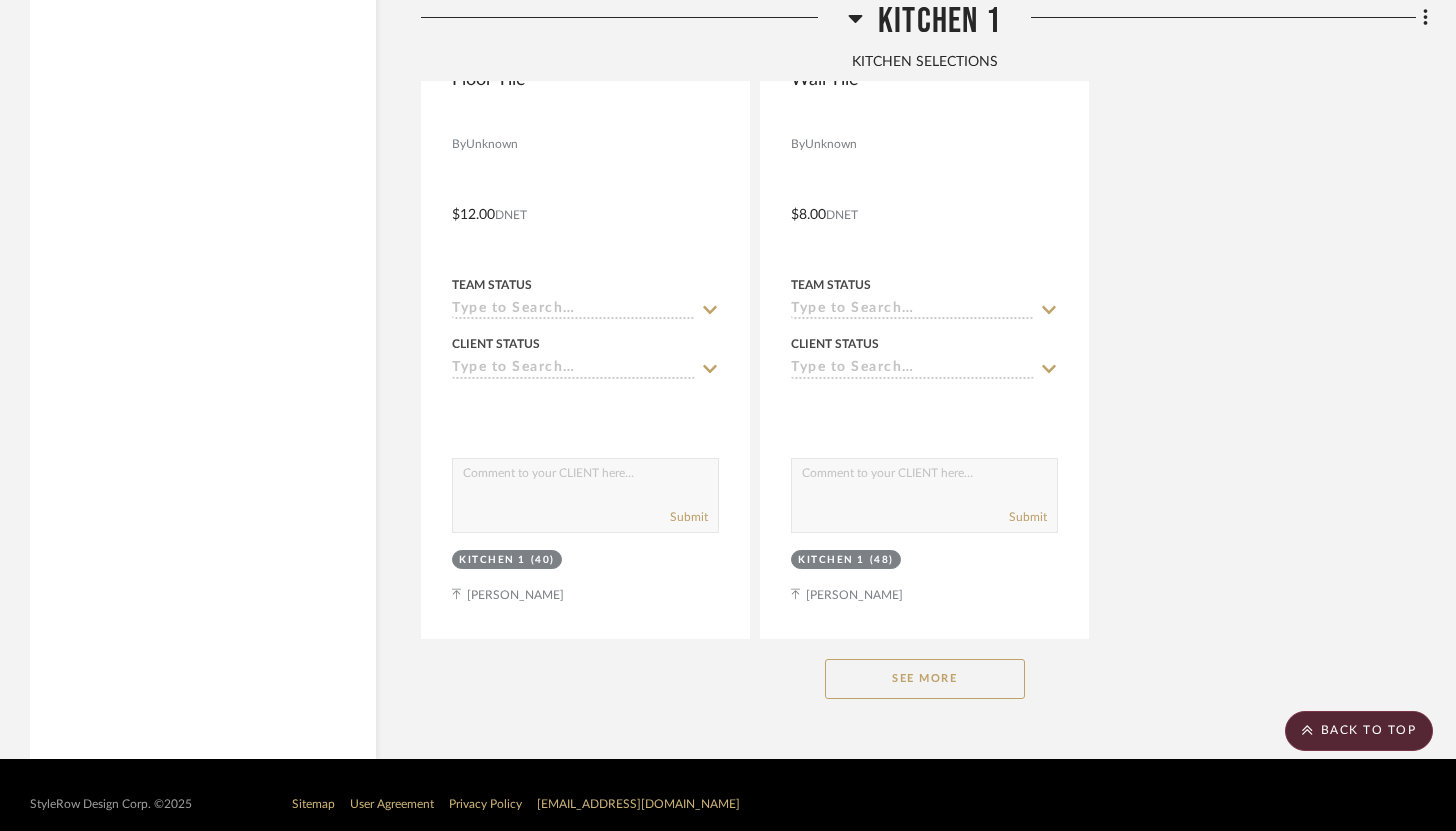scroll, scrollTop: 11202, scrollLeft: 0, axis: vertical 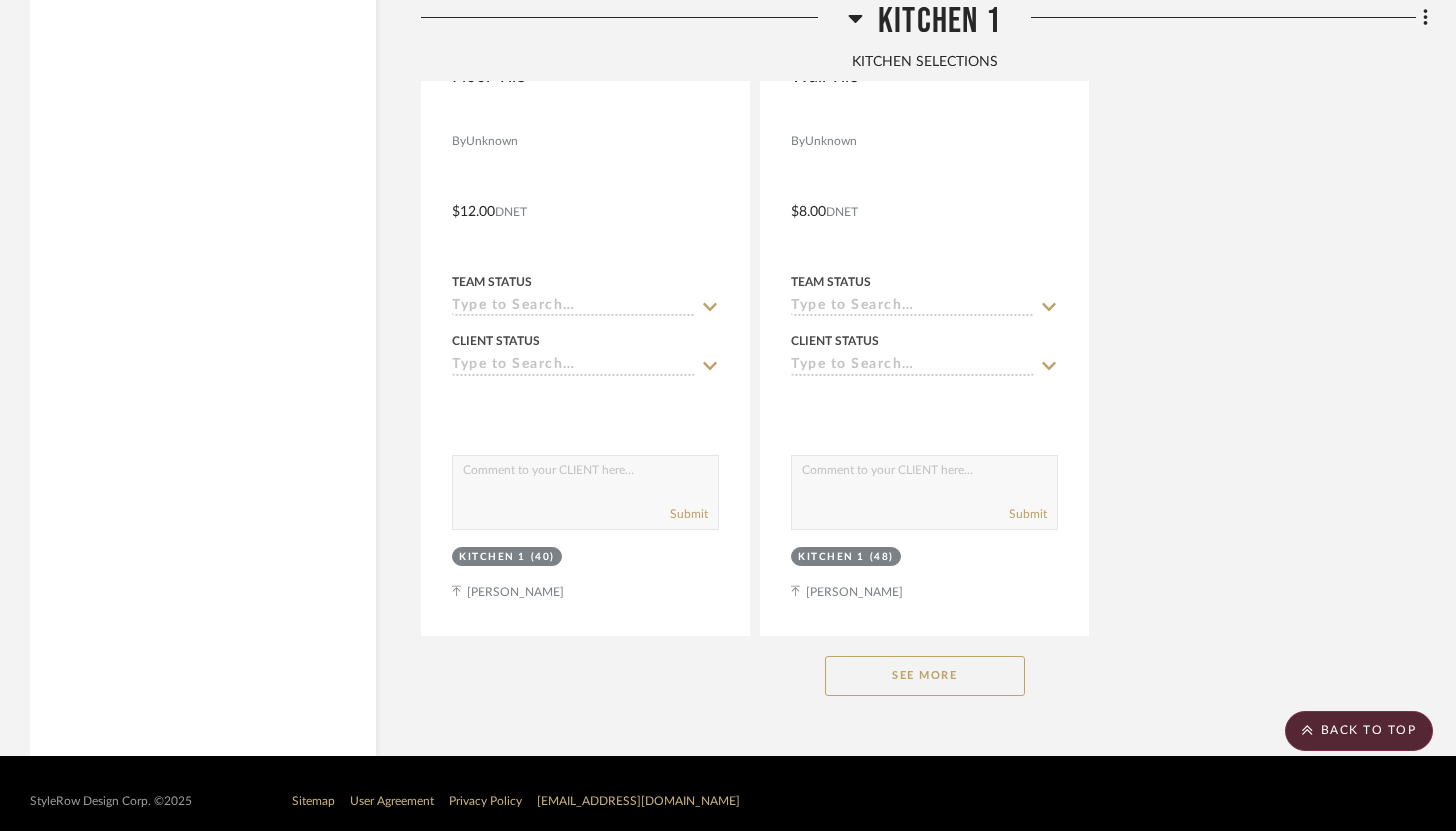 click on "See More" 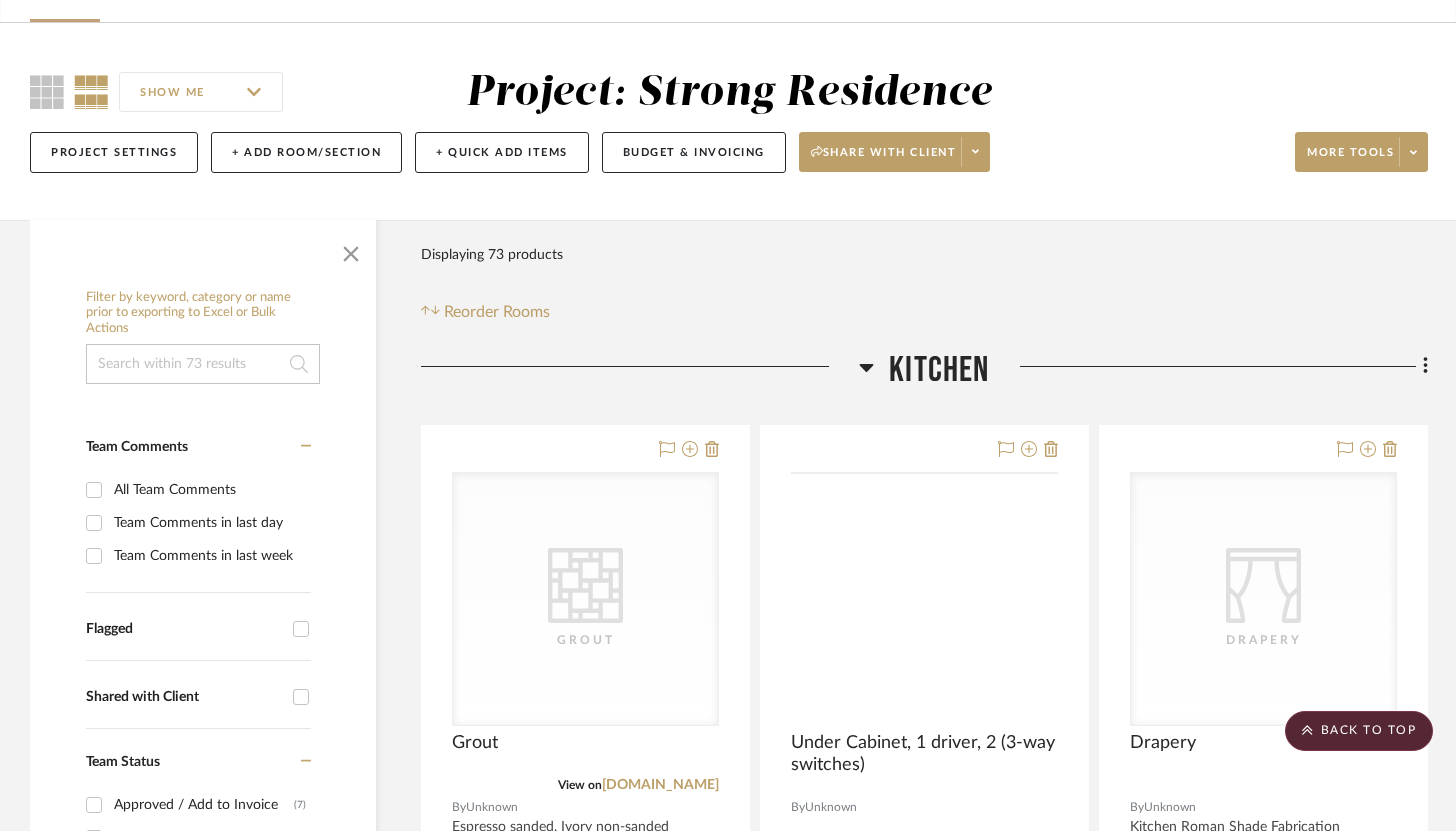 scroll, scrollTop: 0, scrollLeft: 0, axis: both 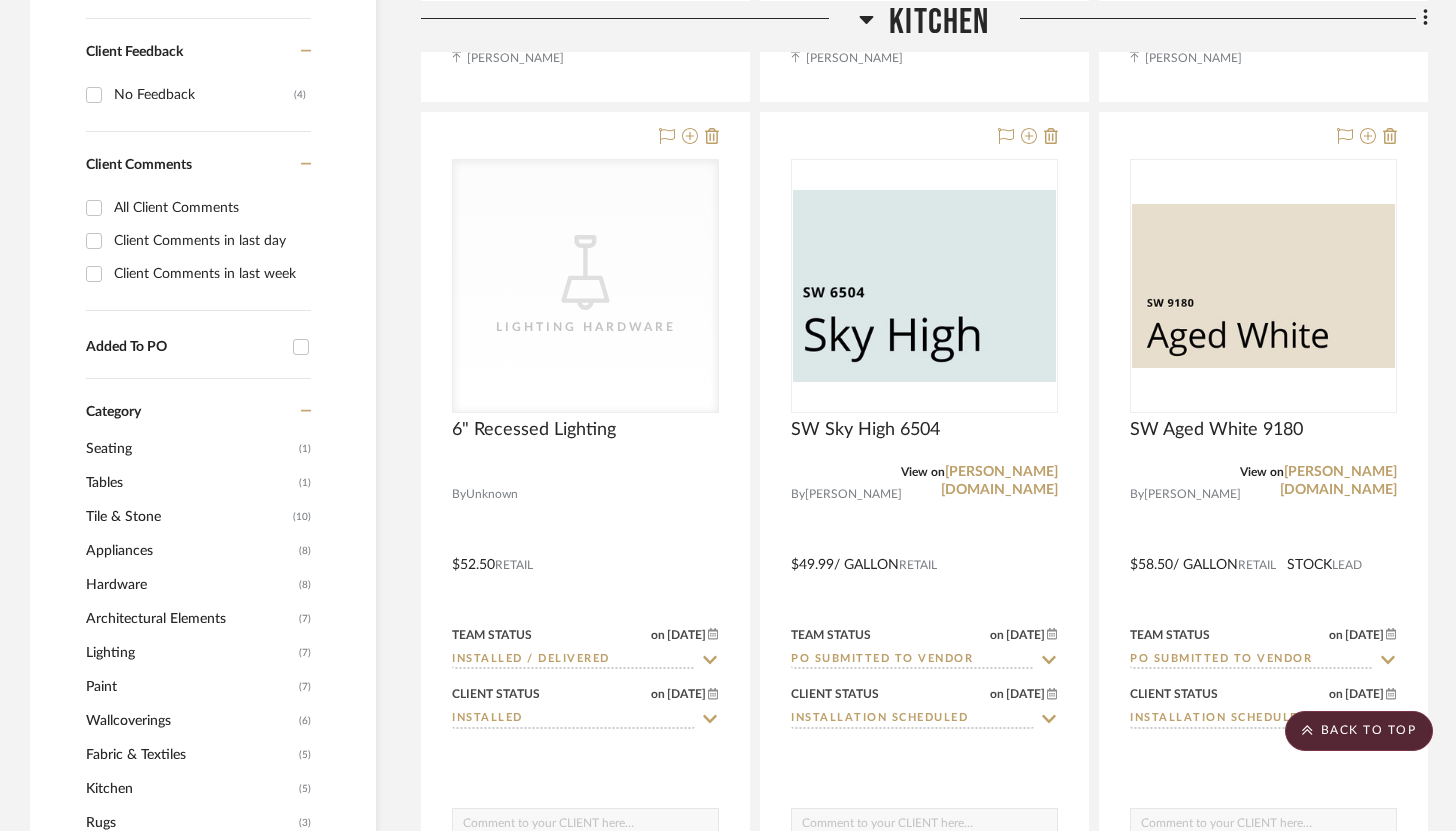 type 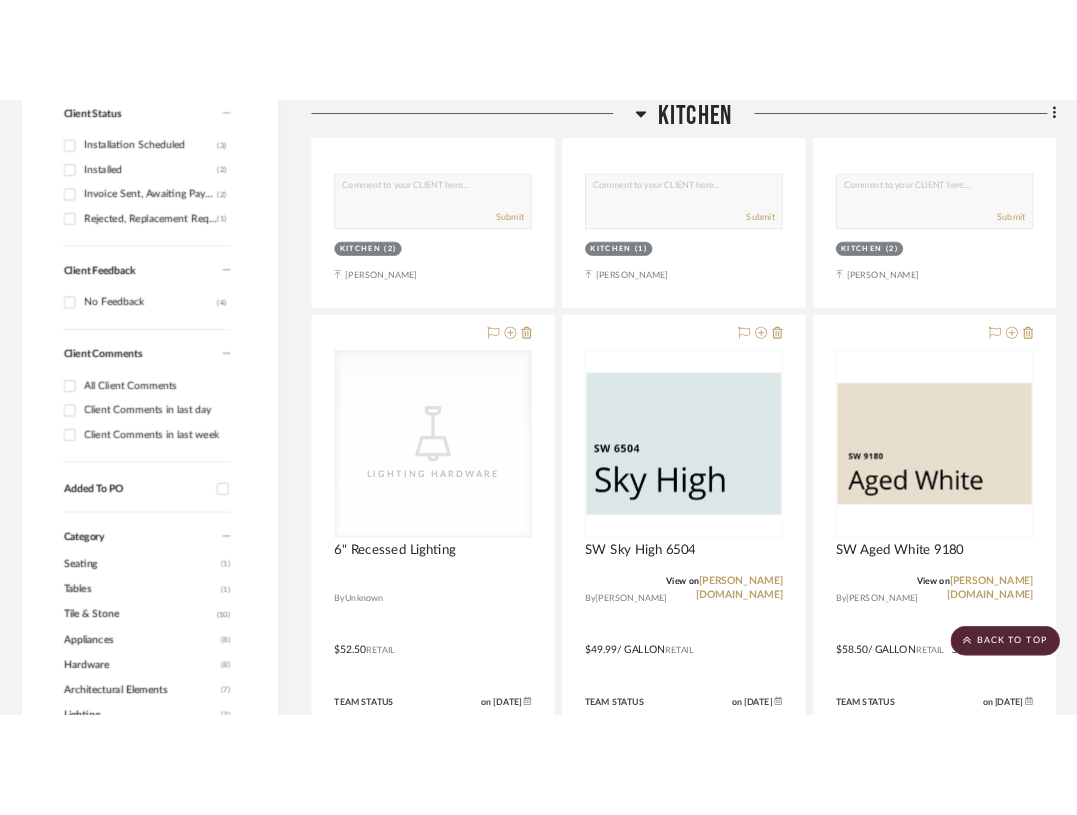 scroll, scrollTop: 1137, scrollLeft: 0, axis: vertical 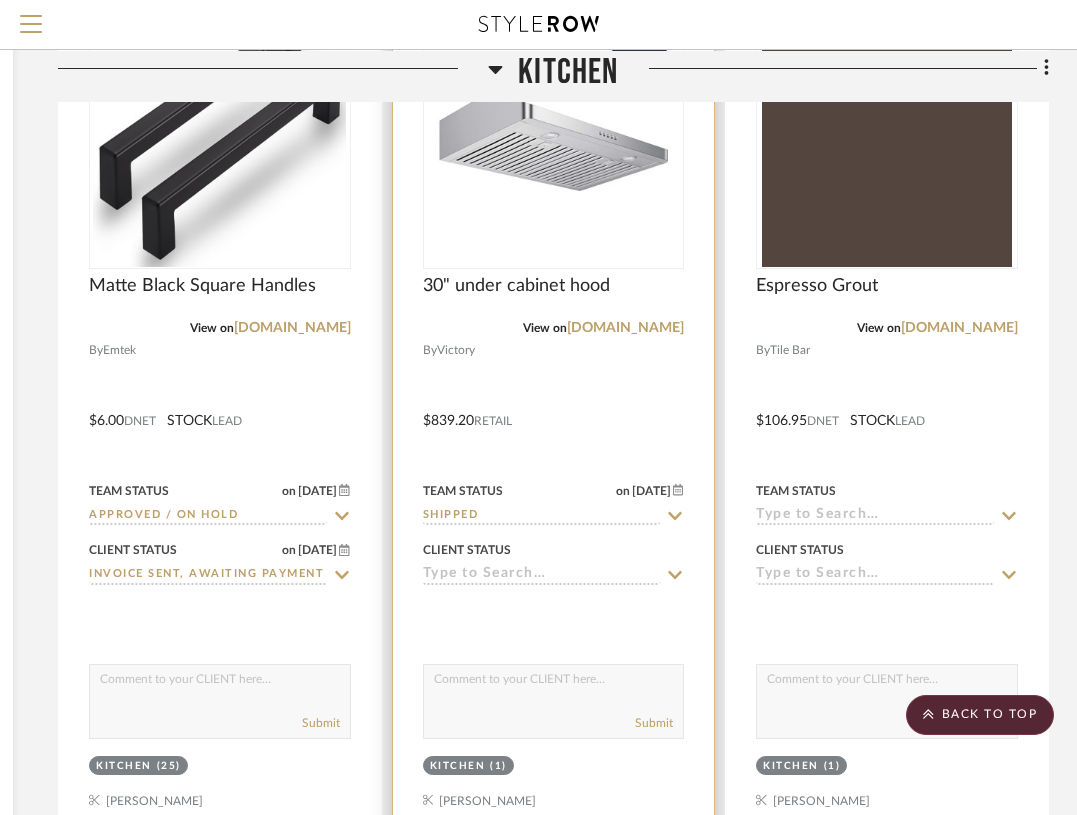 click 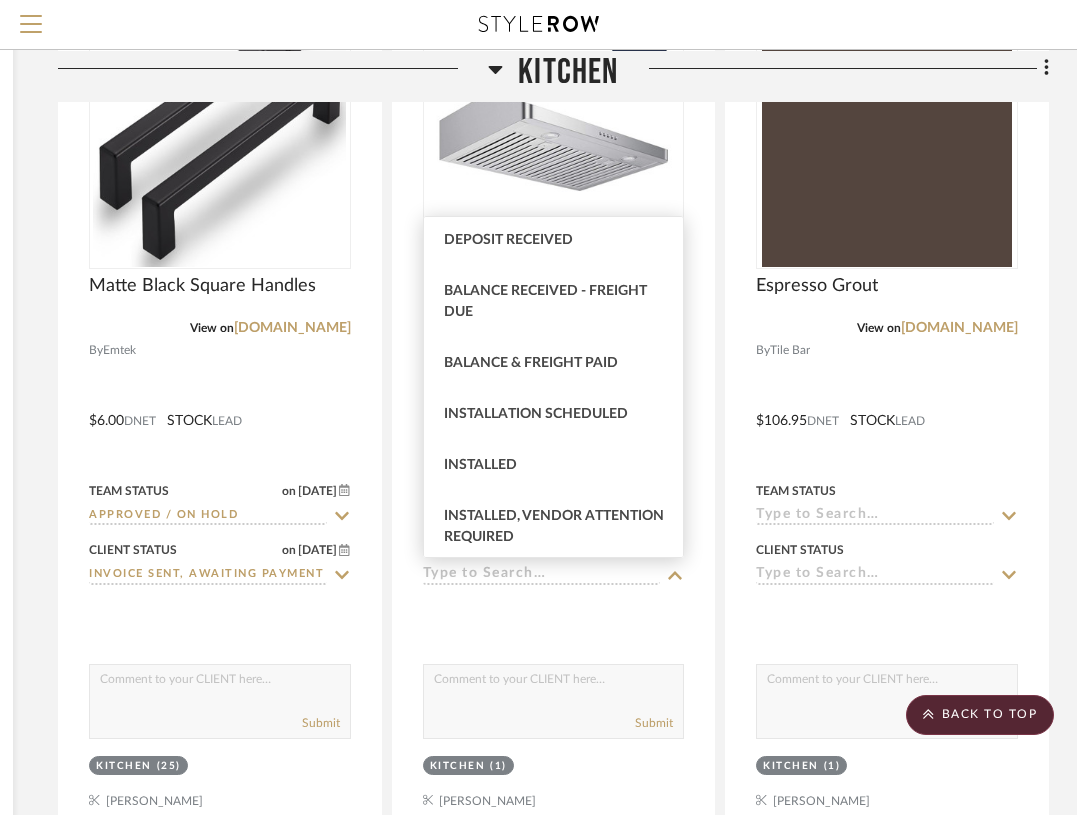 scroll, scrollTop: 427, scrollLeft: 0, axis: vertical 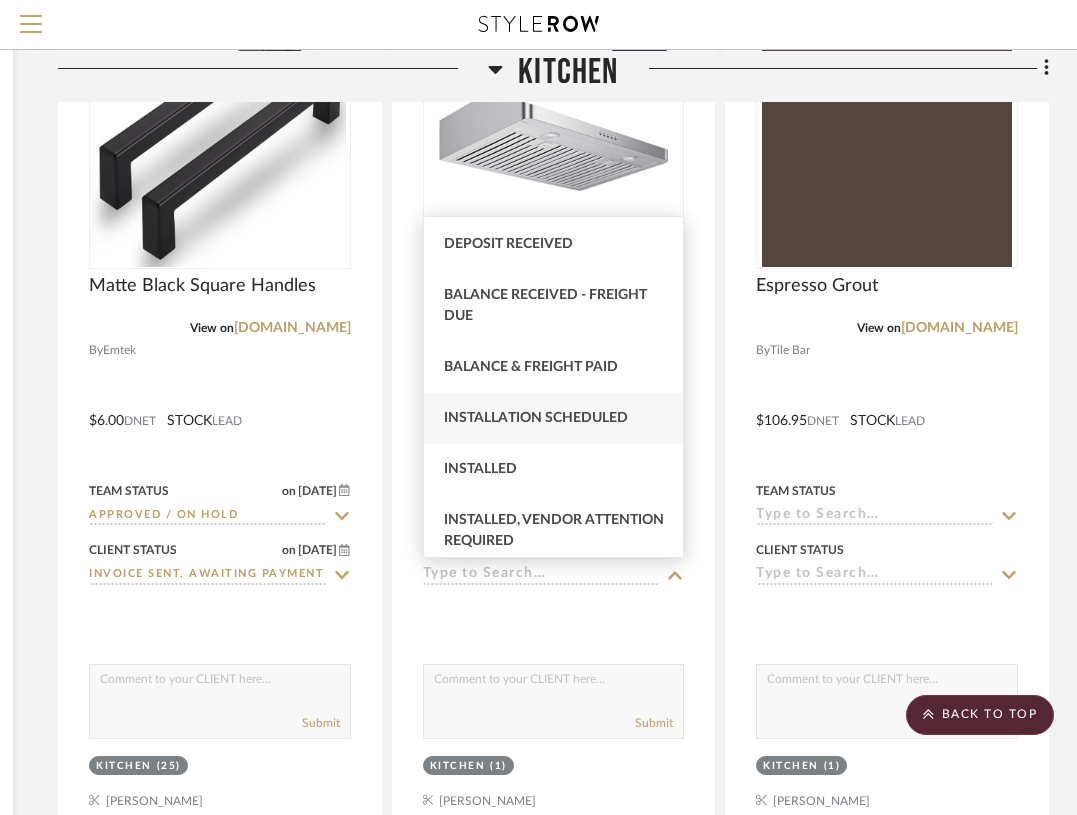 click on "Installation Scheduled" at bounding box center [536, 418] 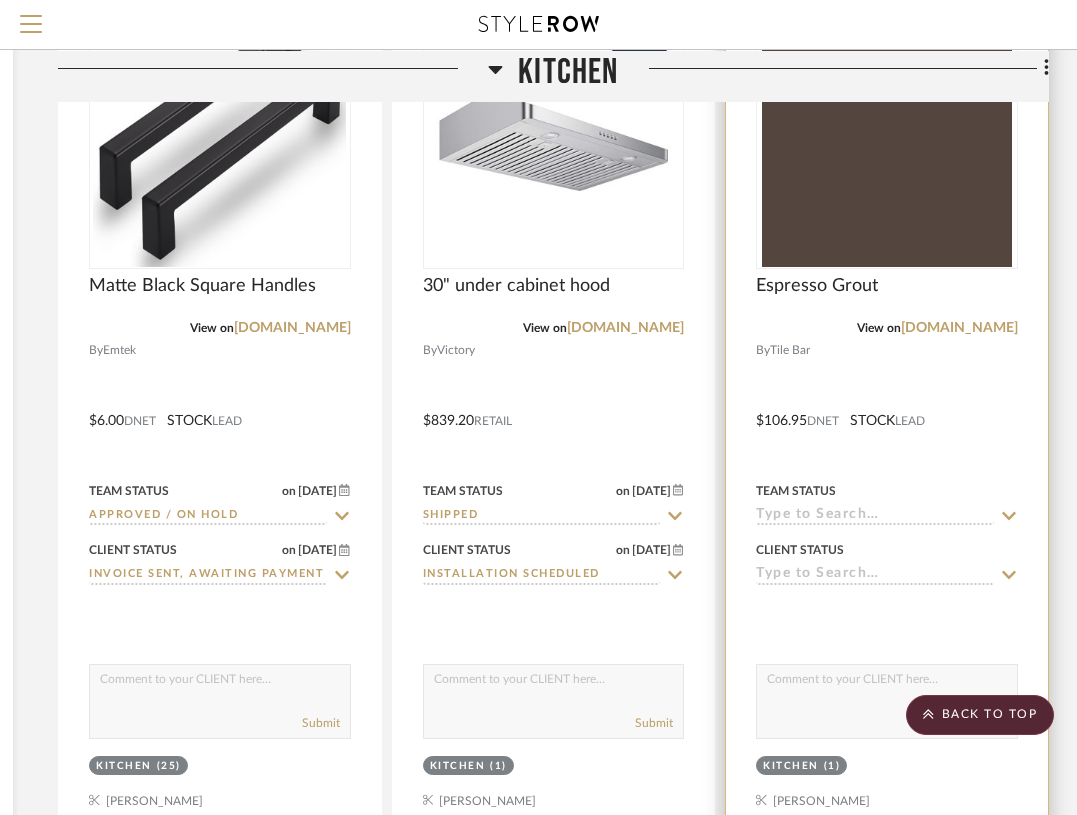 click 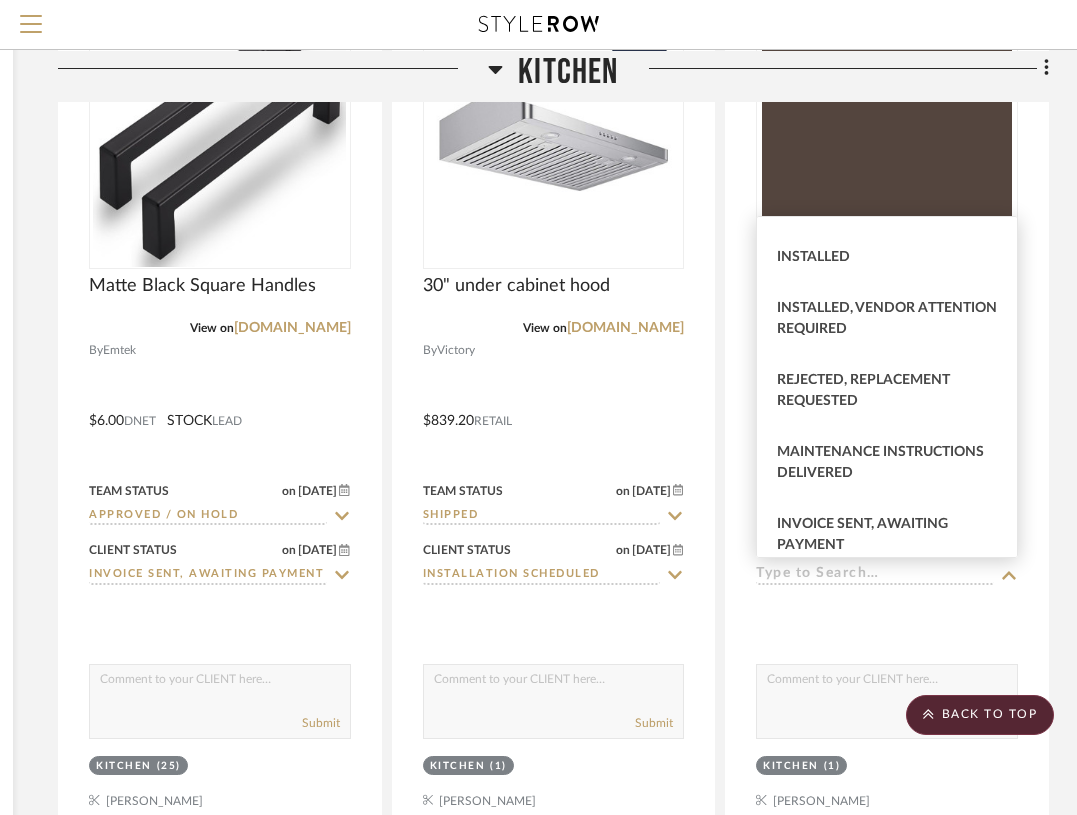 scroll, scrollTop: 631, scrollLeft: 0, axis: vertical 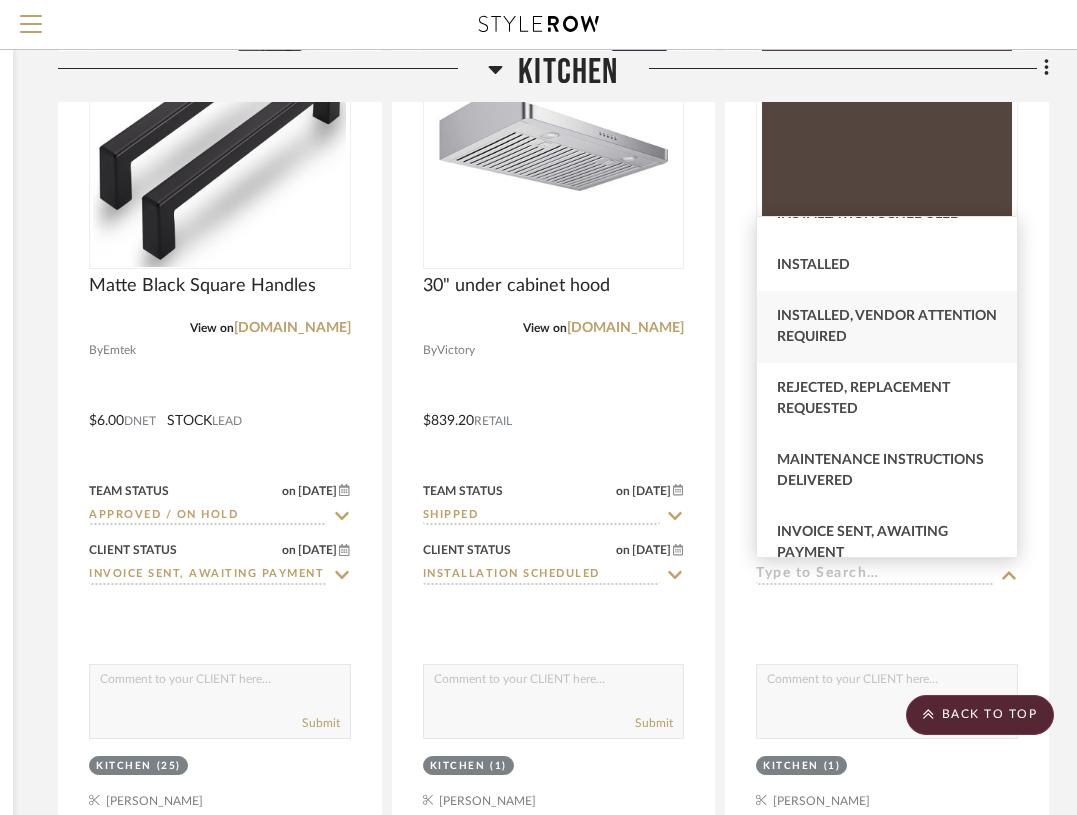 click on "Installed, Vendor Attention Required" at bounding box center (887, 326) 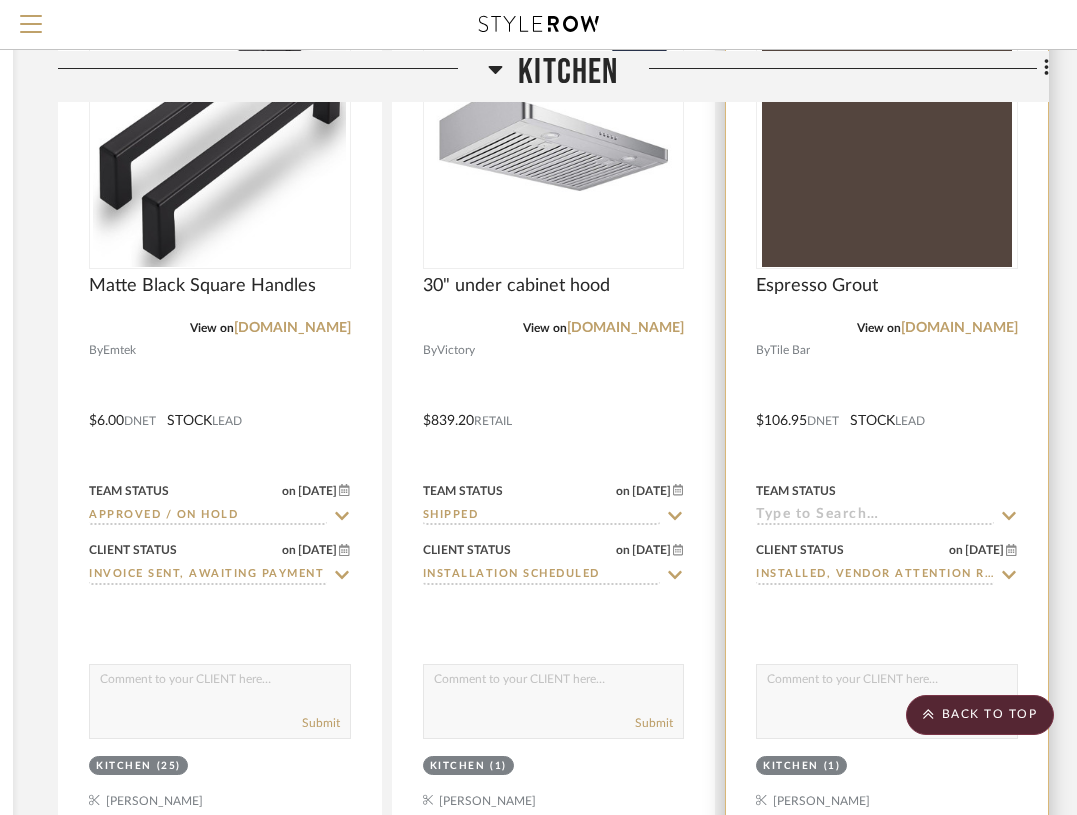 click 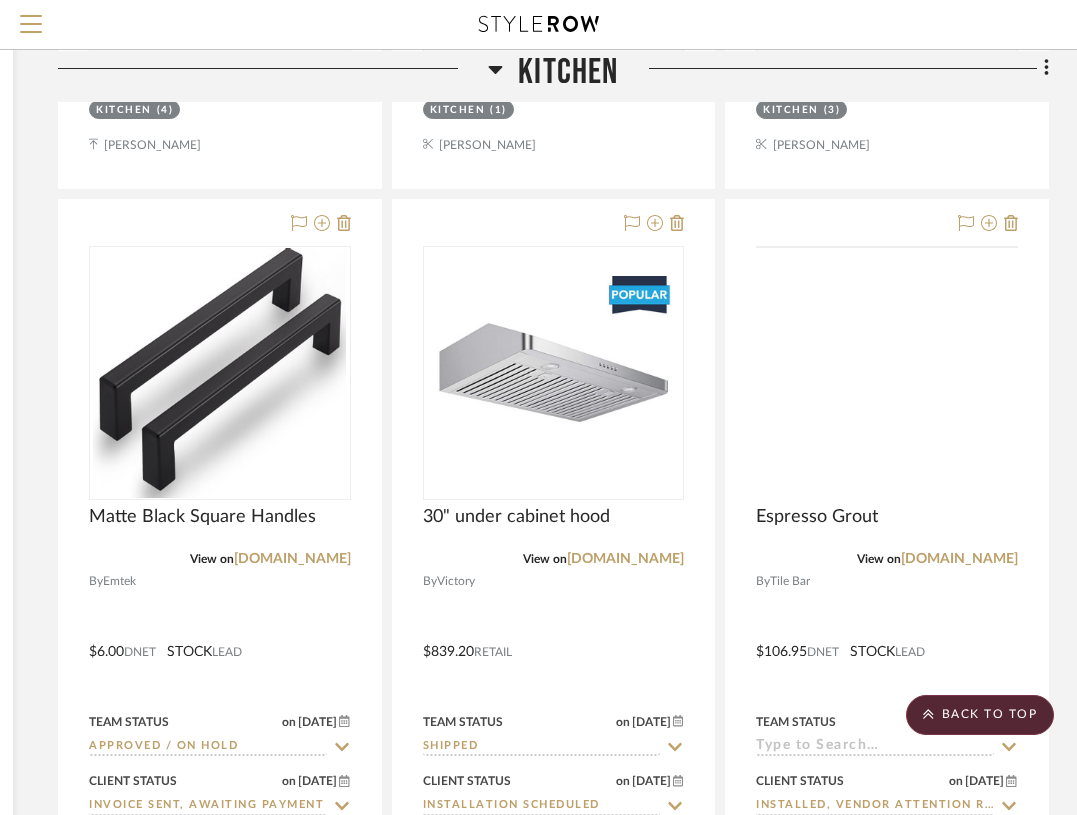 scroll, scrollTop: 2025, scrollLeft: 363, axis: both 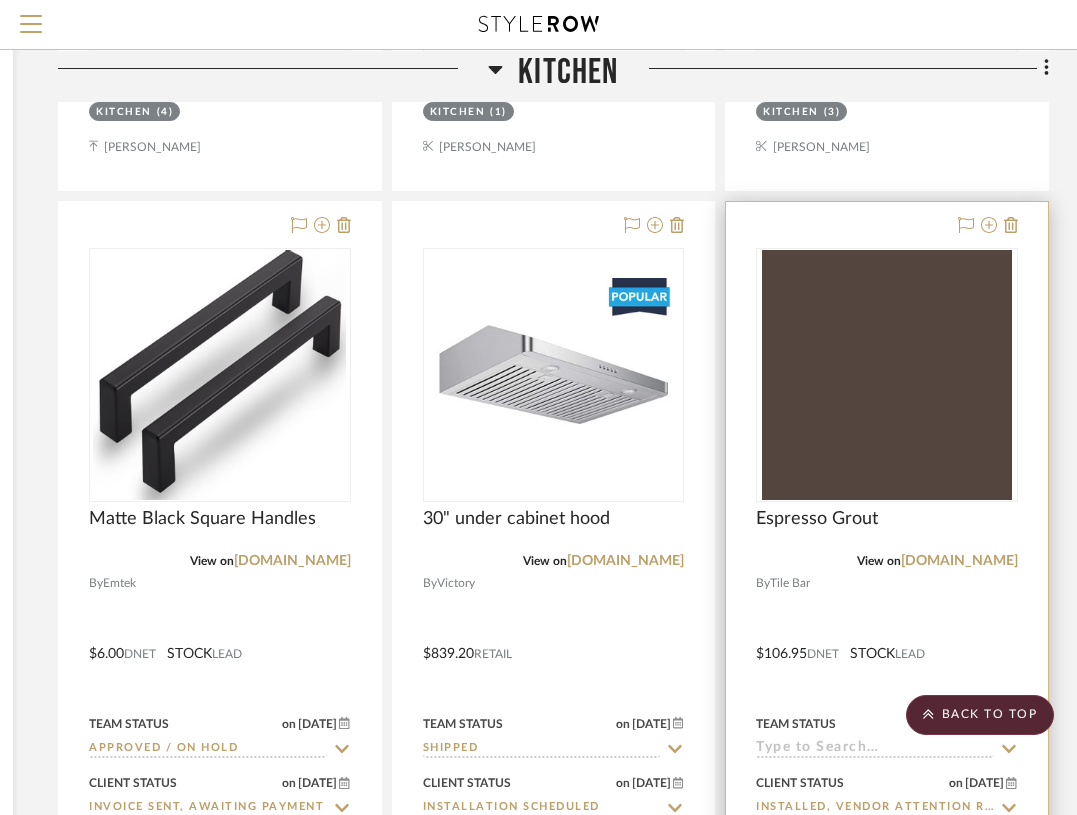 click 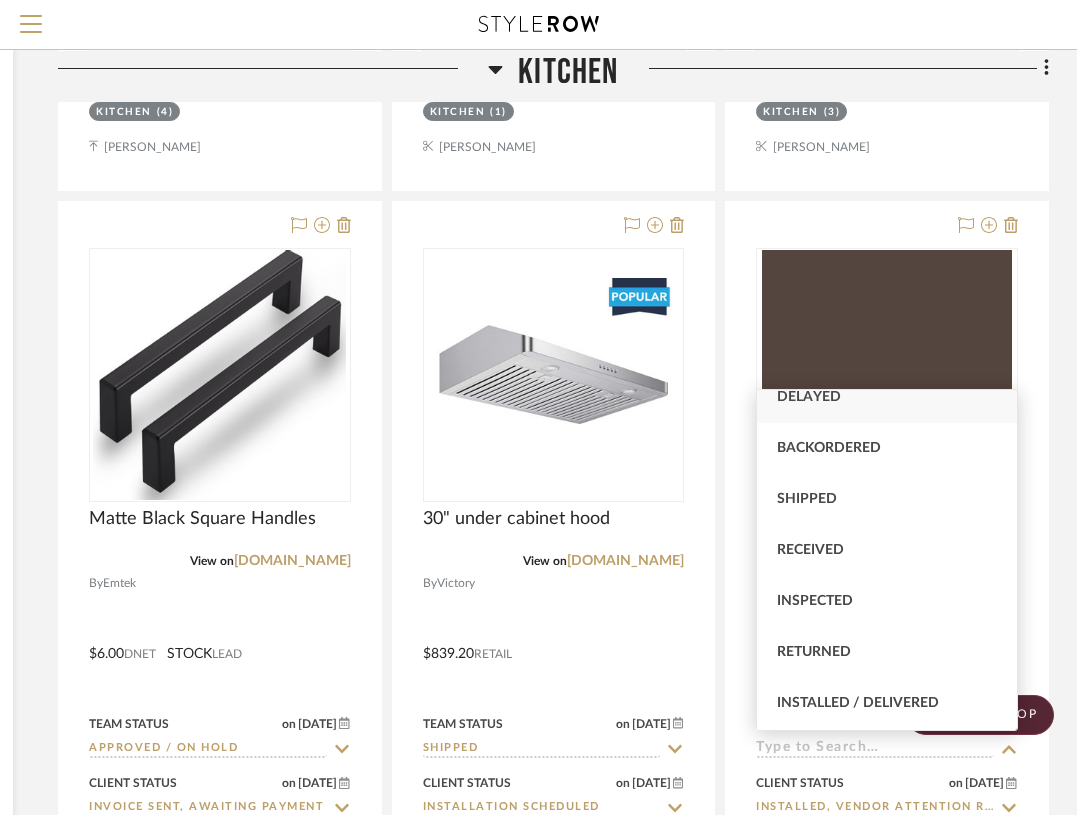 scroll, scrollTop: 228, scrollLeft: 0, axis: vertical 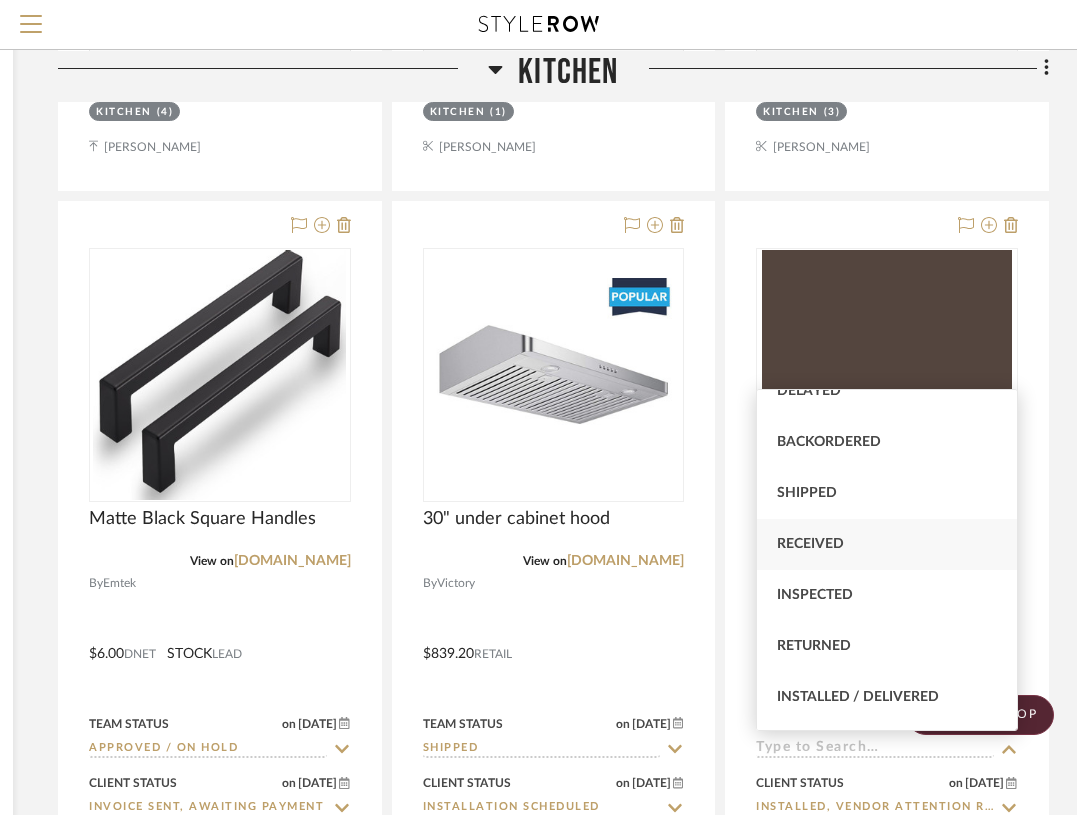 click on "Received" at bounding box center [810, 544] 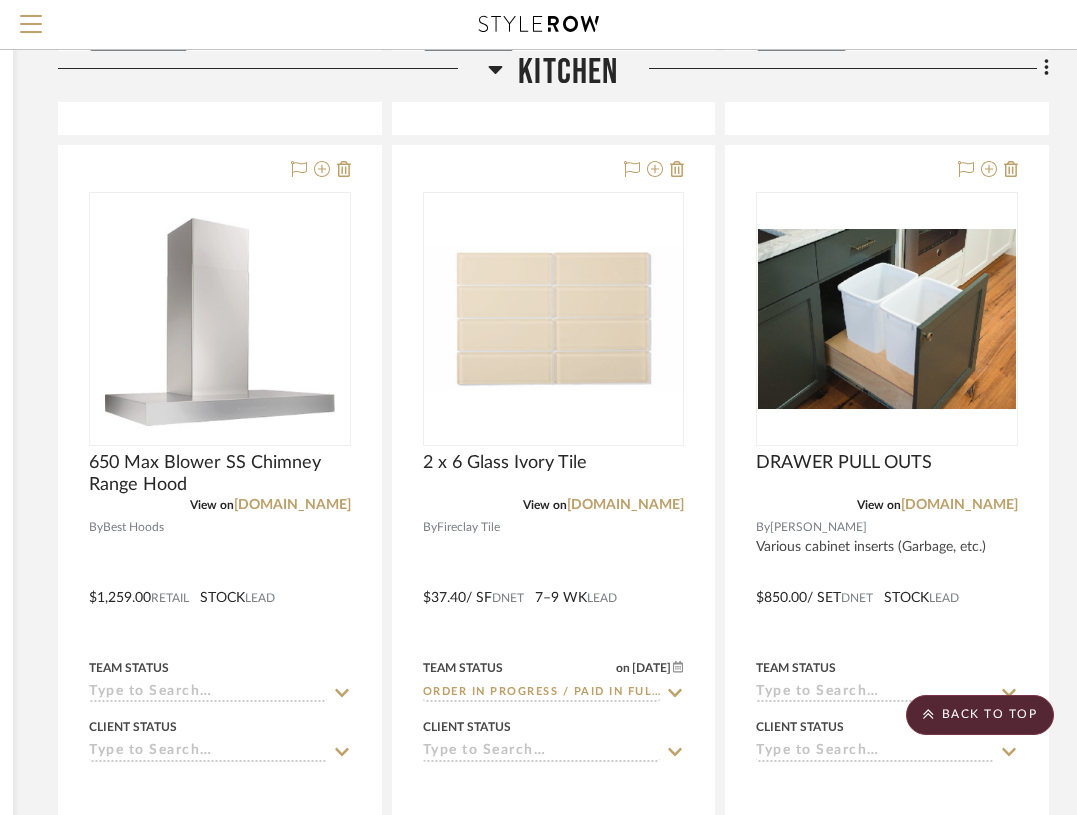scroll, scrollTop: 2970, scrollLeft: 363, axis: both 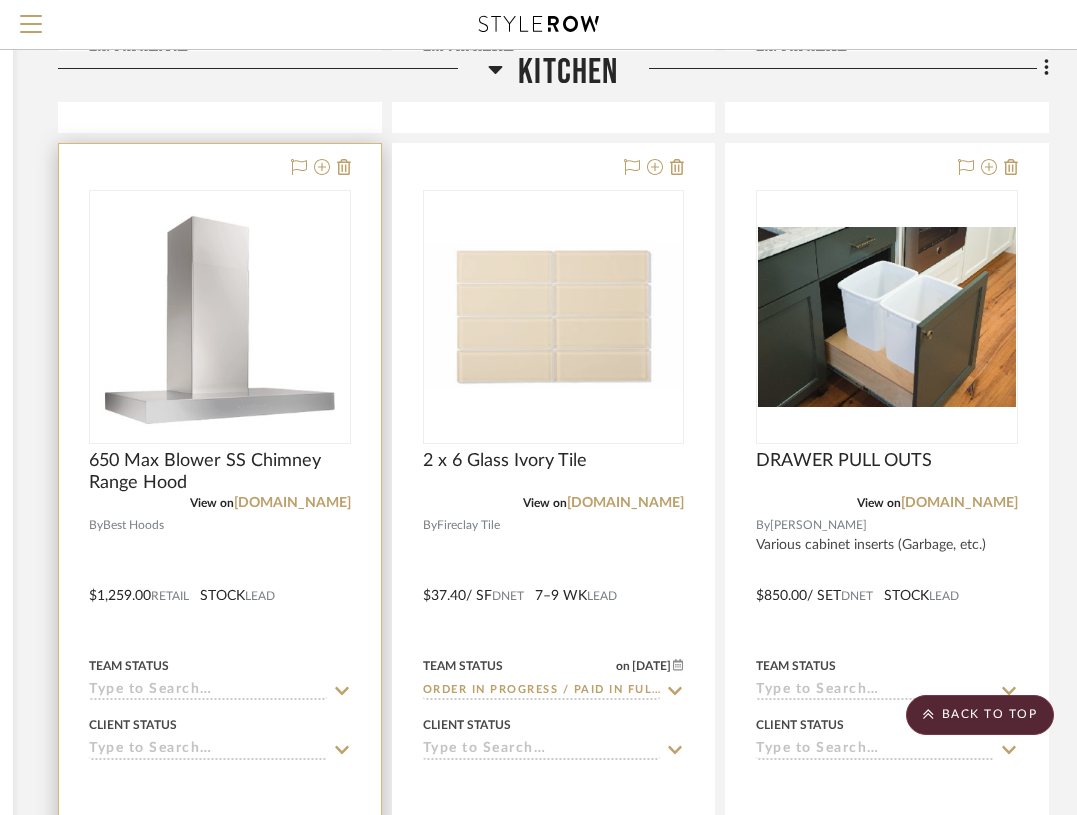 click 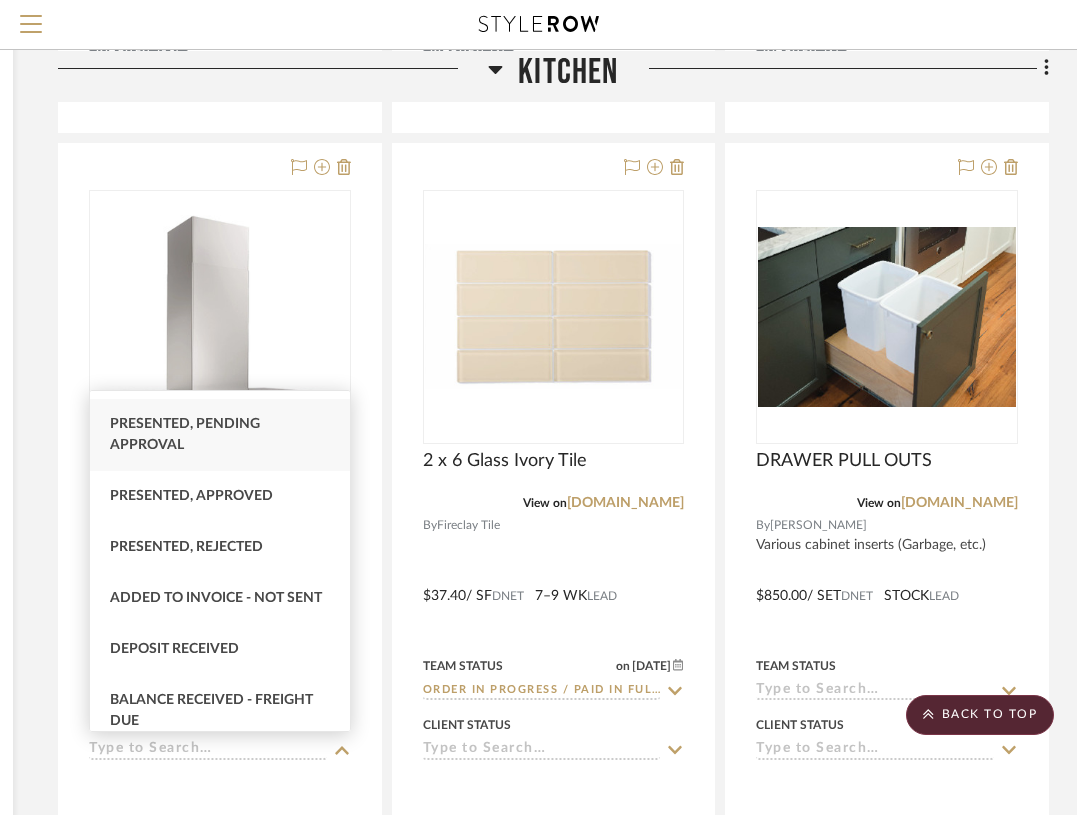 scroll, scrollTop: 215, scrollLeft: 0, axis: vertical 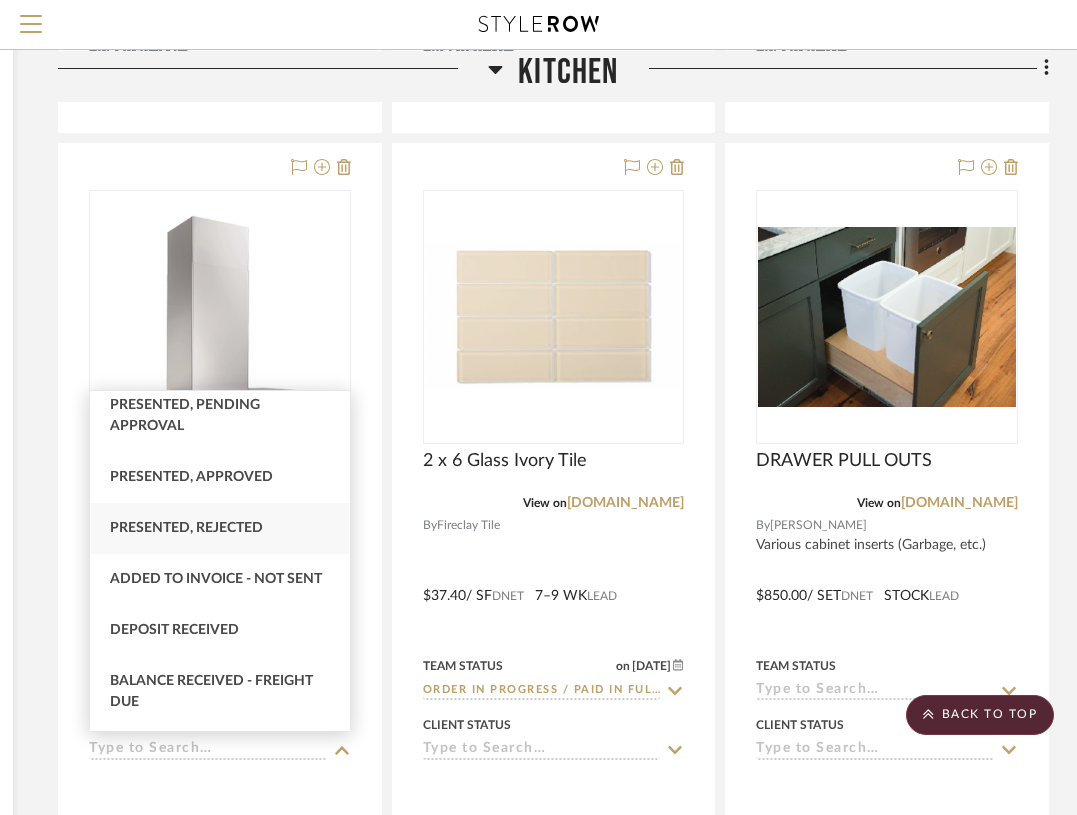 click on "Presented, Rejected" at bounding box center [186, 528] 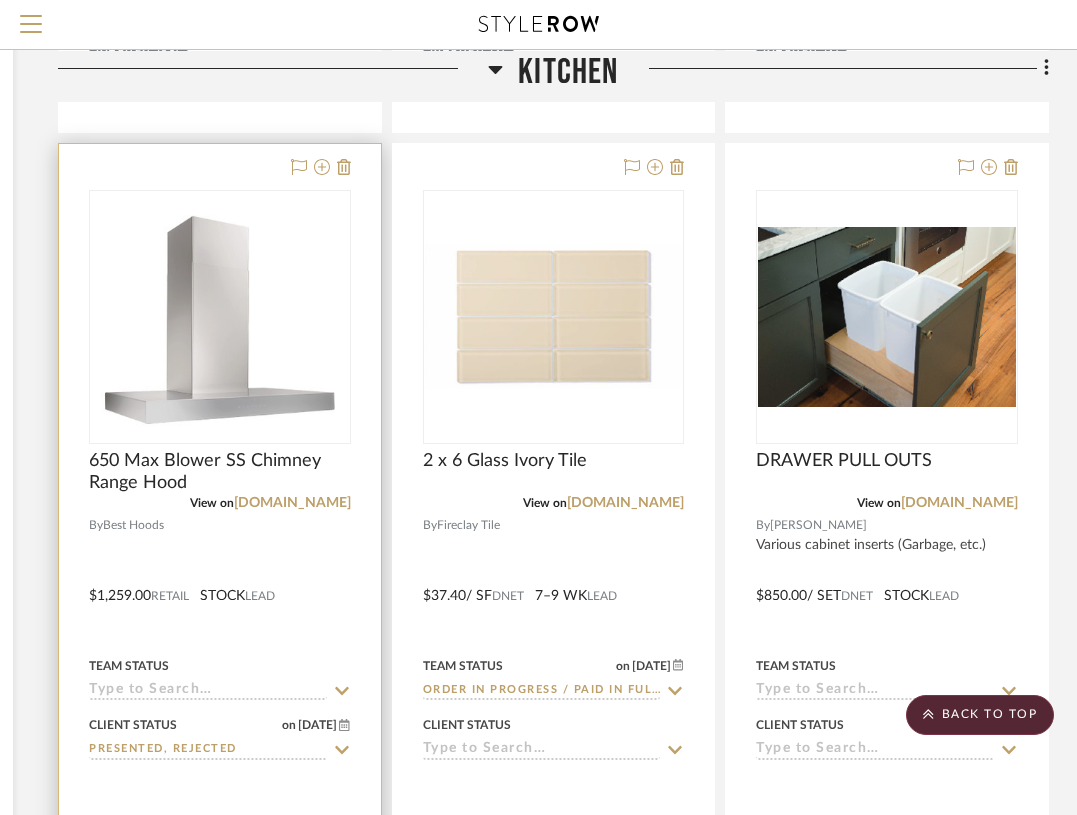 click 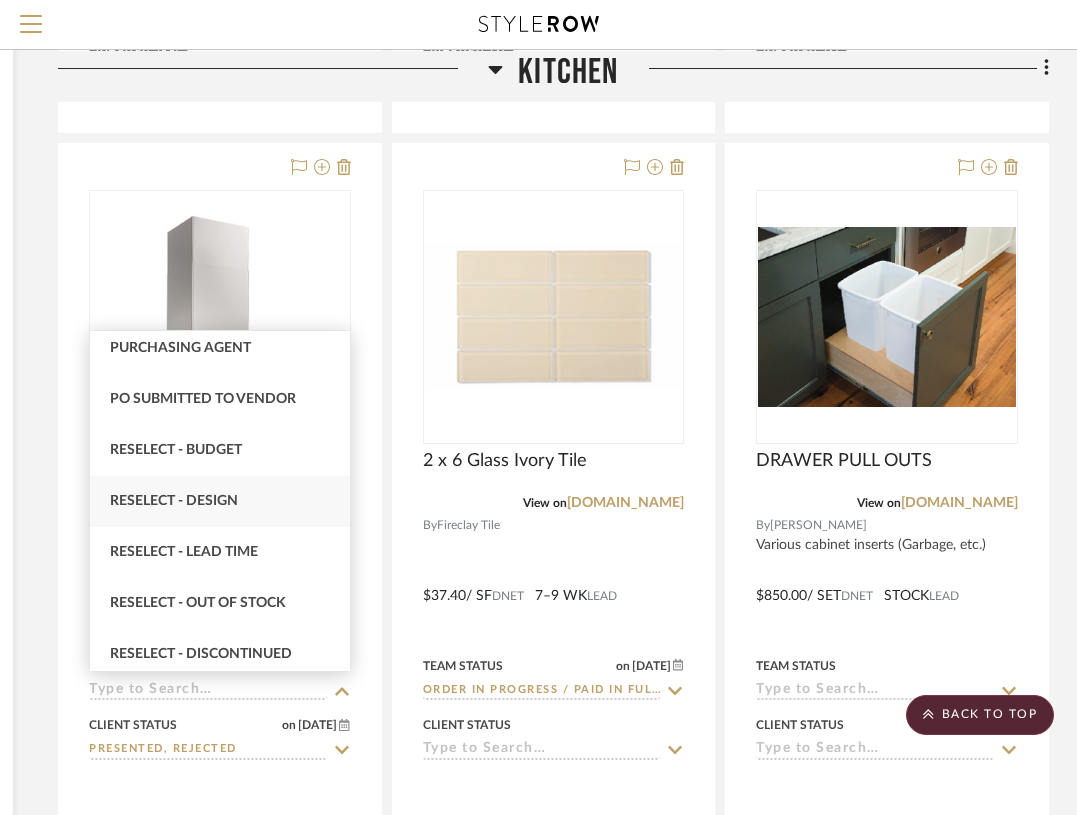 scroll, scrollTop: 1674, scrollLeft: 0, axis: vertical 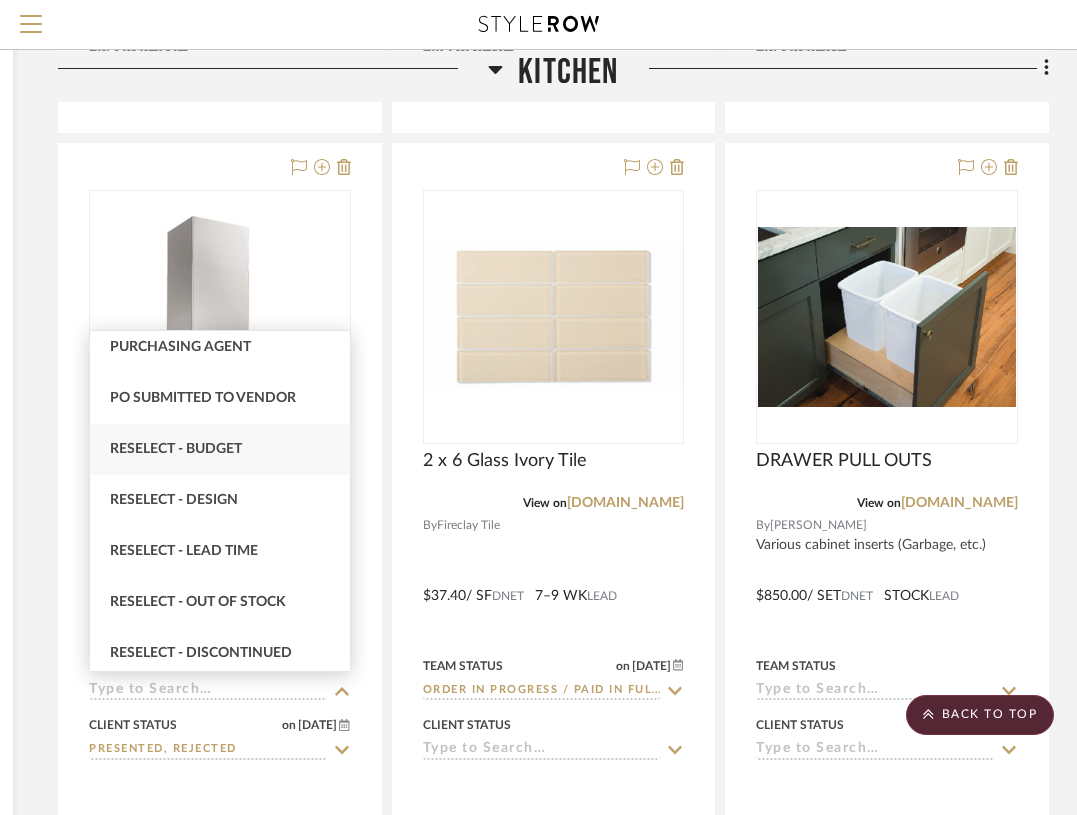click on "Reselect - Budget" at bounding box center (176, 449) 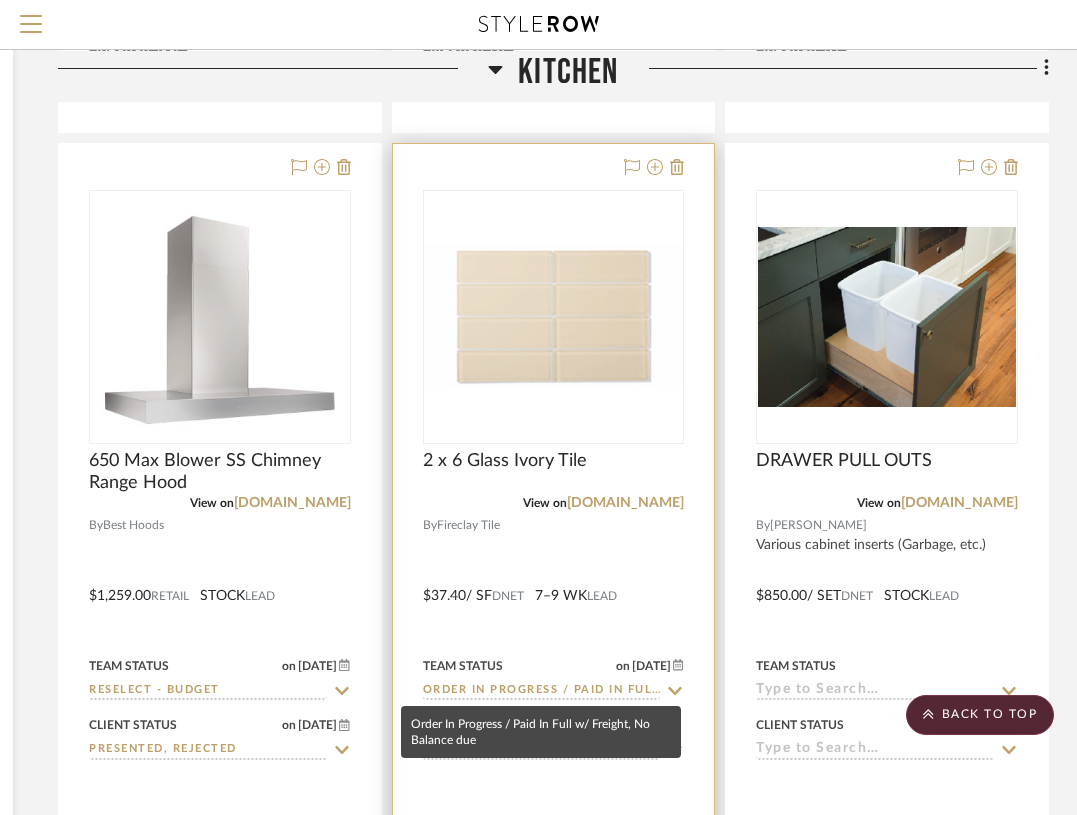 click on "Order In Progress / Paid In Full w/ Freight, No Balance due" 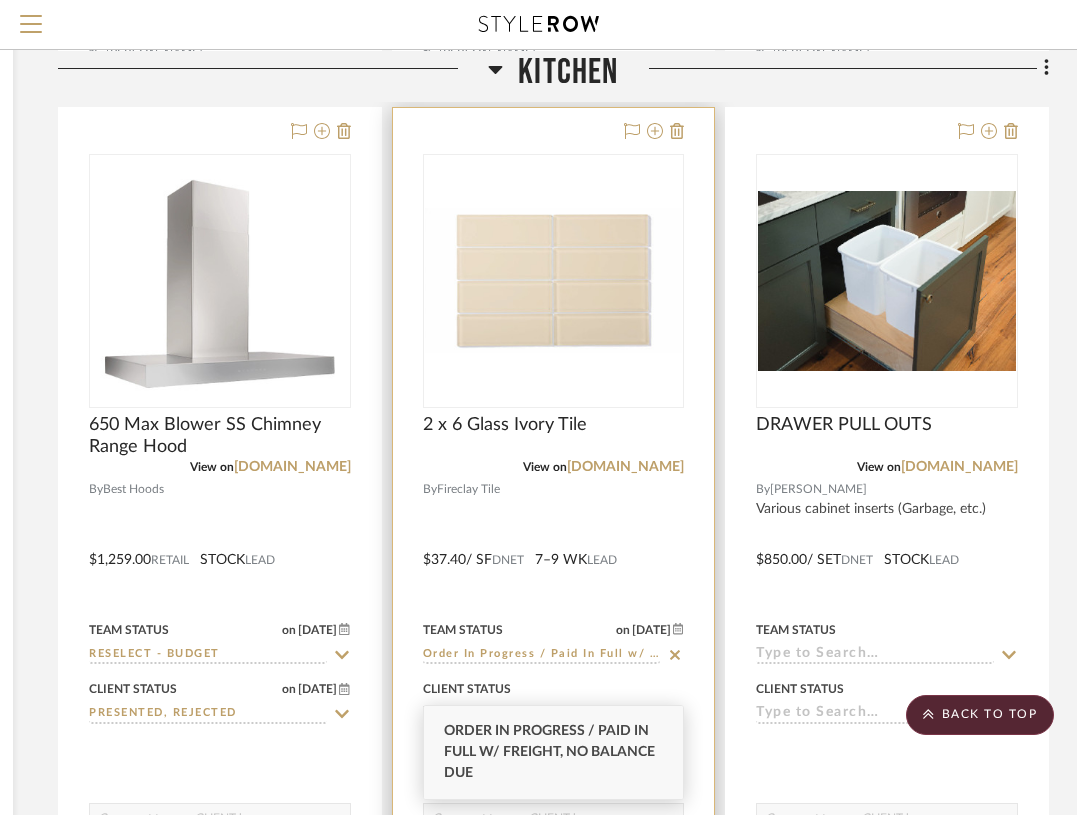 scroll, scrollTop: 3020, scrollLeft: 363, axis: both 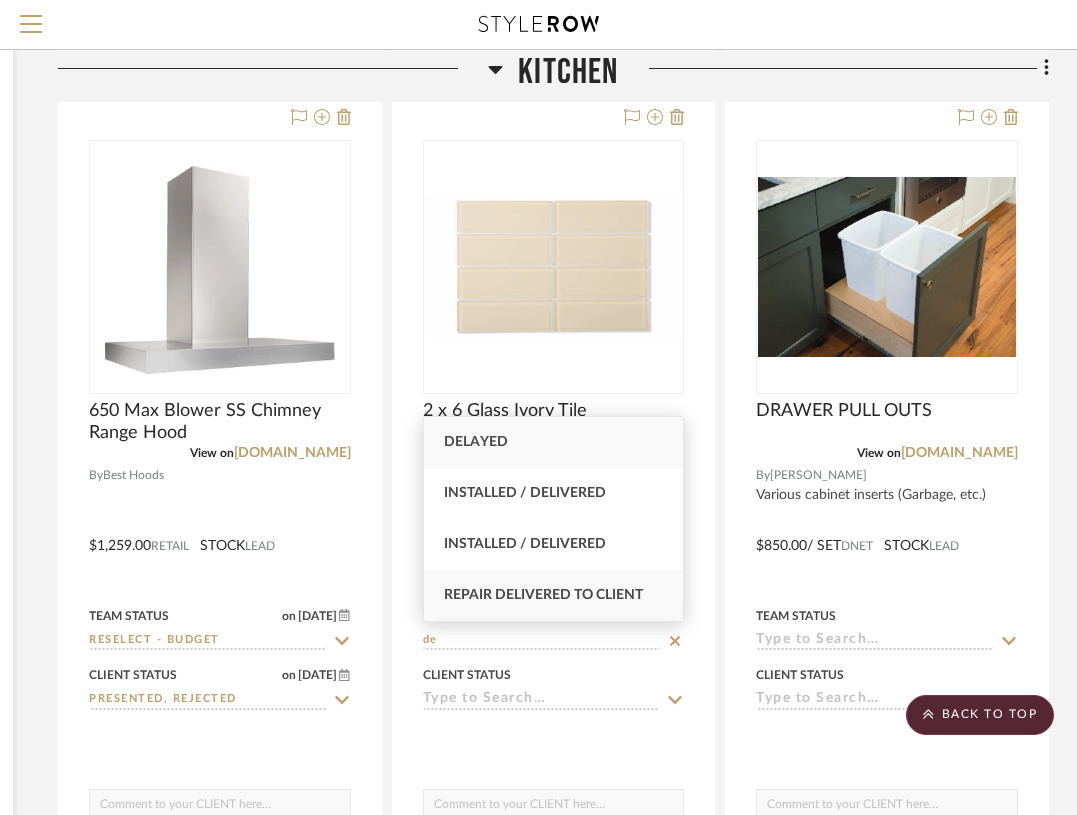 type on "d" 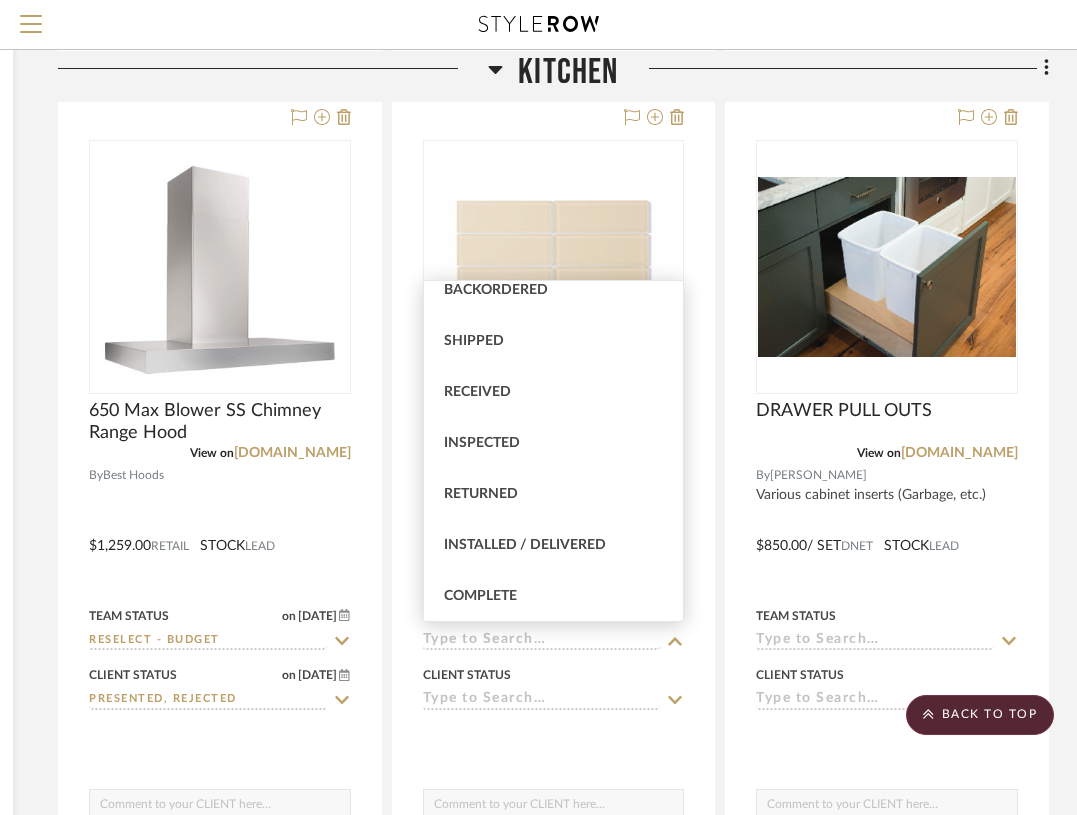 scroll, scrollTop: 282, scrollLeft: 0, axis: vertical 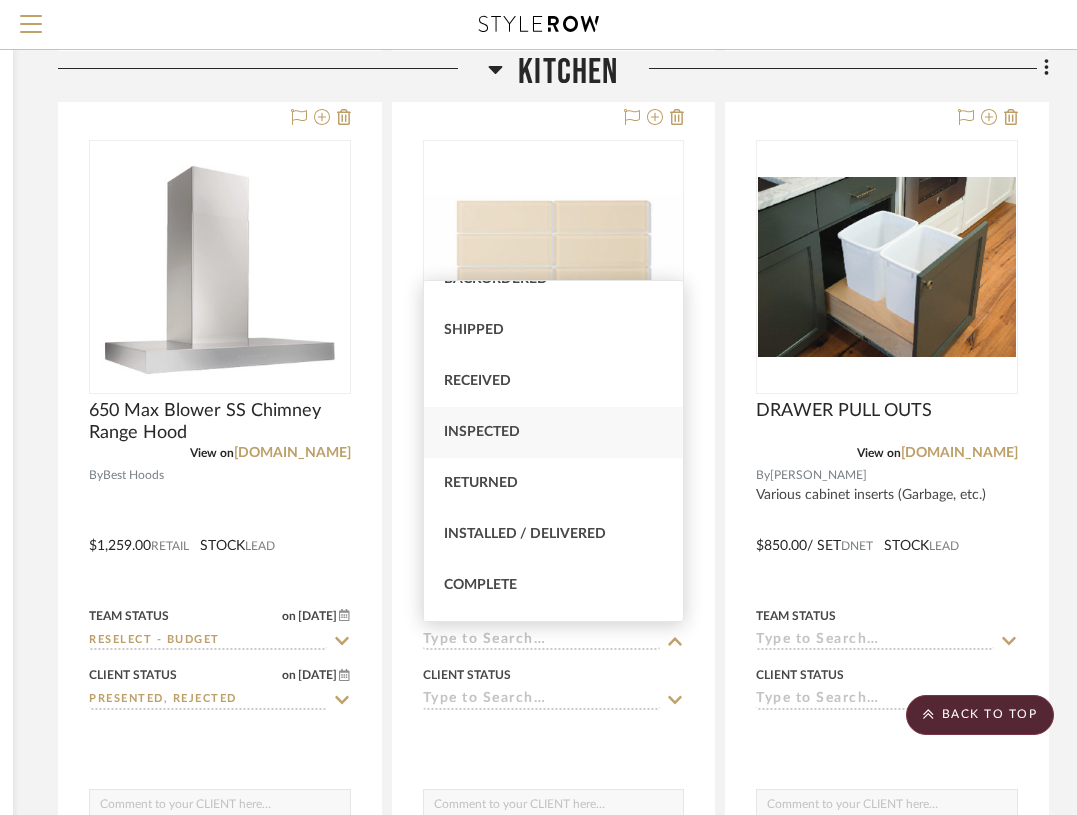 type 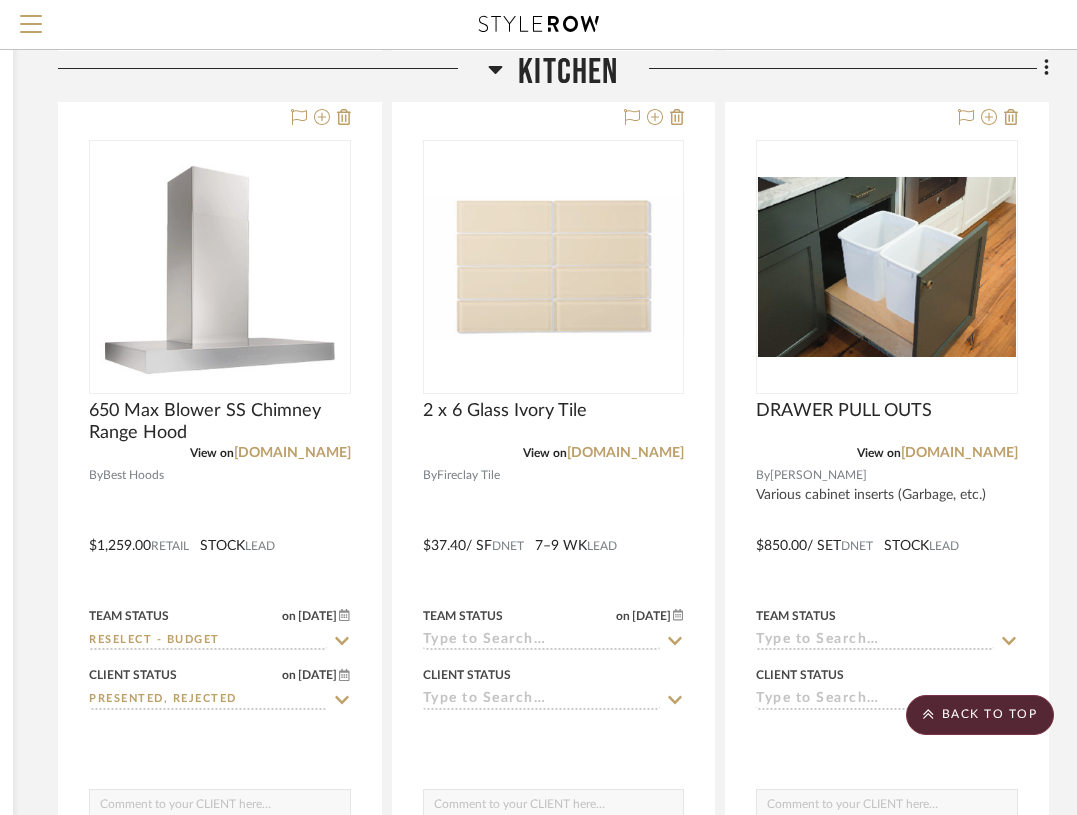 type on "7/24/2025" 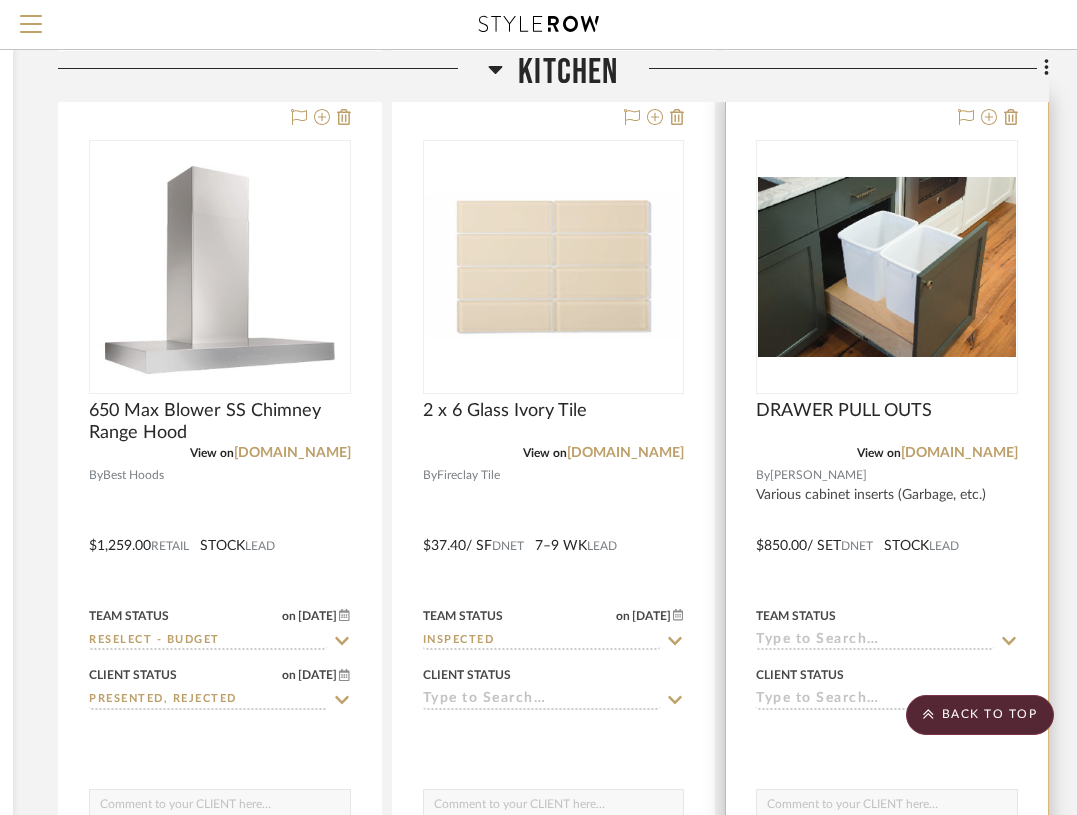 click 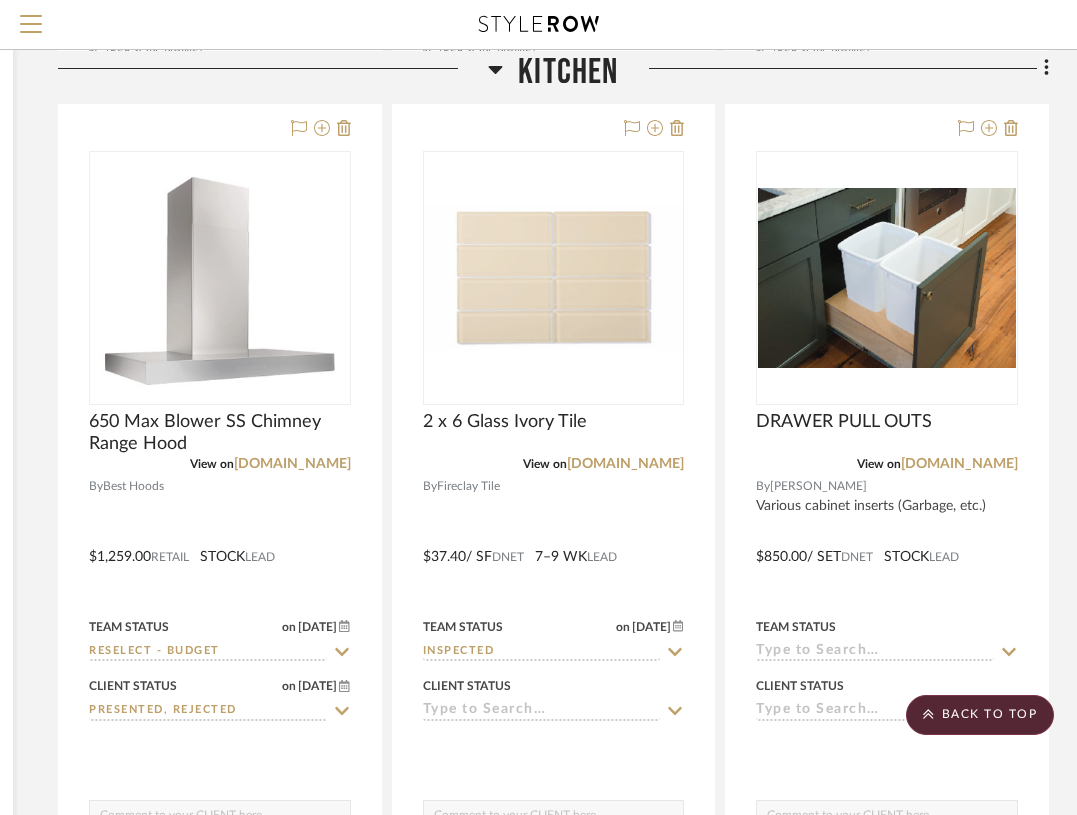 scroll, scrollTop: 3022, scrollLeft: 363, axis: both 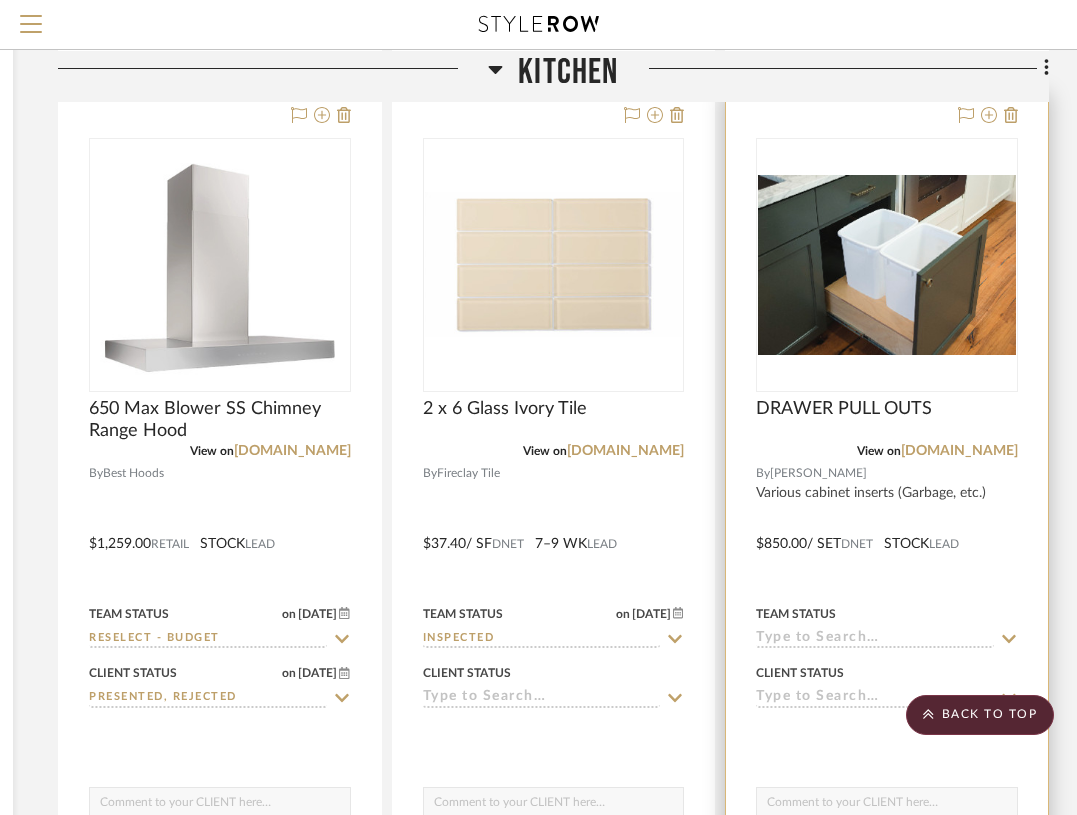 click 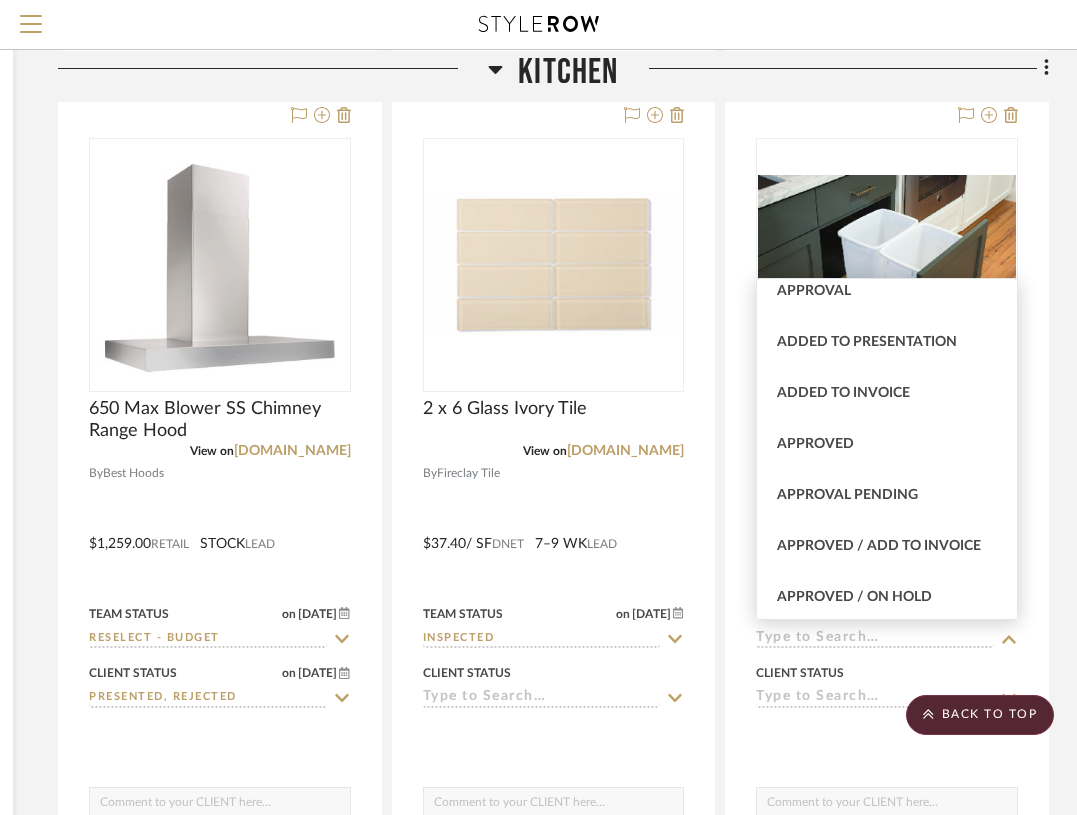 scroll, scrollTop: 903, scrollLeft: 0, axis: vertical 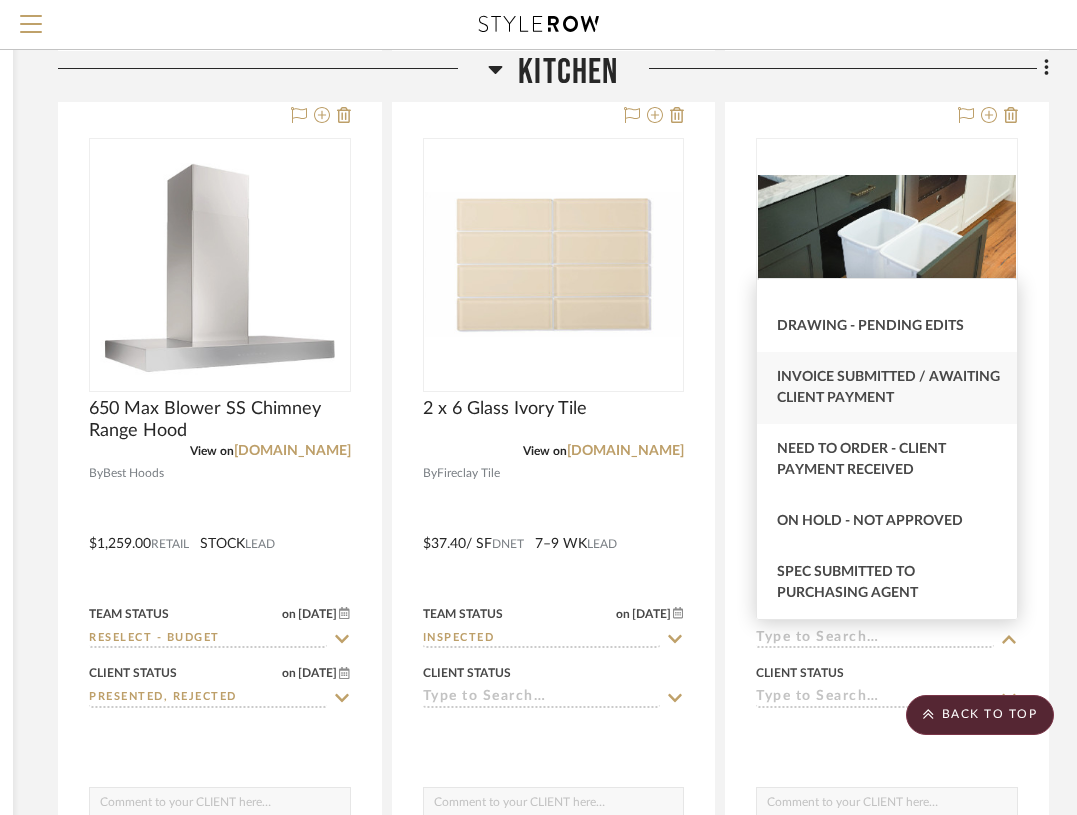 click on "Invoice Submitted / Awaiting Client Payment" at bounding box center (888, 387) 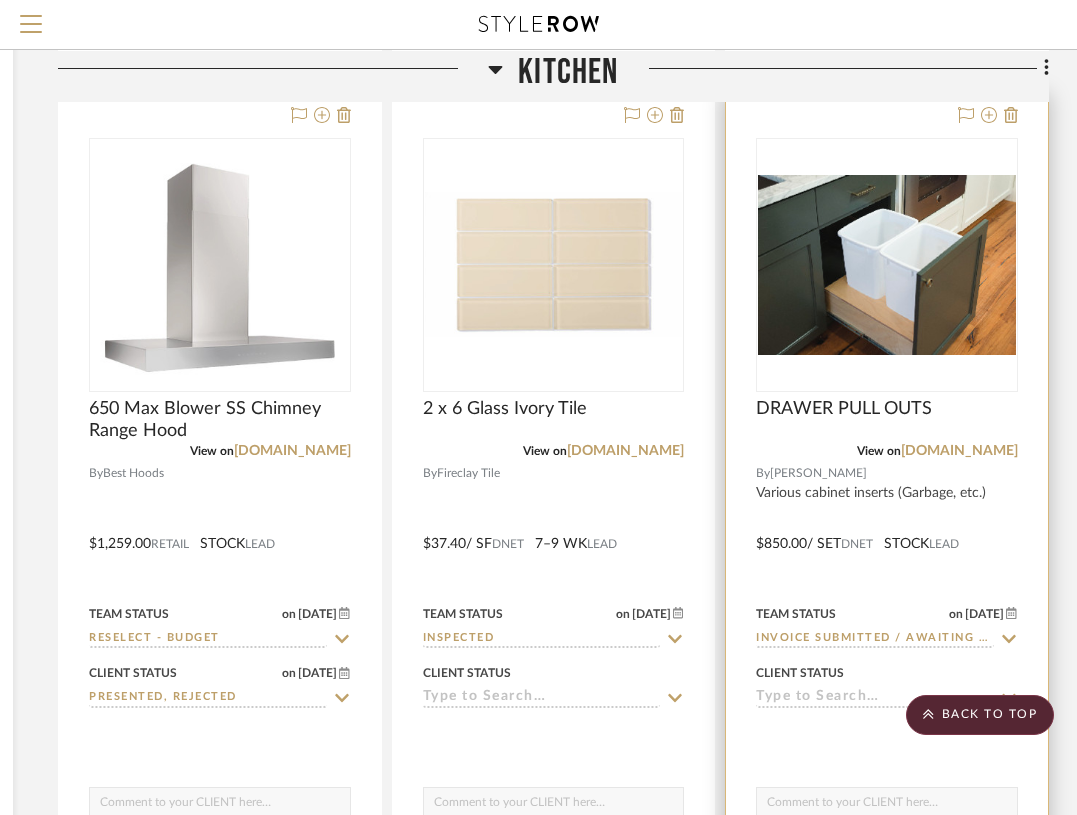 click 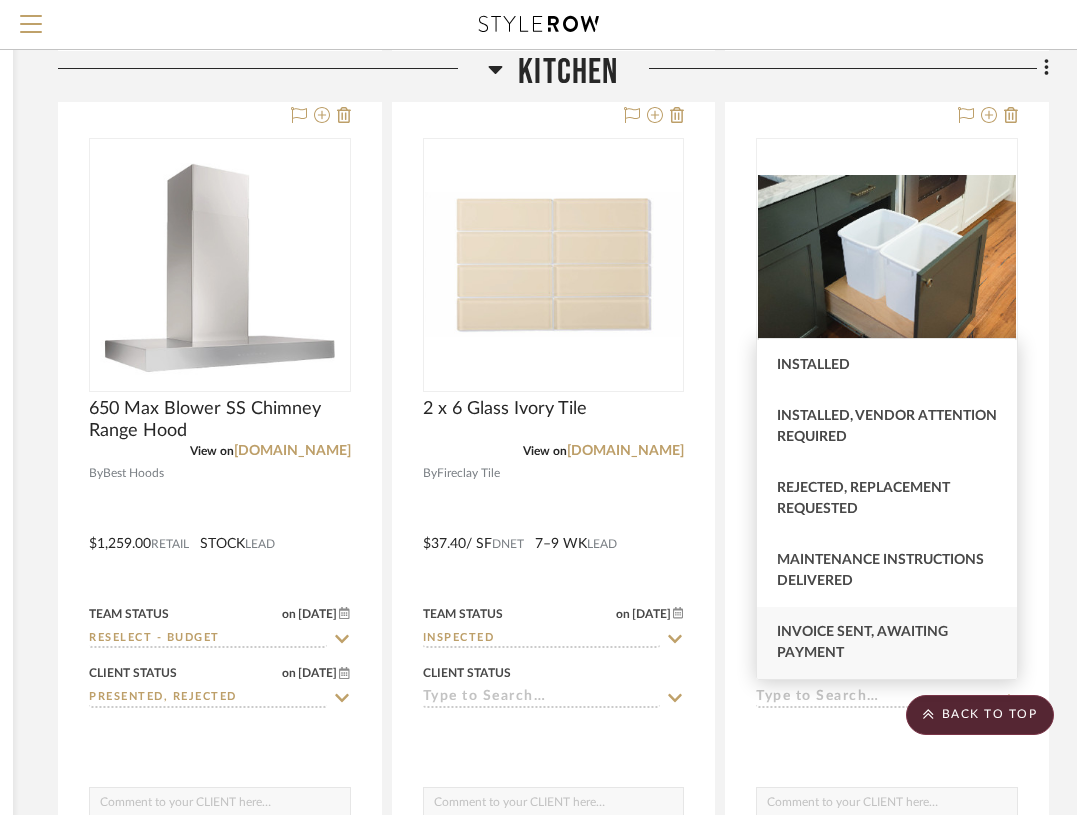 scroll, scrollTop: 674, scrollLeft: 0, axis: vertical 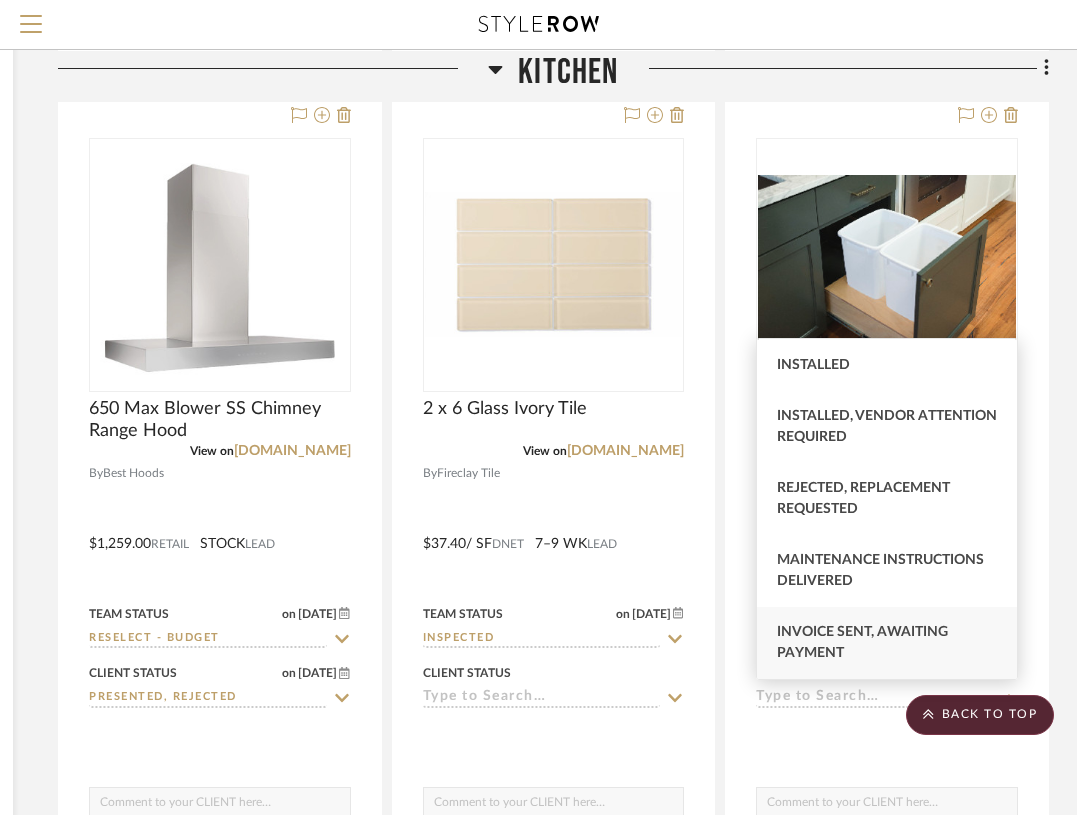 click on "Invoice Sent, Awaiting Payment" at bounding box center (862, 642) 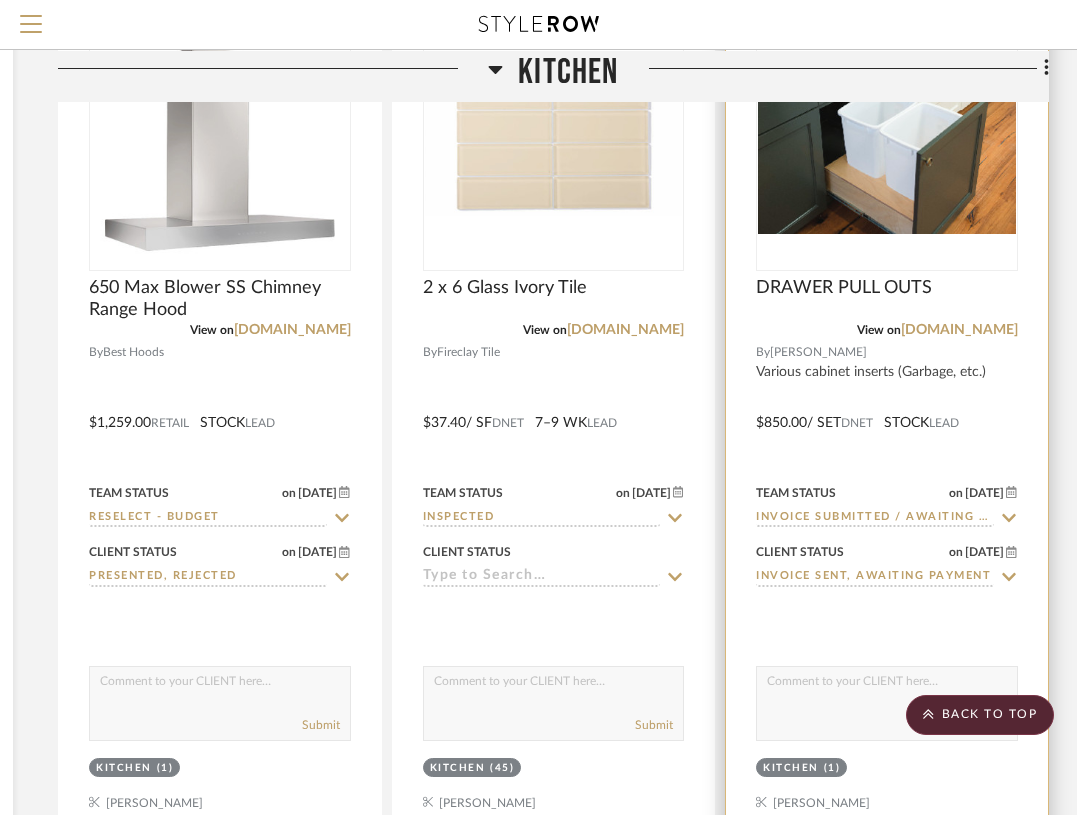 scroll, scrollTop: 3148, scrollLeft: 363, axis: both 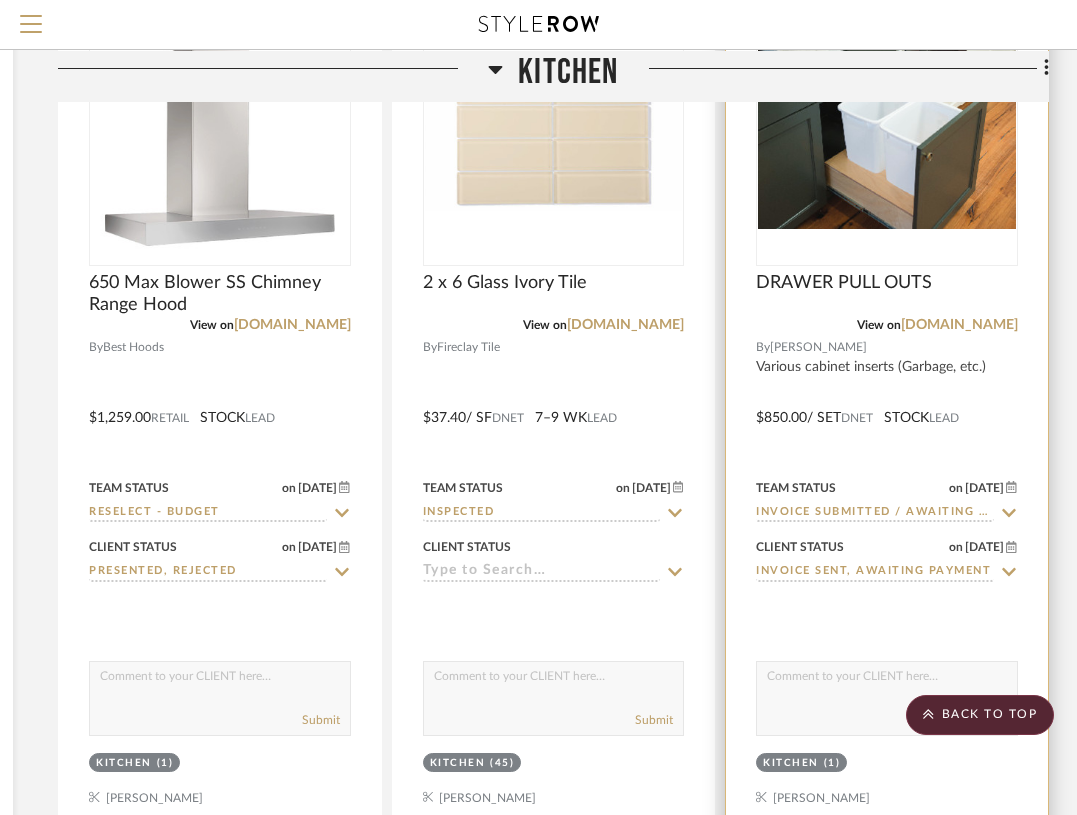 click at bounding box center [887, 681] 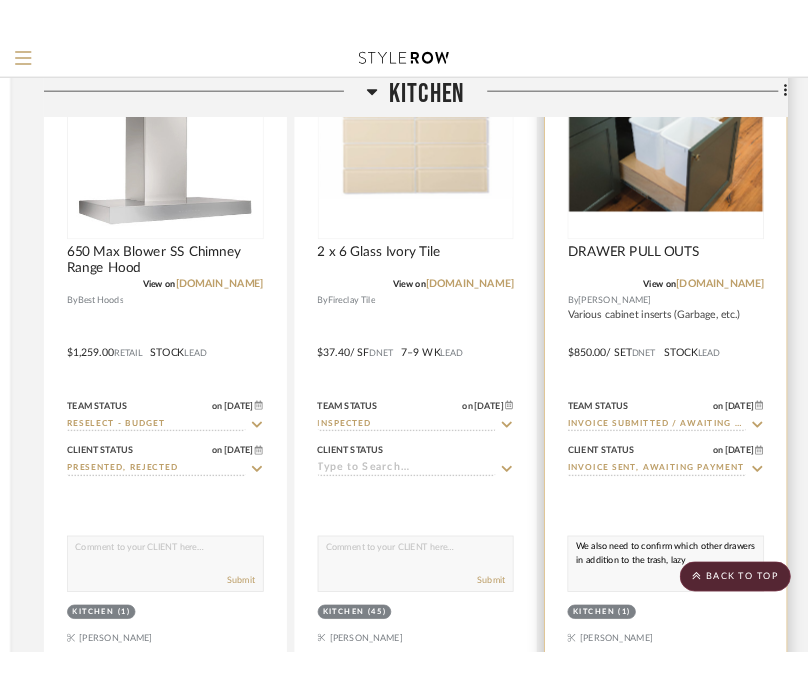 scroll, scrollTop: 19, scrollLeft: 0, axis: vertical 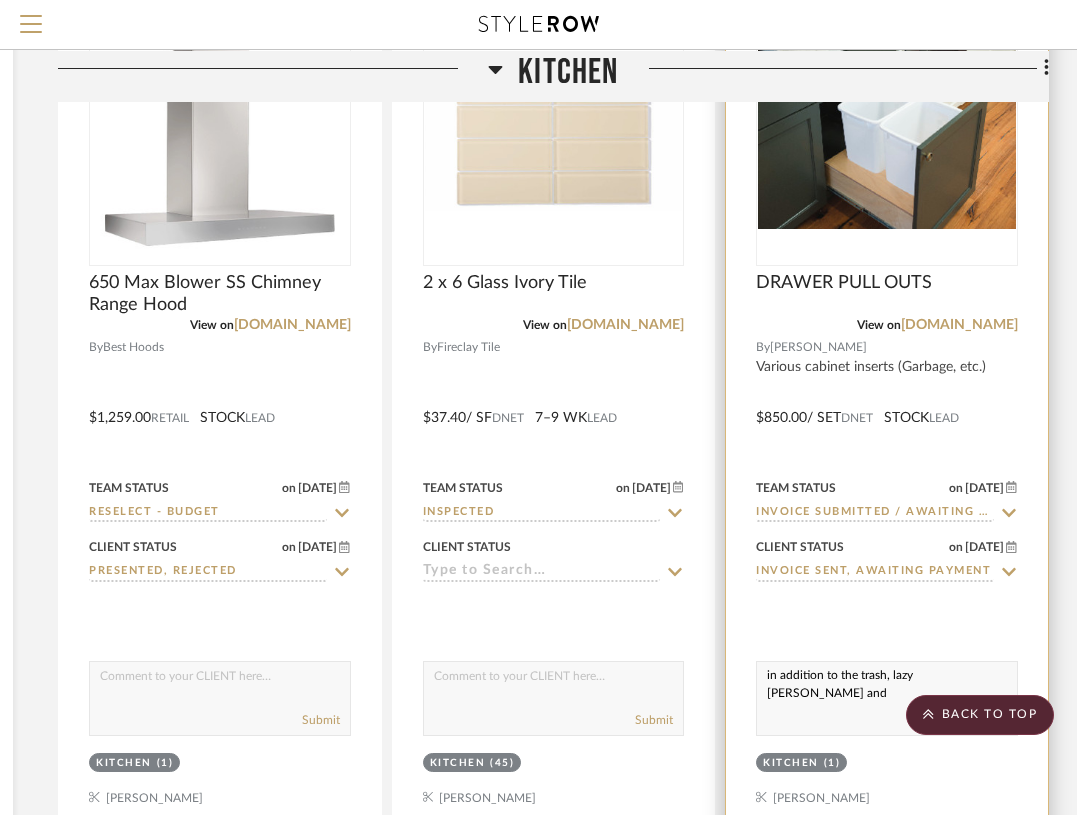 type on "We also need to confirm which other drawers in addition to the trash, lazy susan and" 